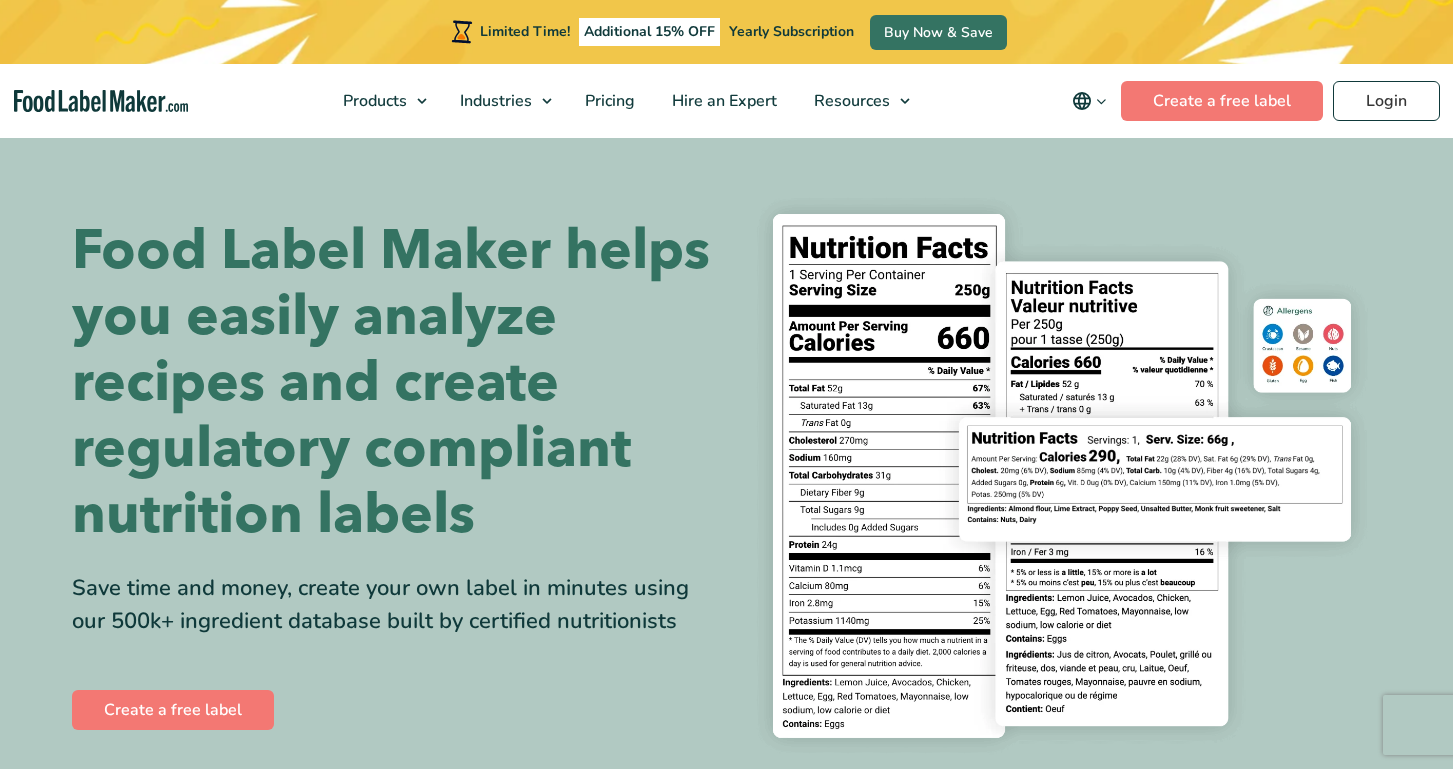 scroll, scrollTop: 0, scrollLeft: 0, axis: both 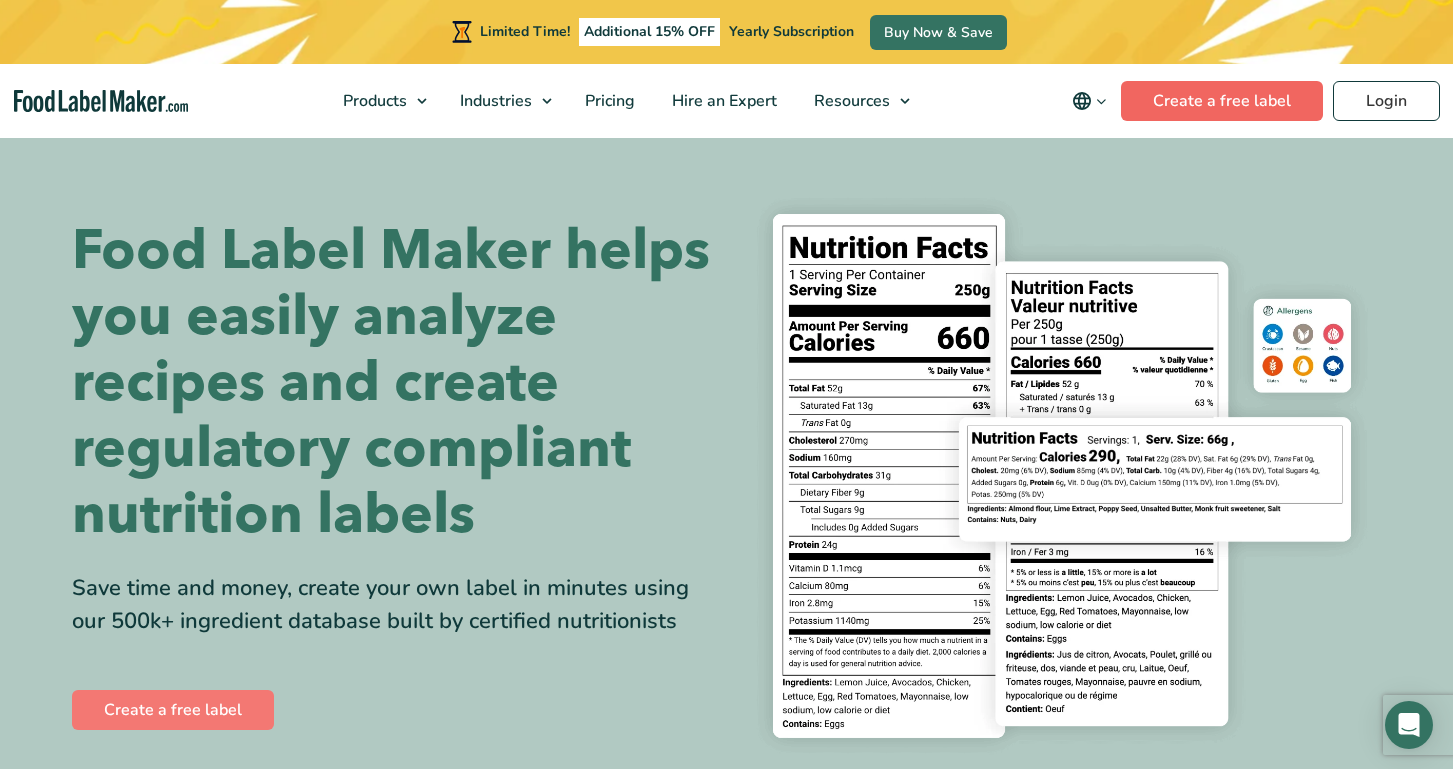 click on "Create a free label" at bounding box center (1222, 101) 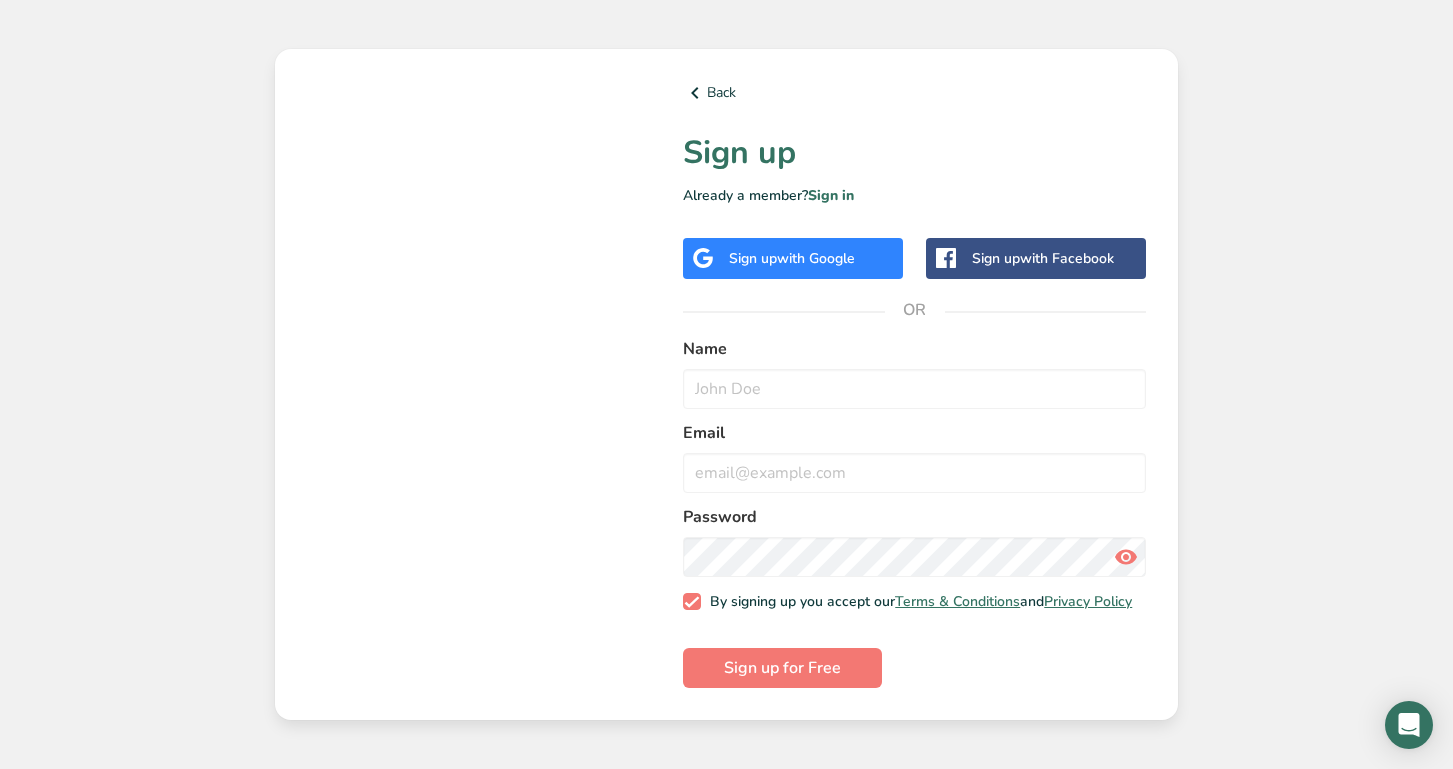 scroll, scrollTop: 0, scrollLeft: 0, axis: both 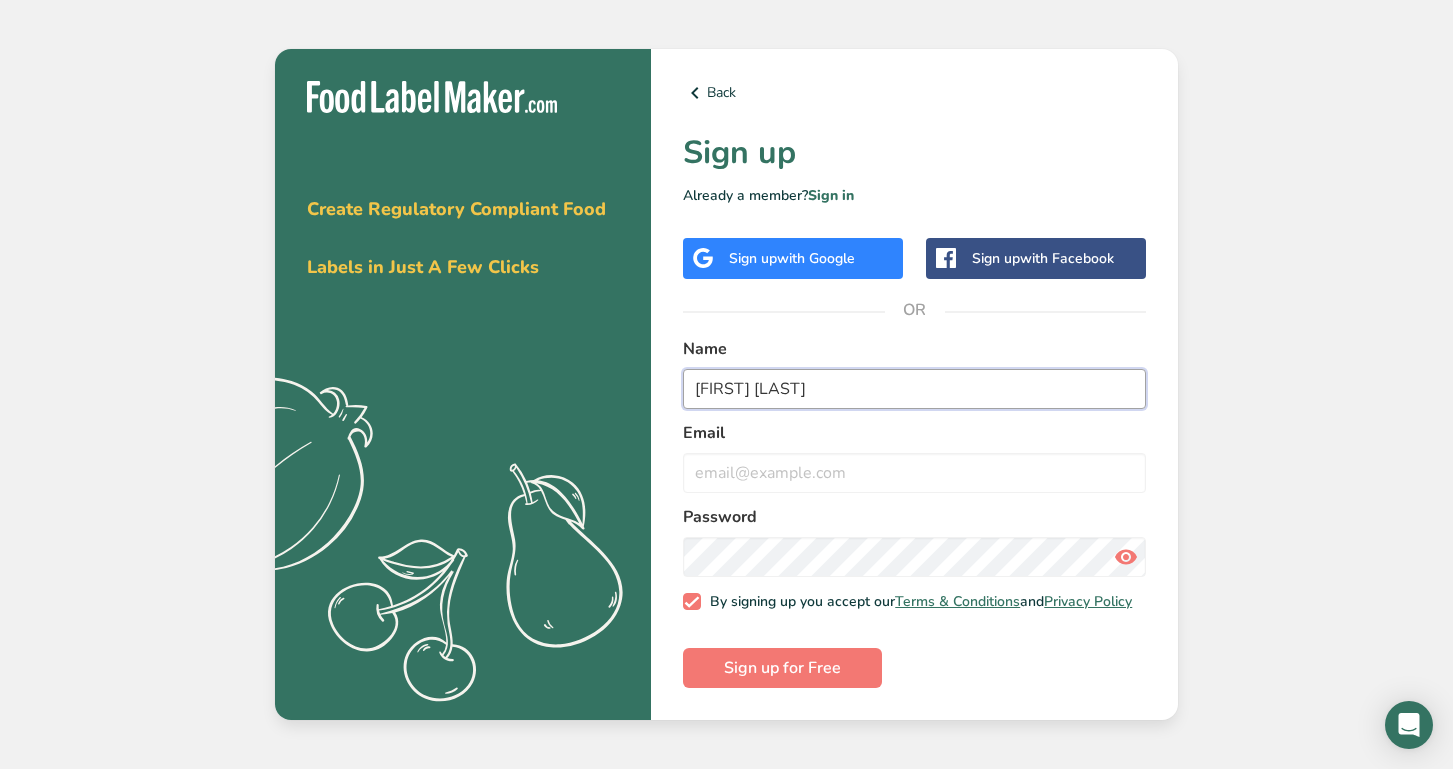 type on "[FIRST] [LAST]" 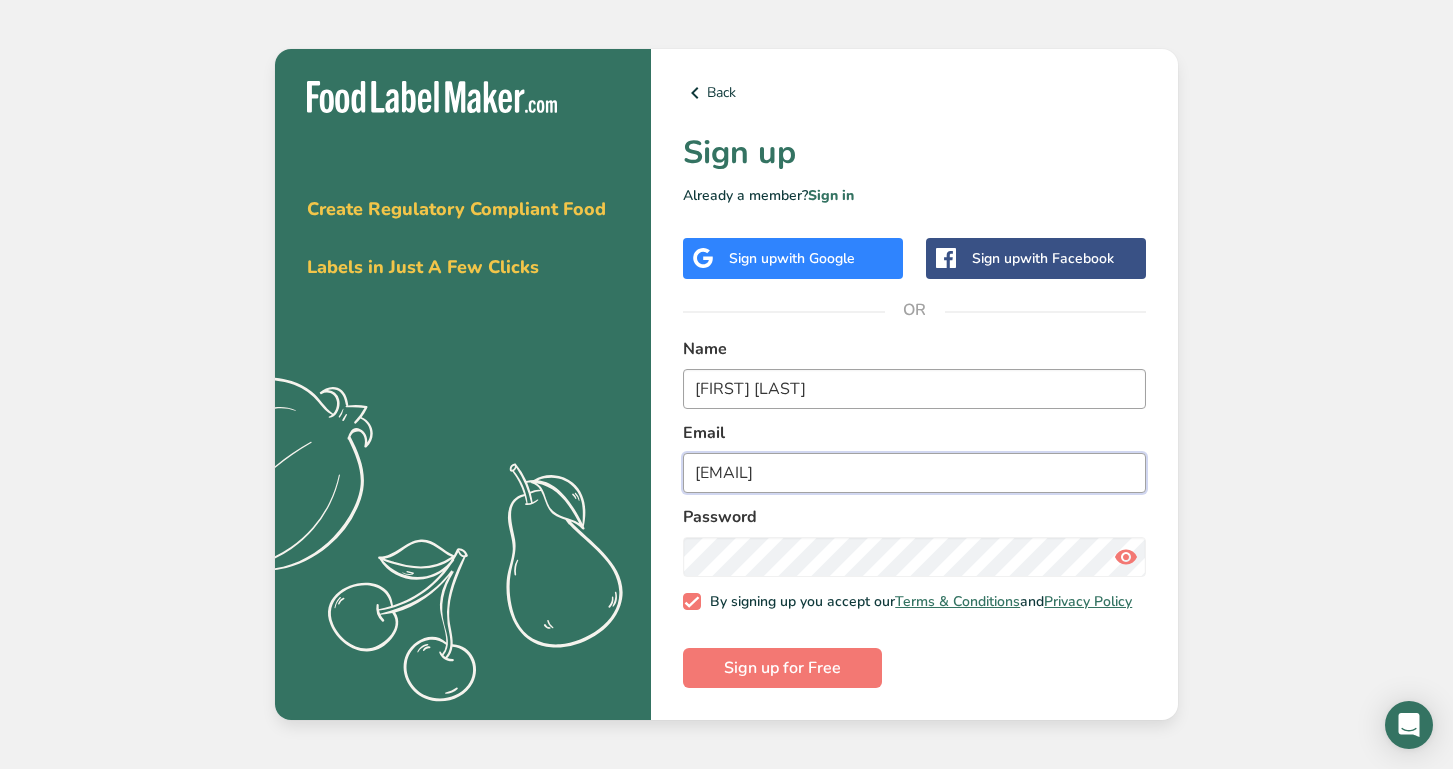 type on "[EMAIL]" 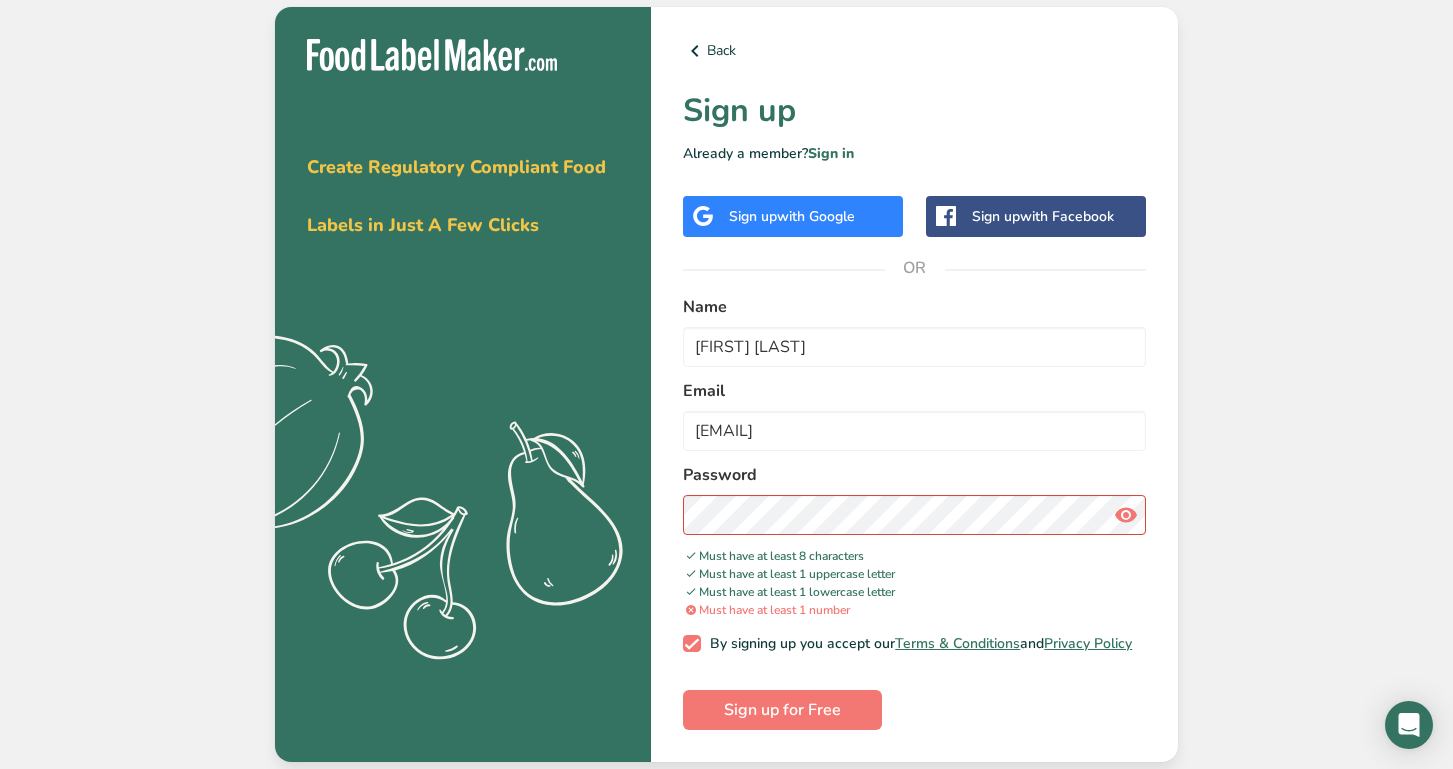 click at bounding box center (1126, 515) 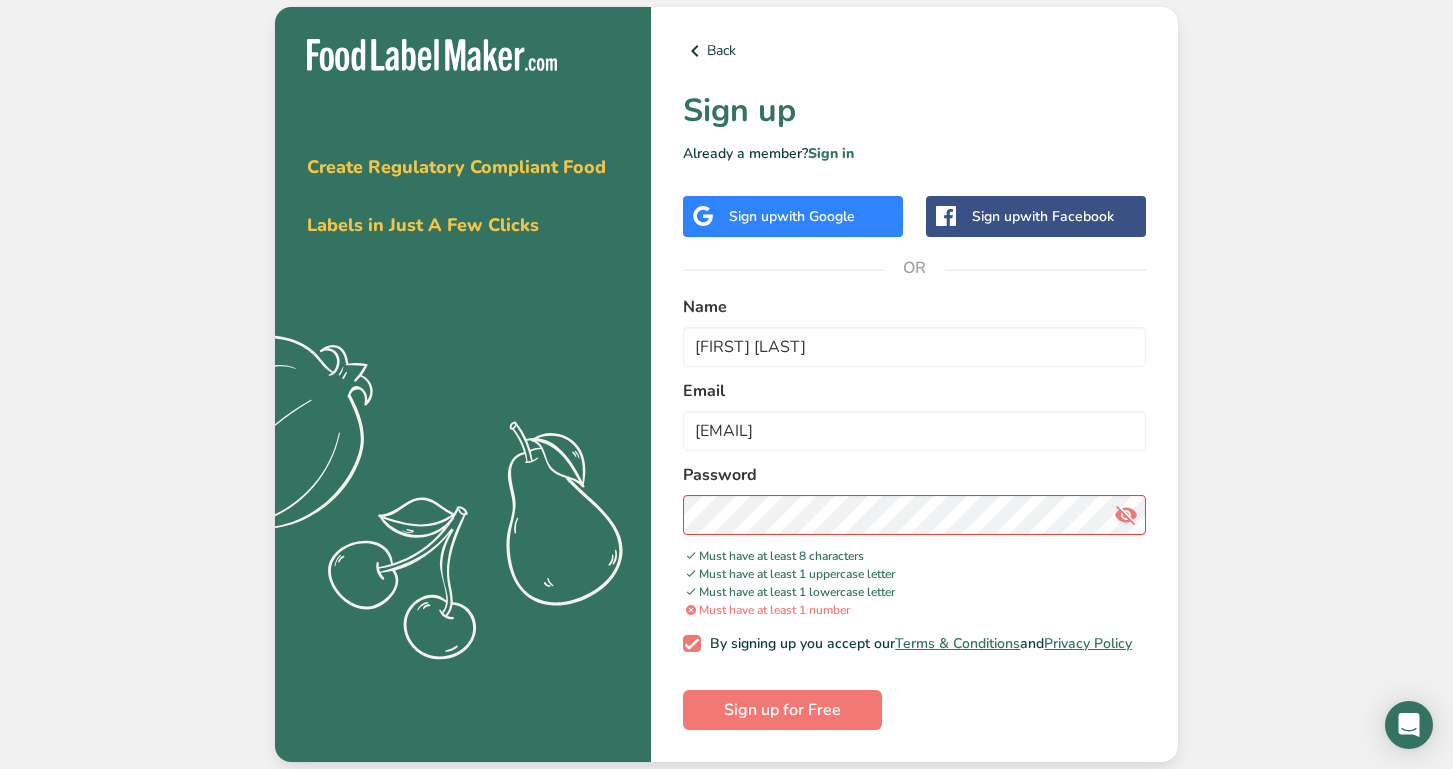 click at bounding box center (1126, 515) 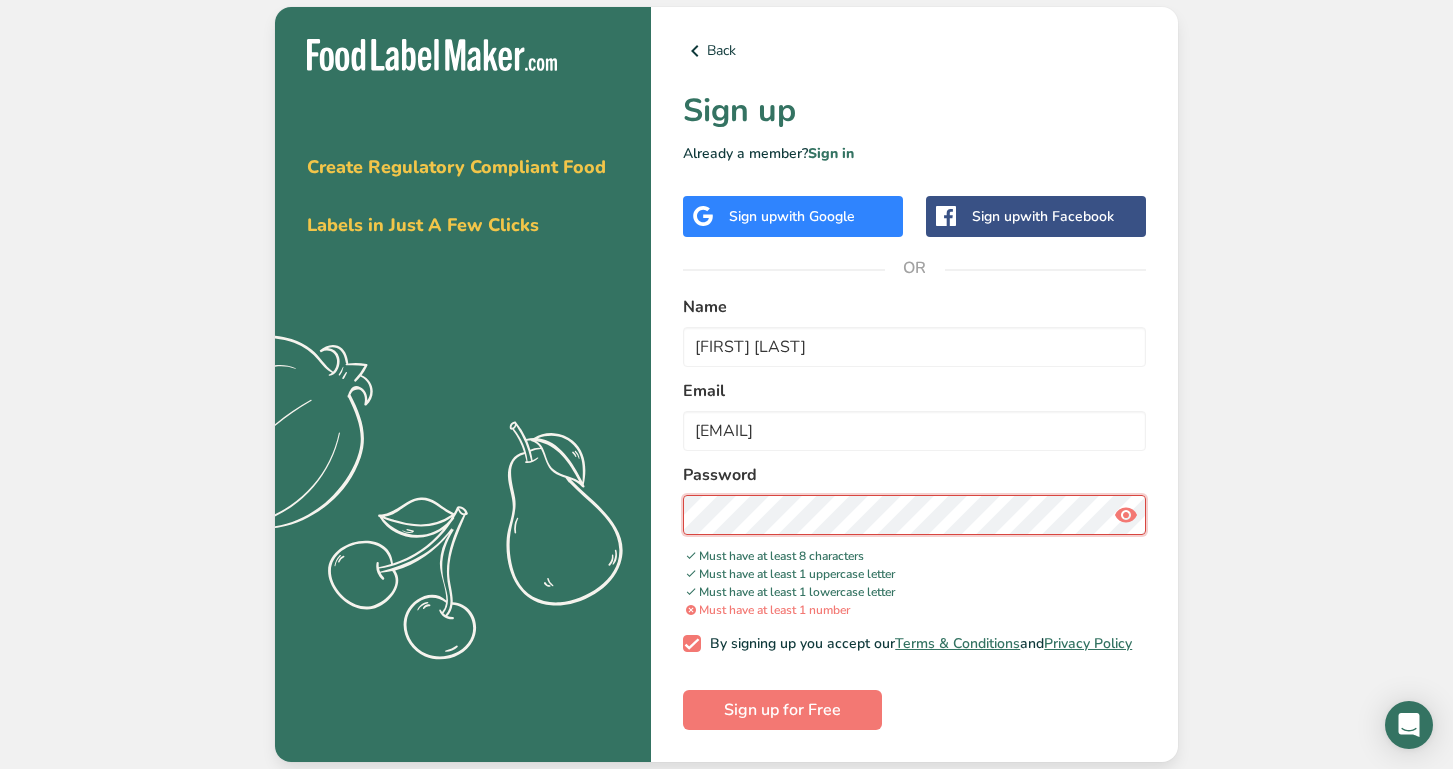 scroll, scrollTop: 0, scrollLeft: 0, axis: both 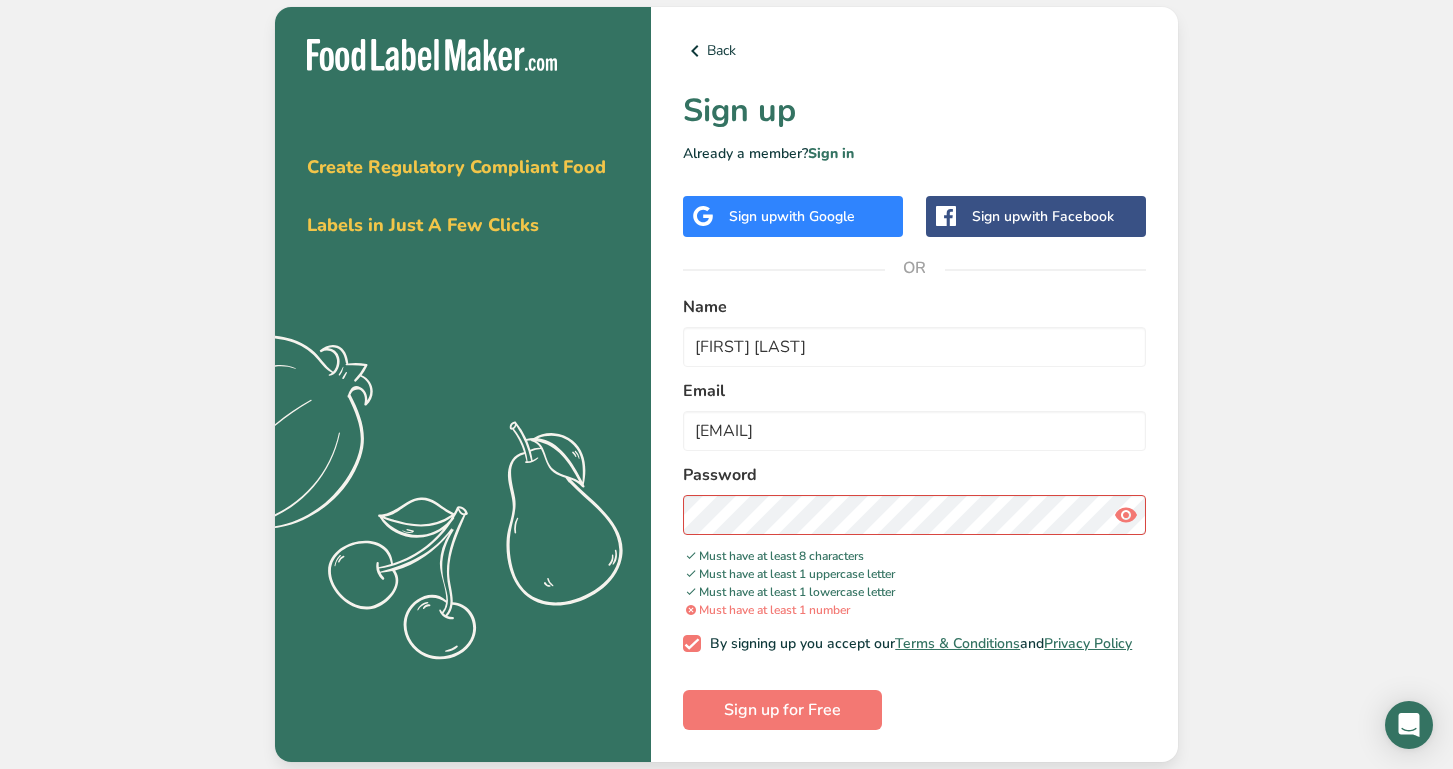 click on "Email" at bounding box center [914, 391] 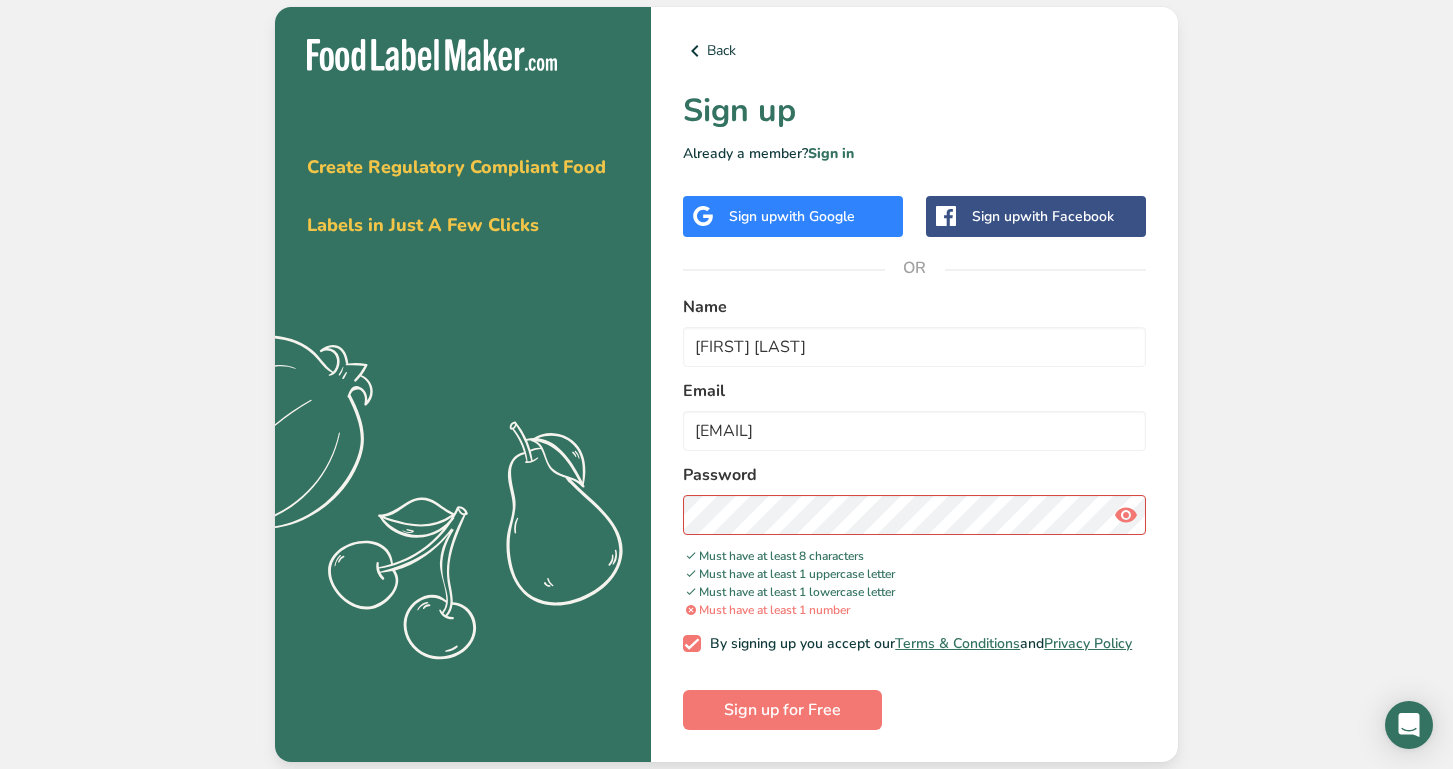 click at bounding box center [1126, 515] 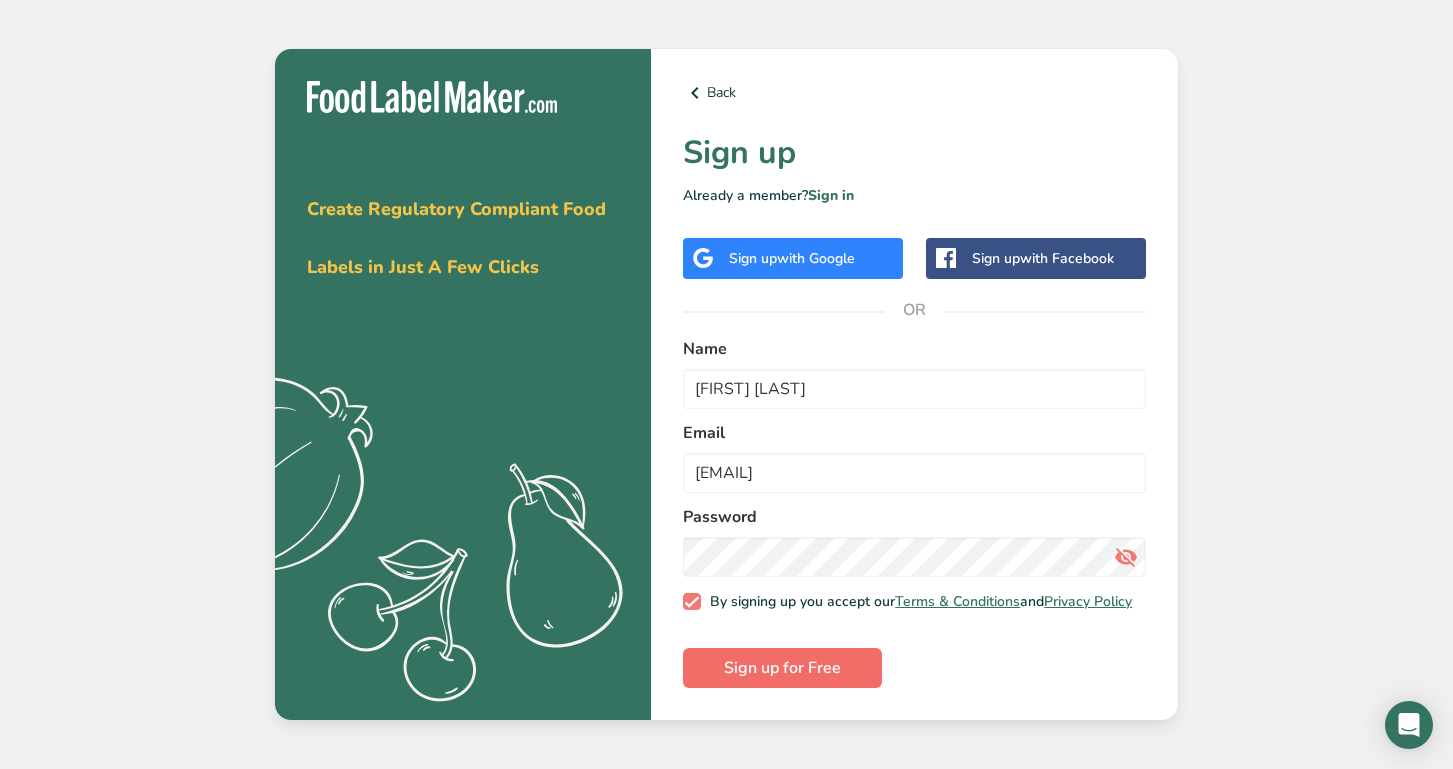 click on "Sign up for Free" at bounding box center [782, 668] 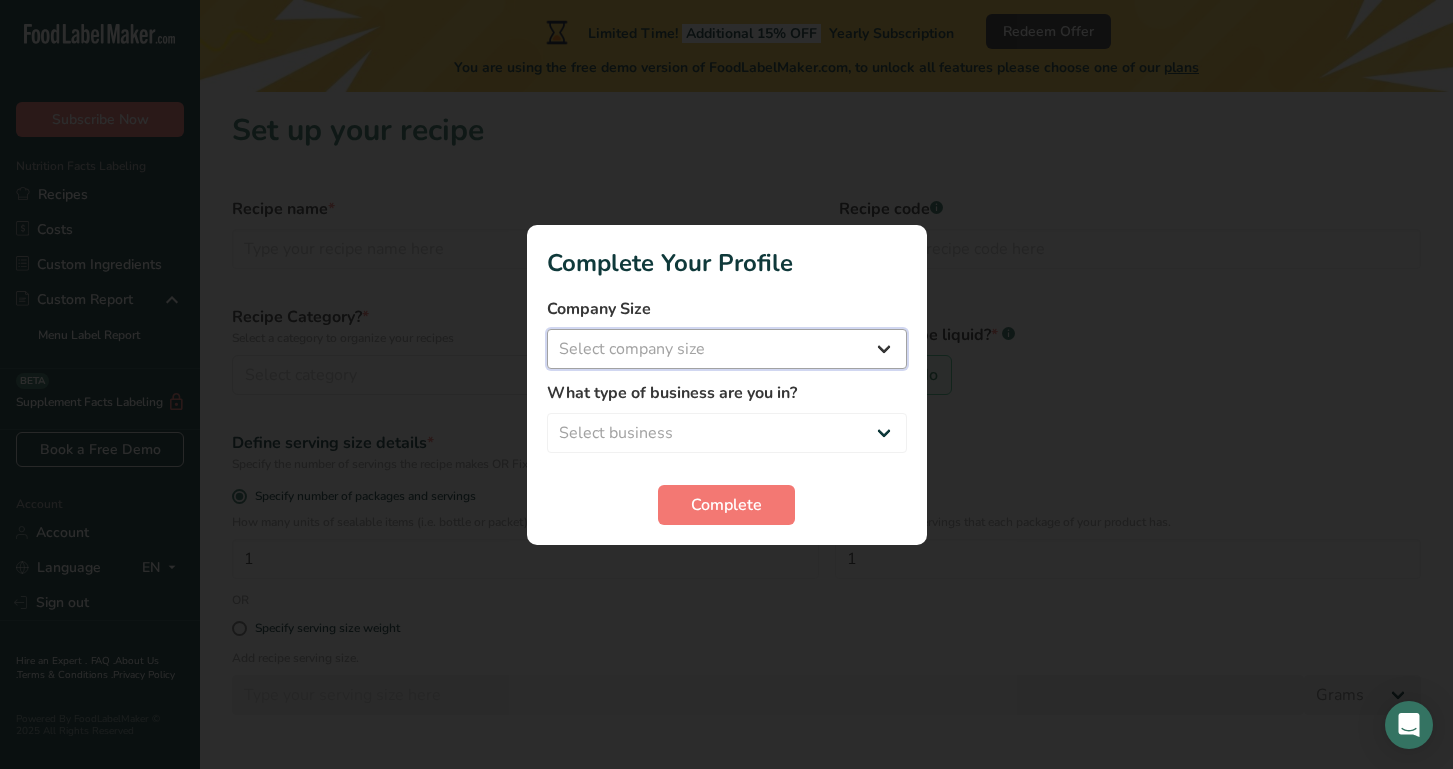 select on "2" 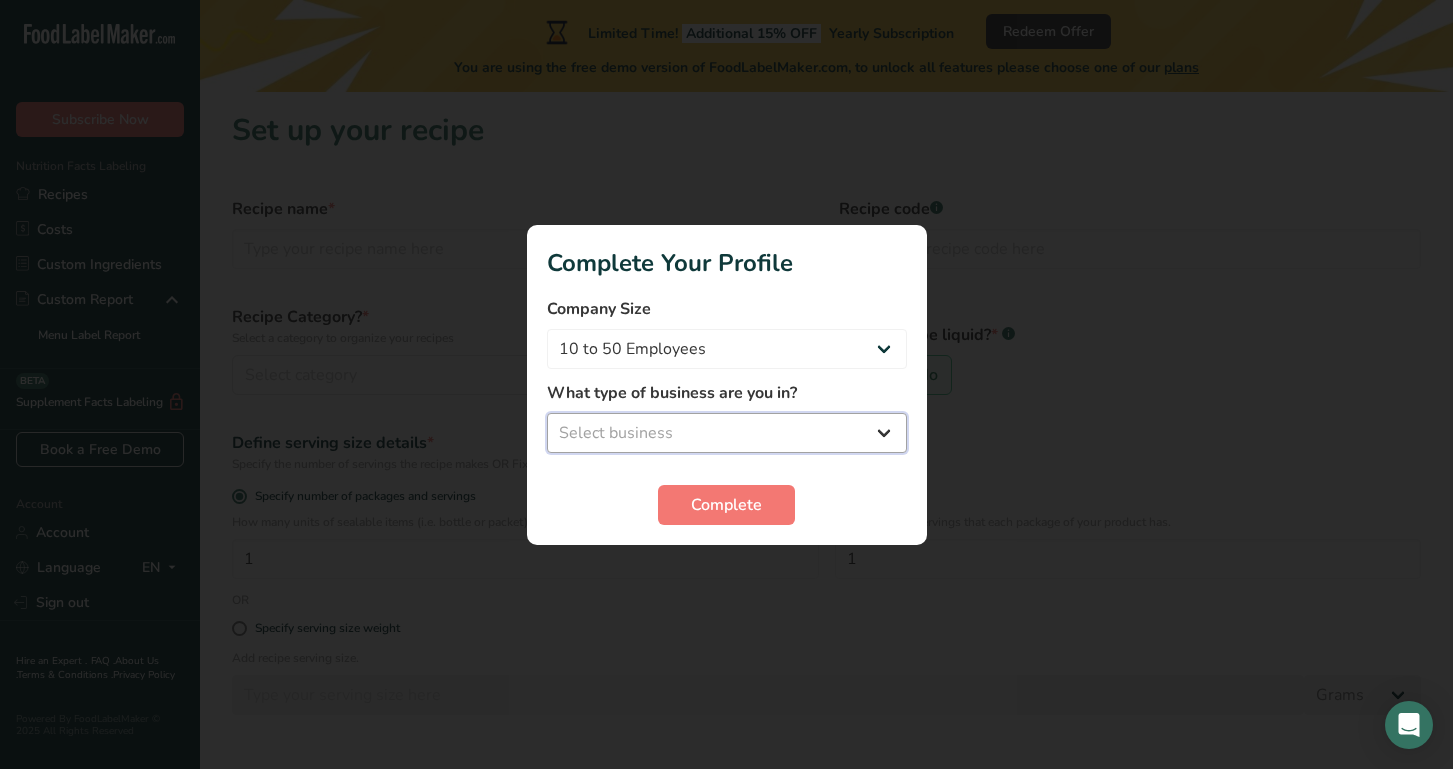 select on "1" 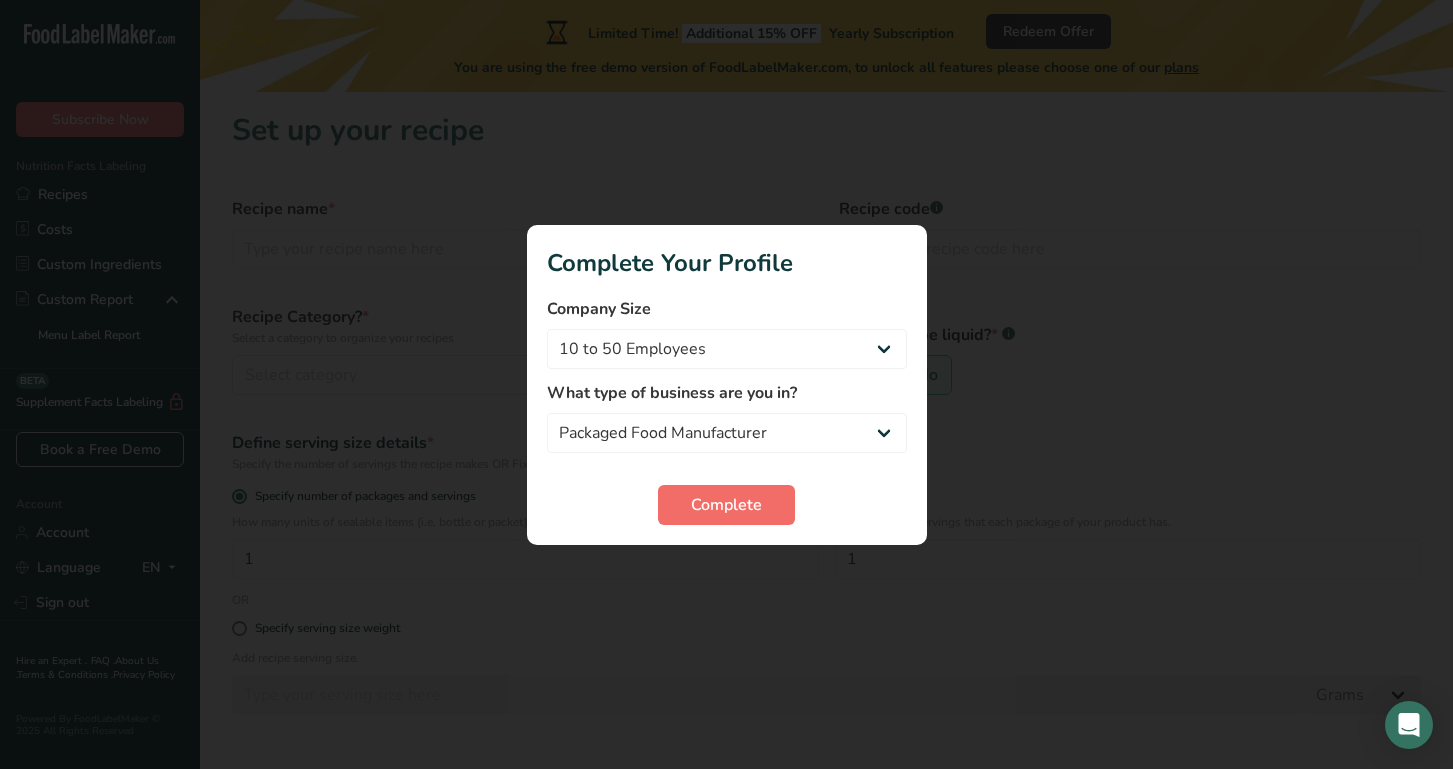 click on "Complete" at bounding box center [726, 505] 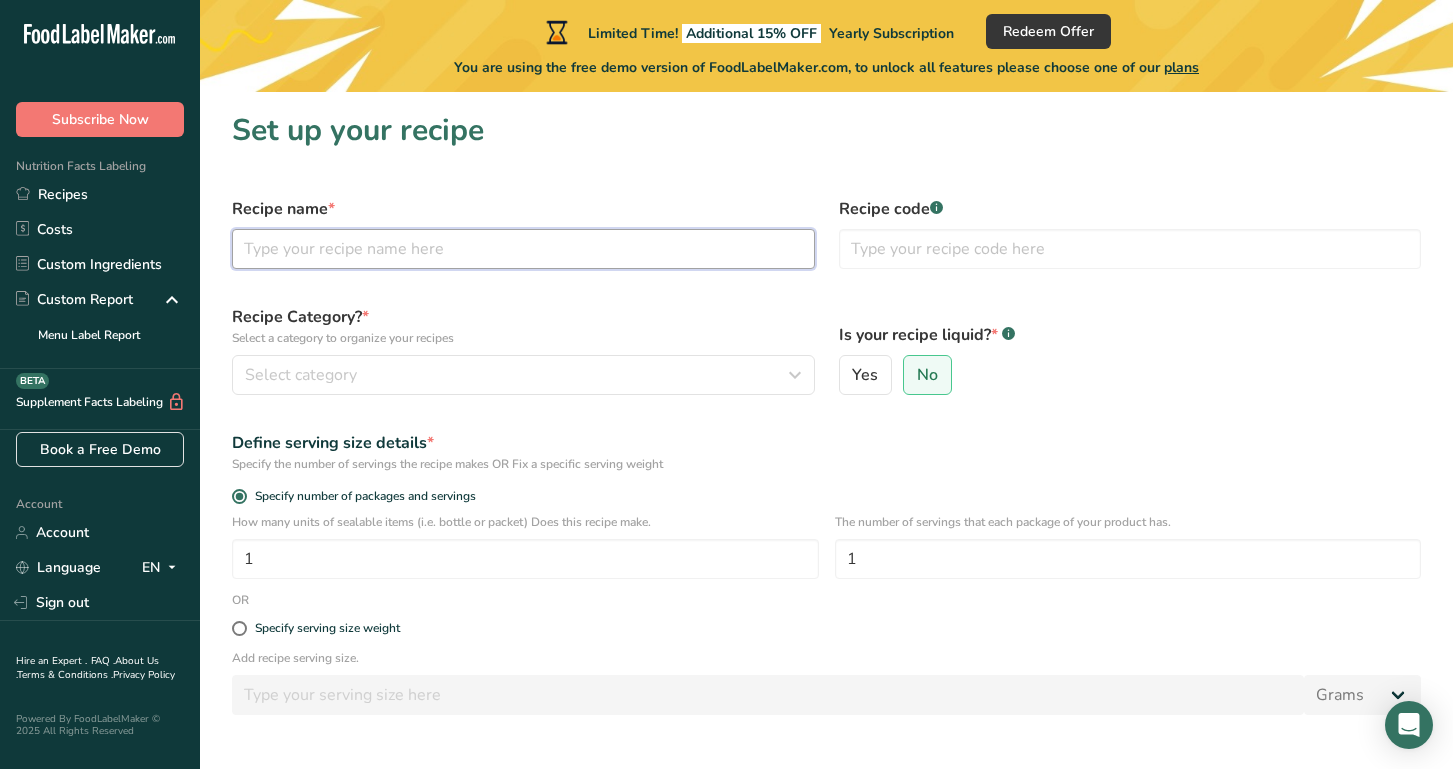 click at bounding box center (523, 249) 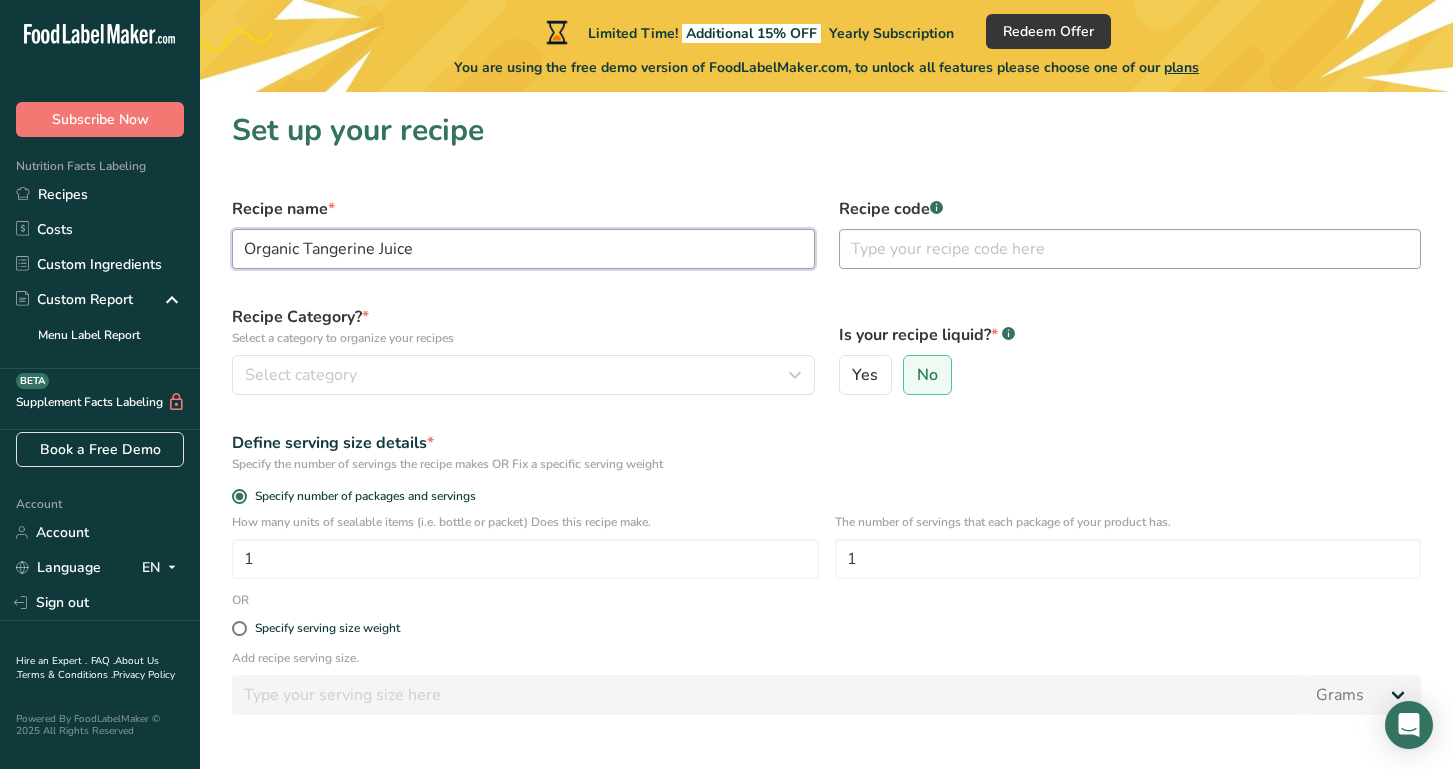 type on "Organic Tangerine Juice" 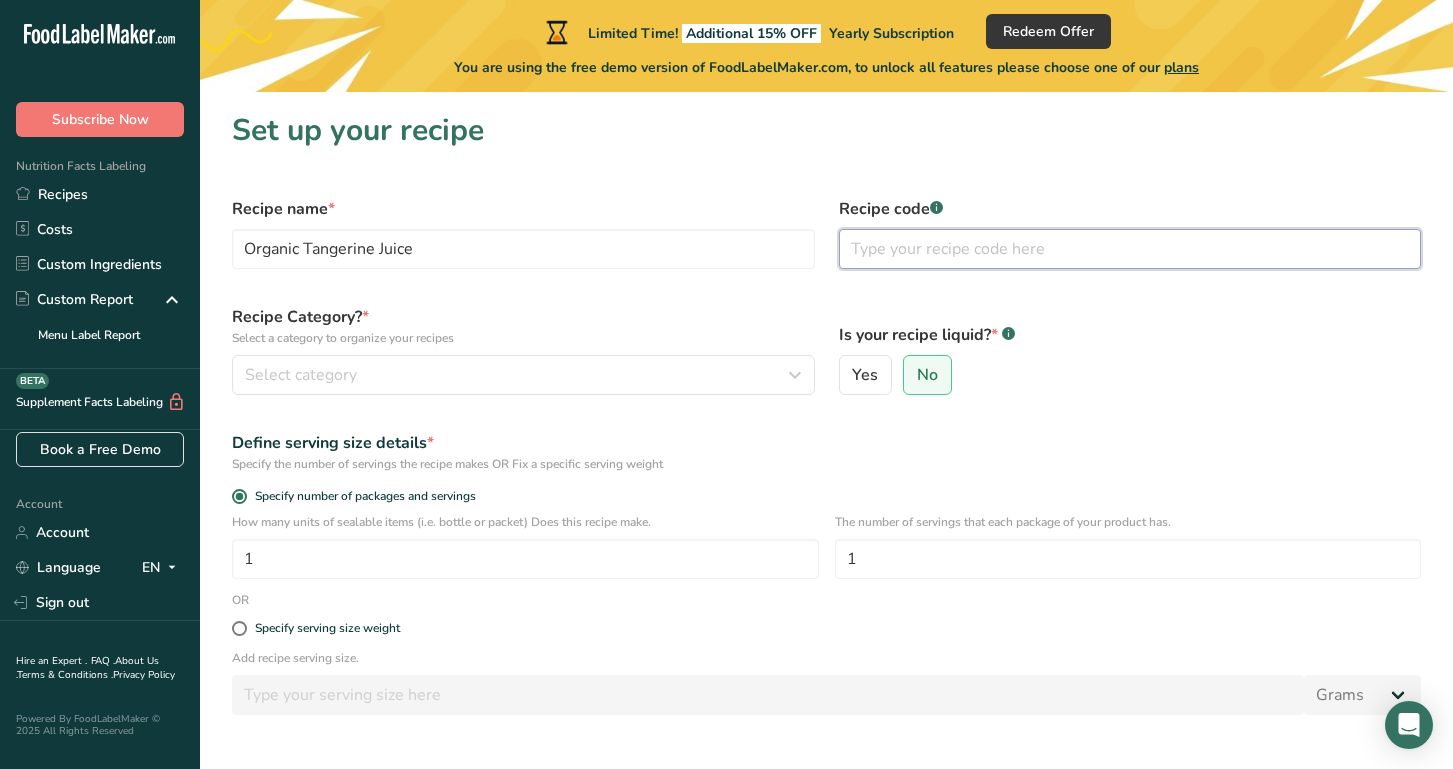 click at bounding box center [1130, 249] 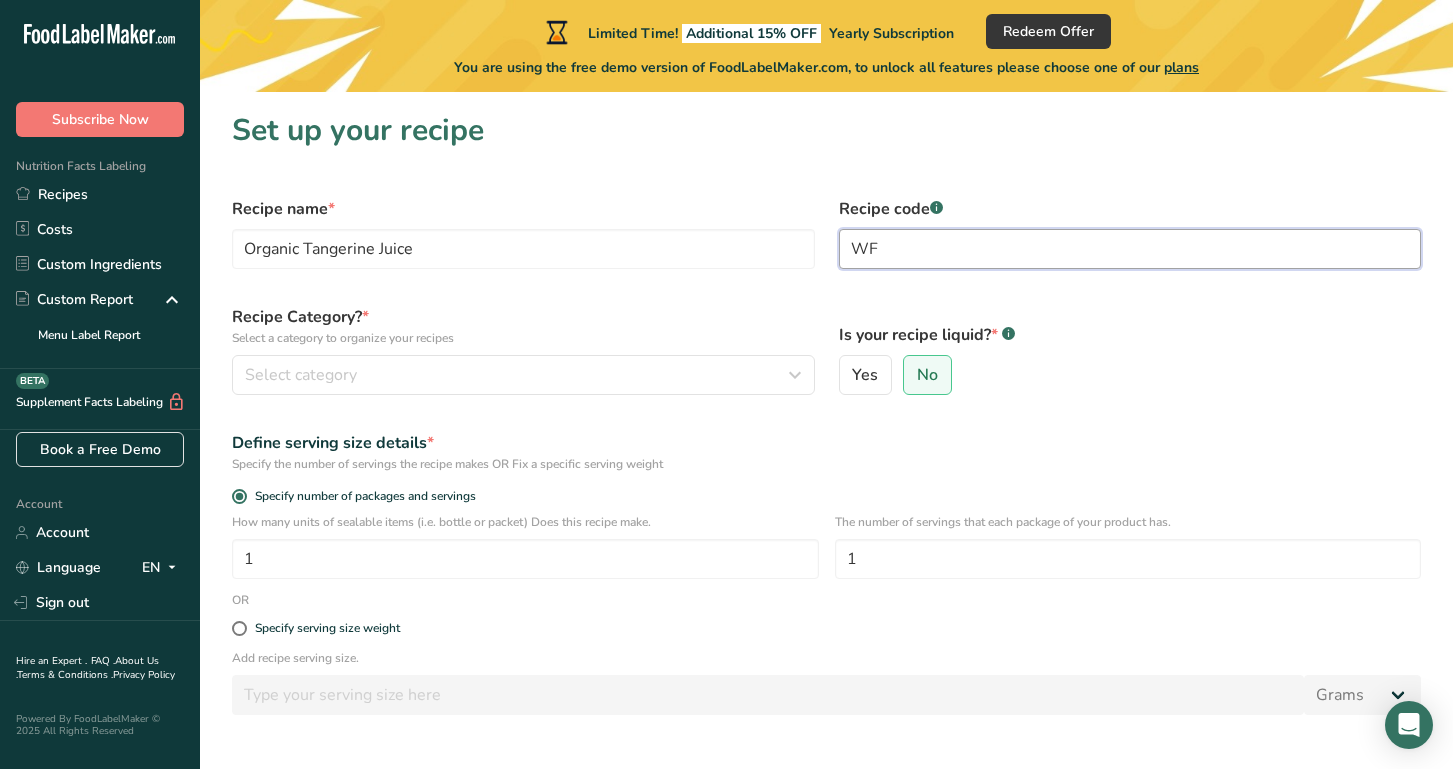type on "W" 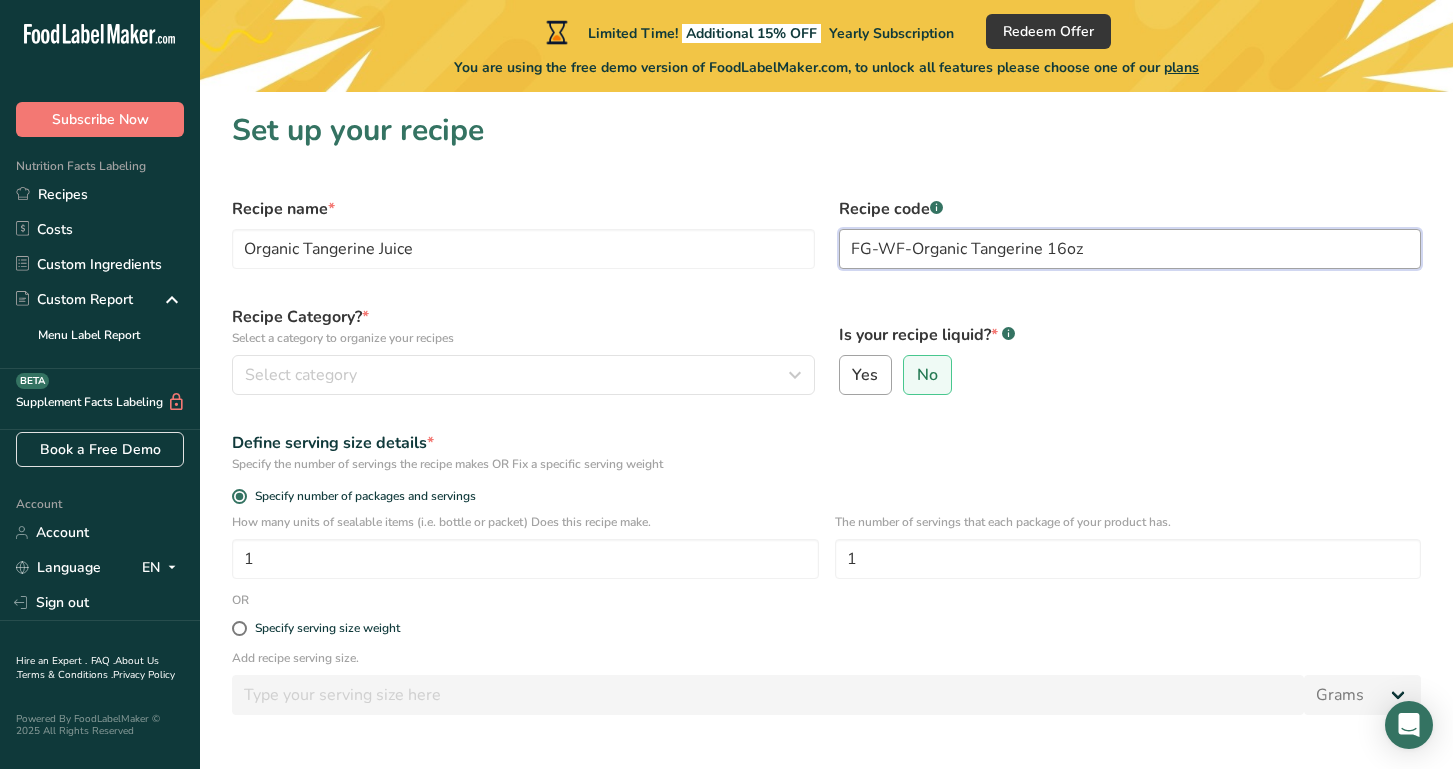 type on "FG-WF-Organic Tangerine 16oz" 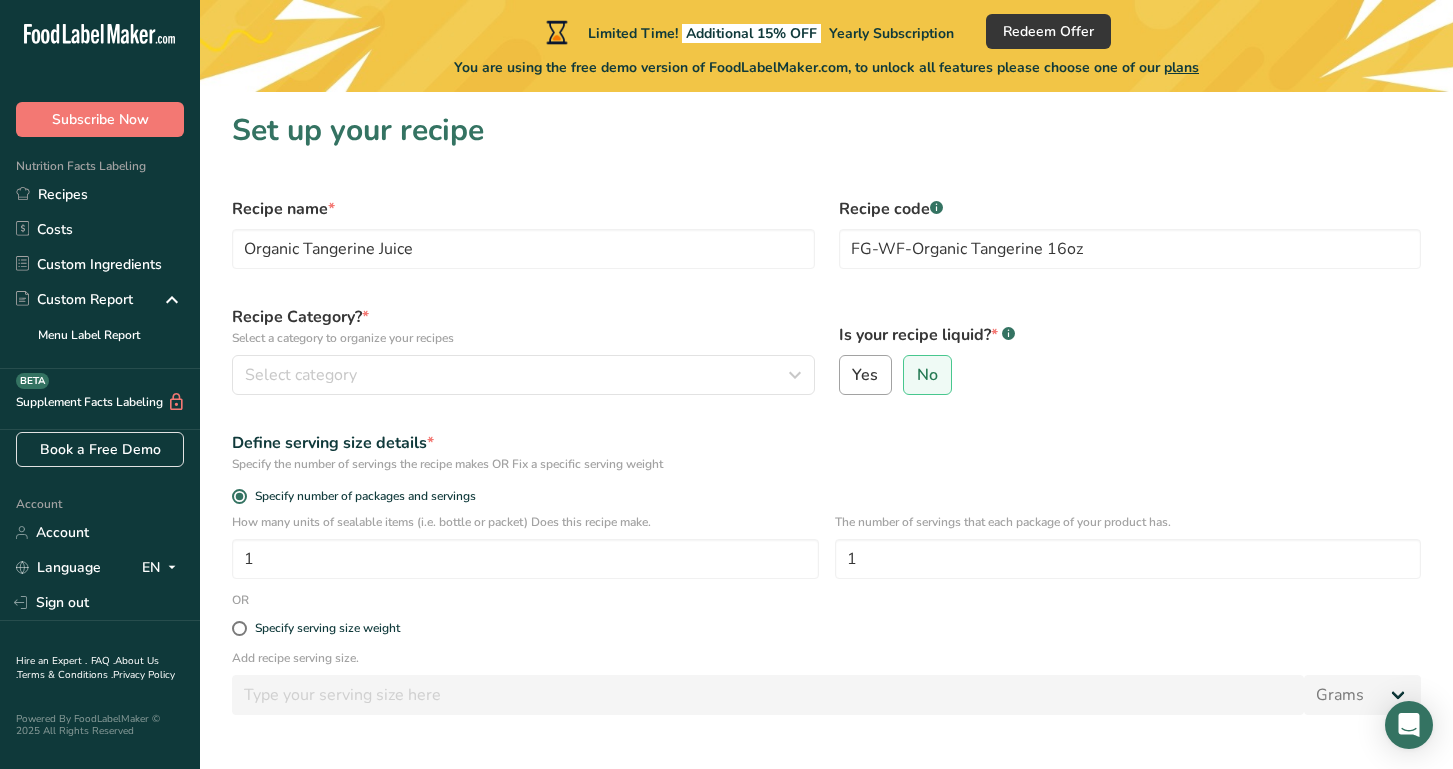 click on "Yes" at bounding box center (865, 375) 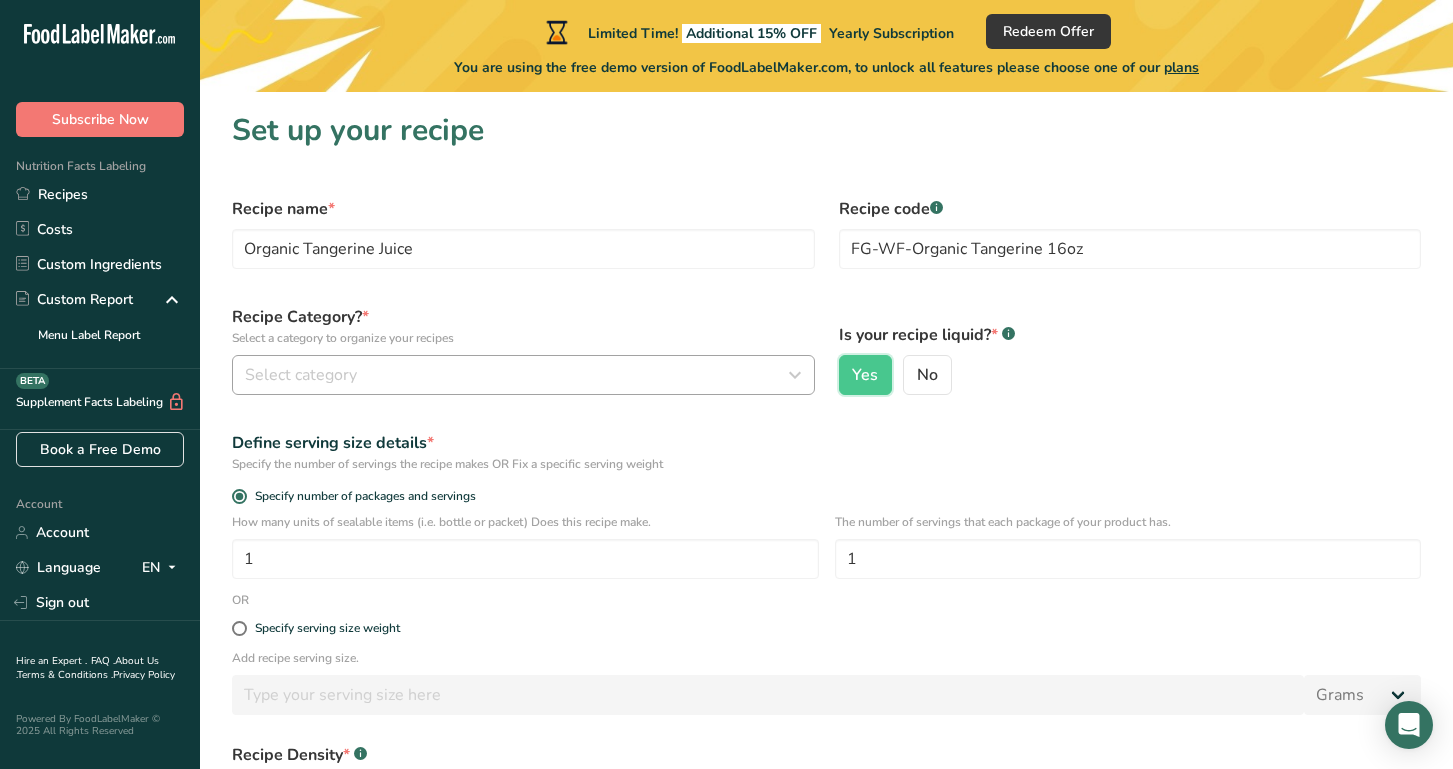 click on "Select category" at bounding box center [523, 375] 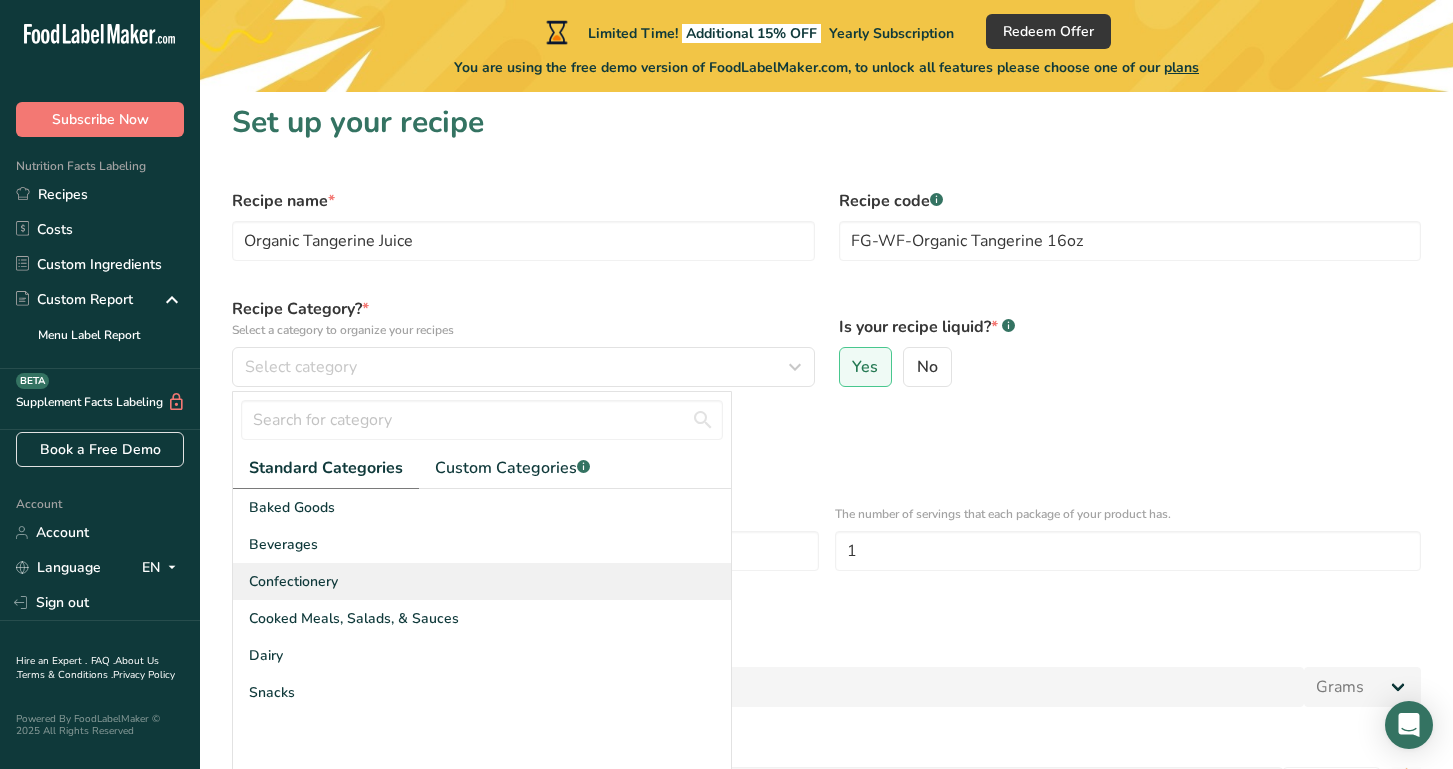 scroll, scrollTop: 12, scrollLeft: 0, axis: vertical 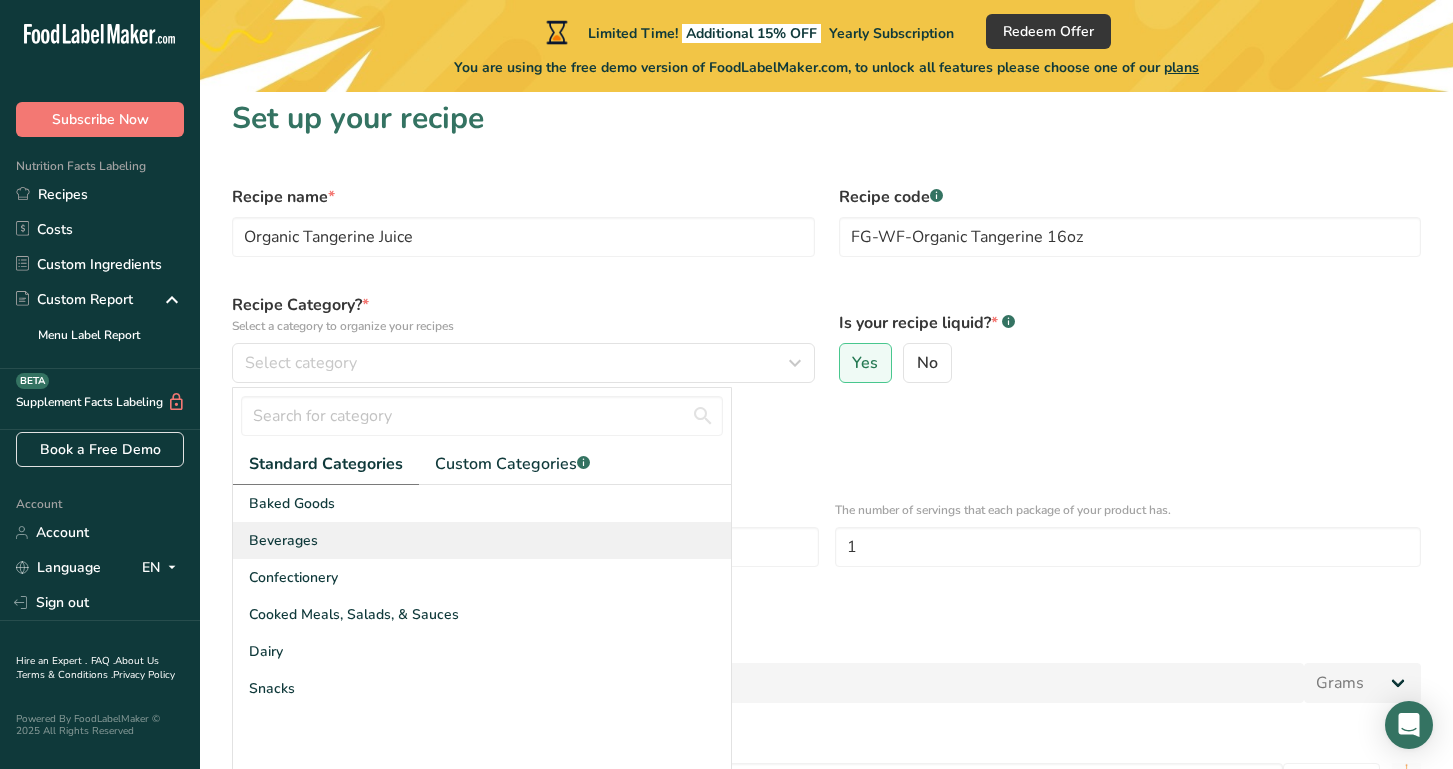 click on "Beverages" at bounding box center (482, 540) 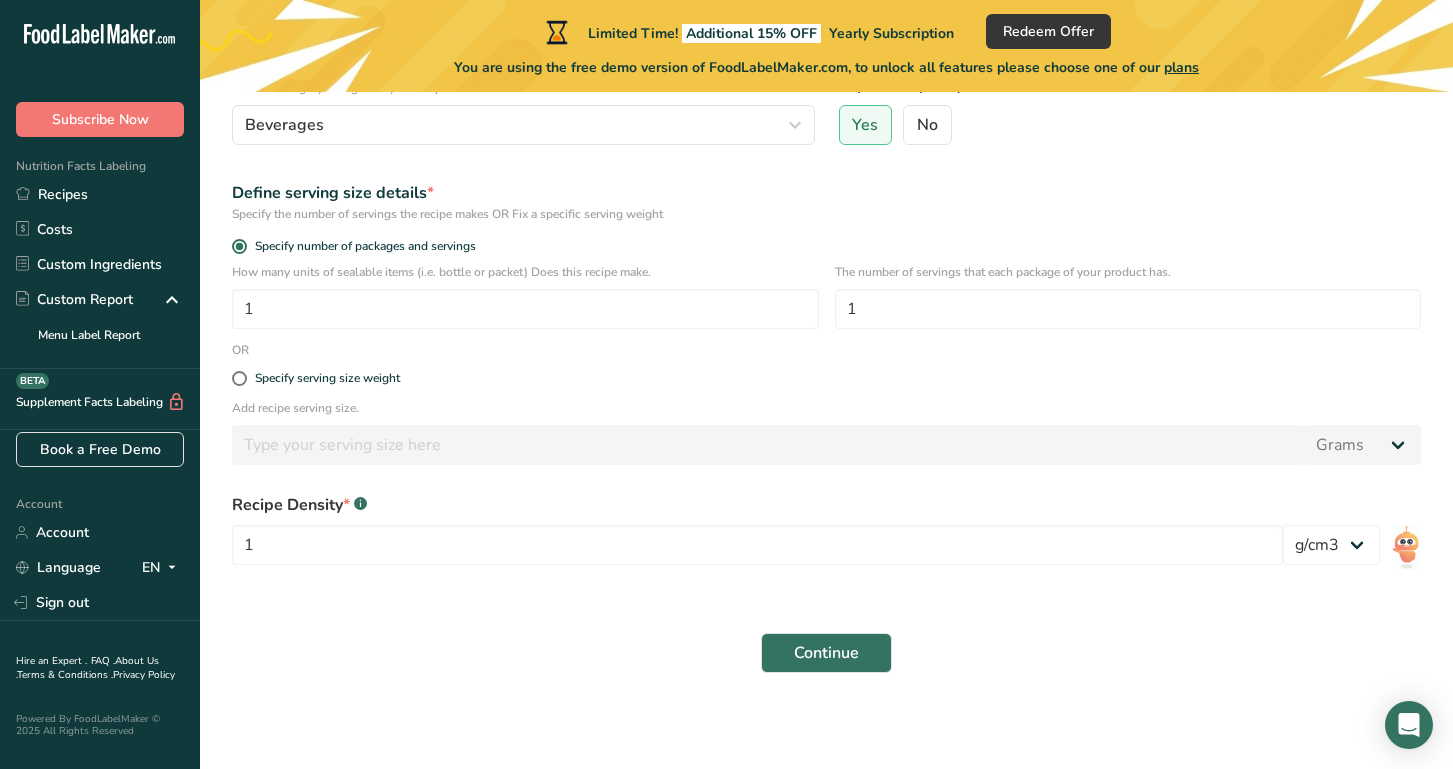 scroll, scrollTop: 250, scrollLeft: 0, axis: vertical 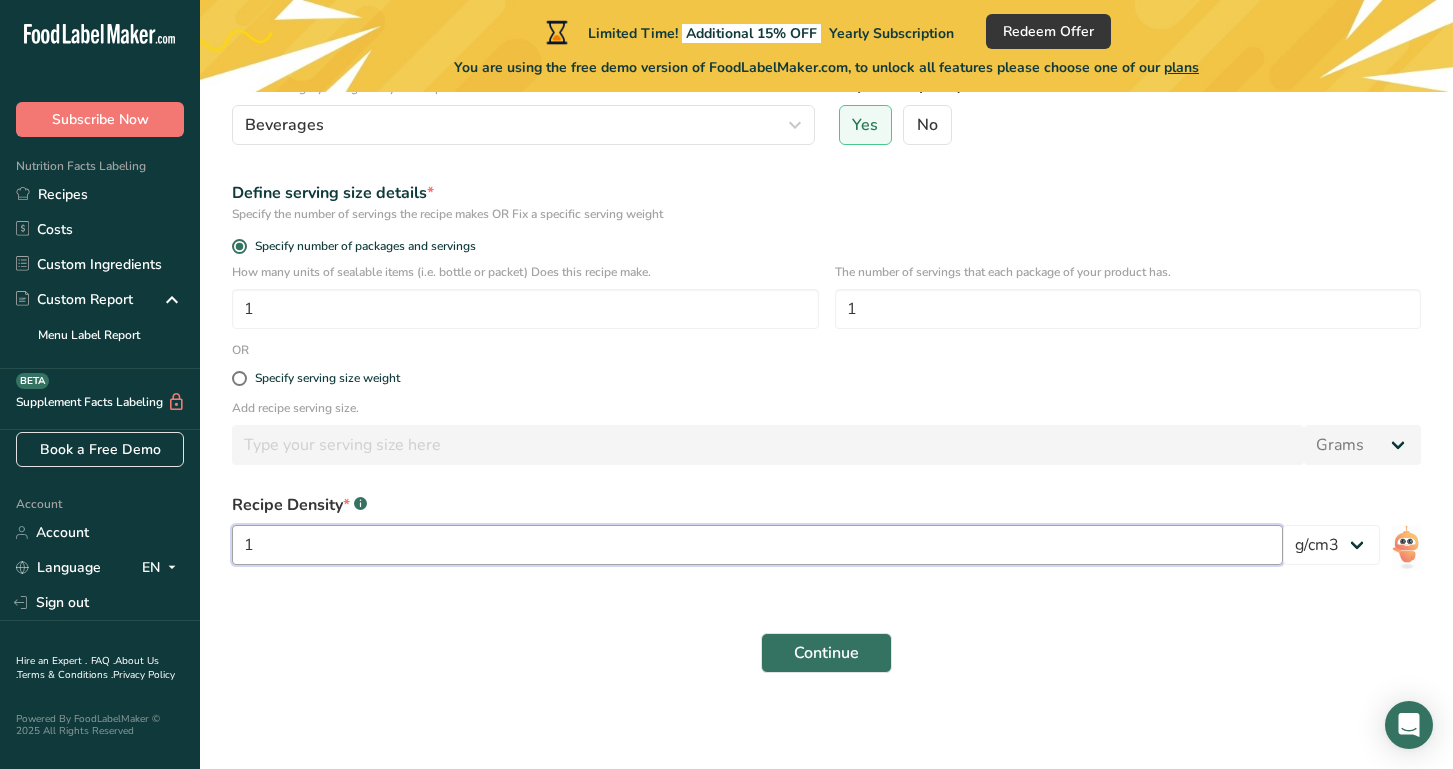 click on "1" at bounding box center (757, 545) 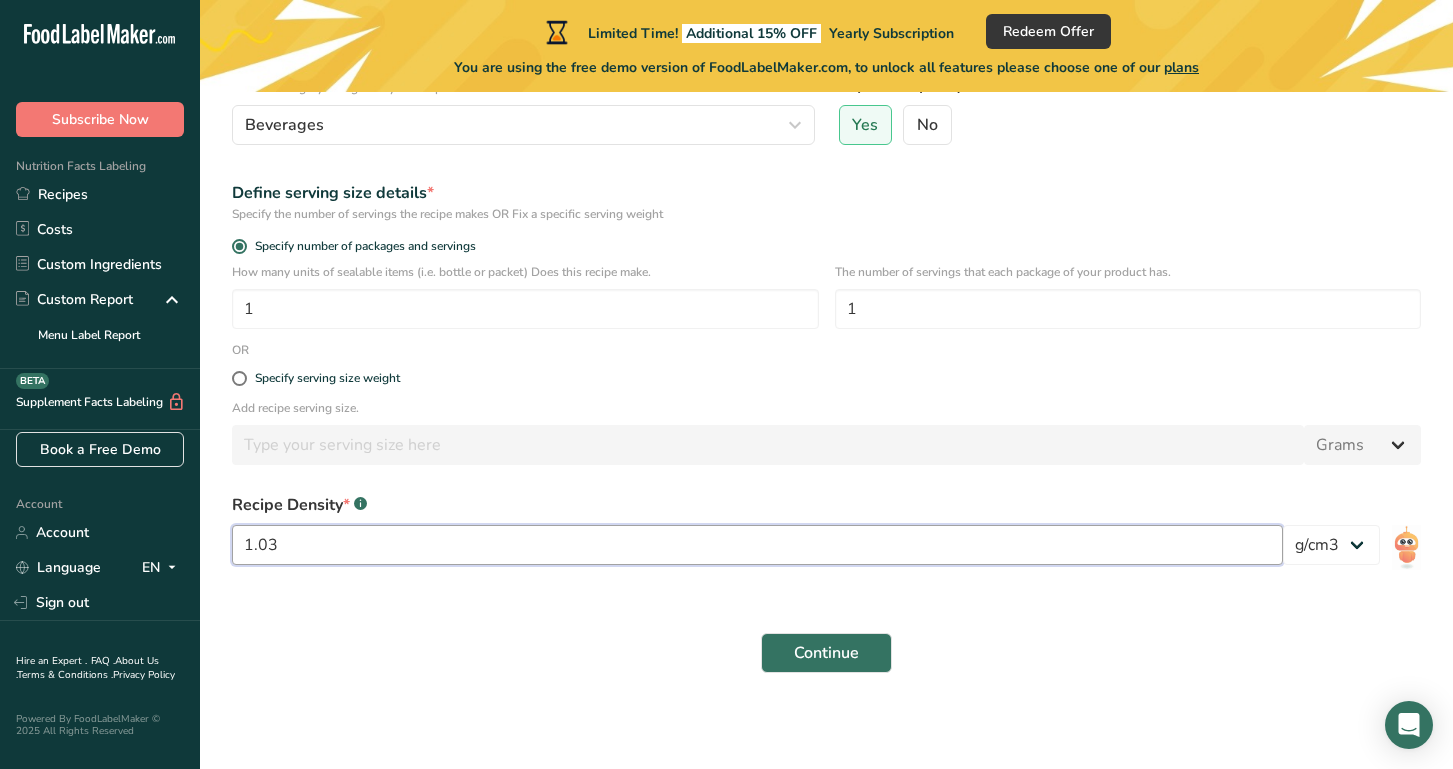 type on "1.03" 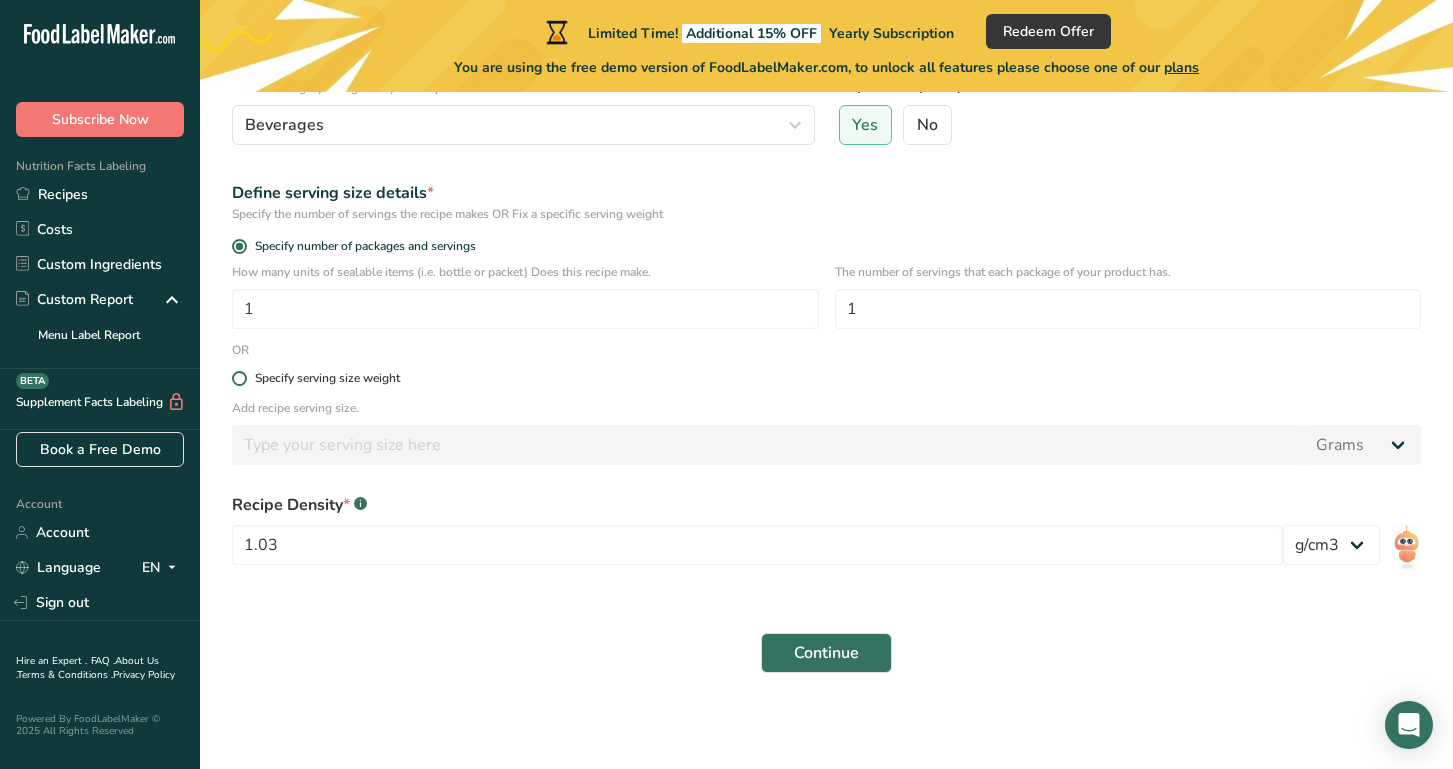 click at bounding box center (239, 378) 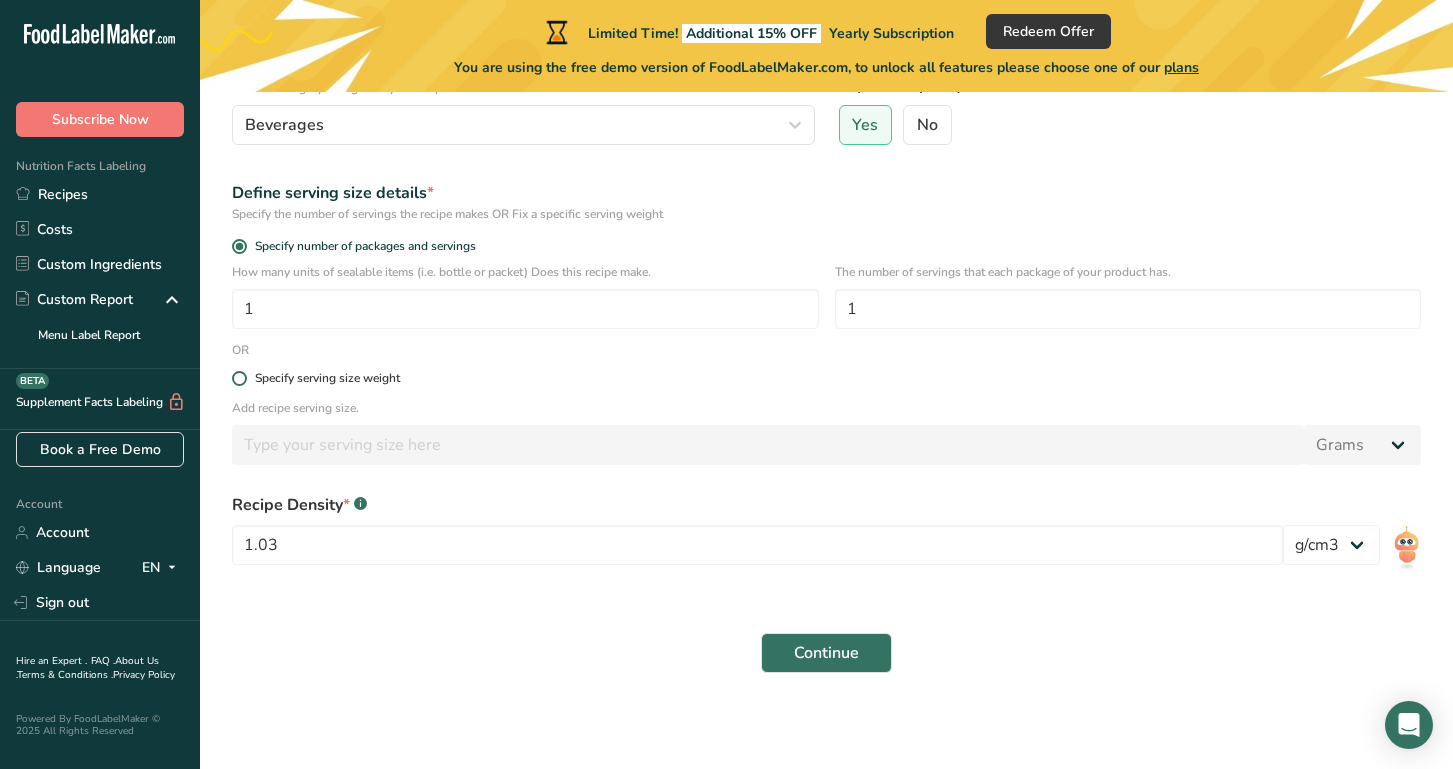 click on "Specify serving size weight" at bounding box center (238, 378) 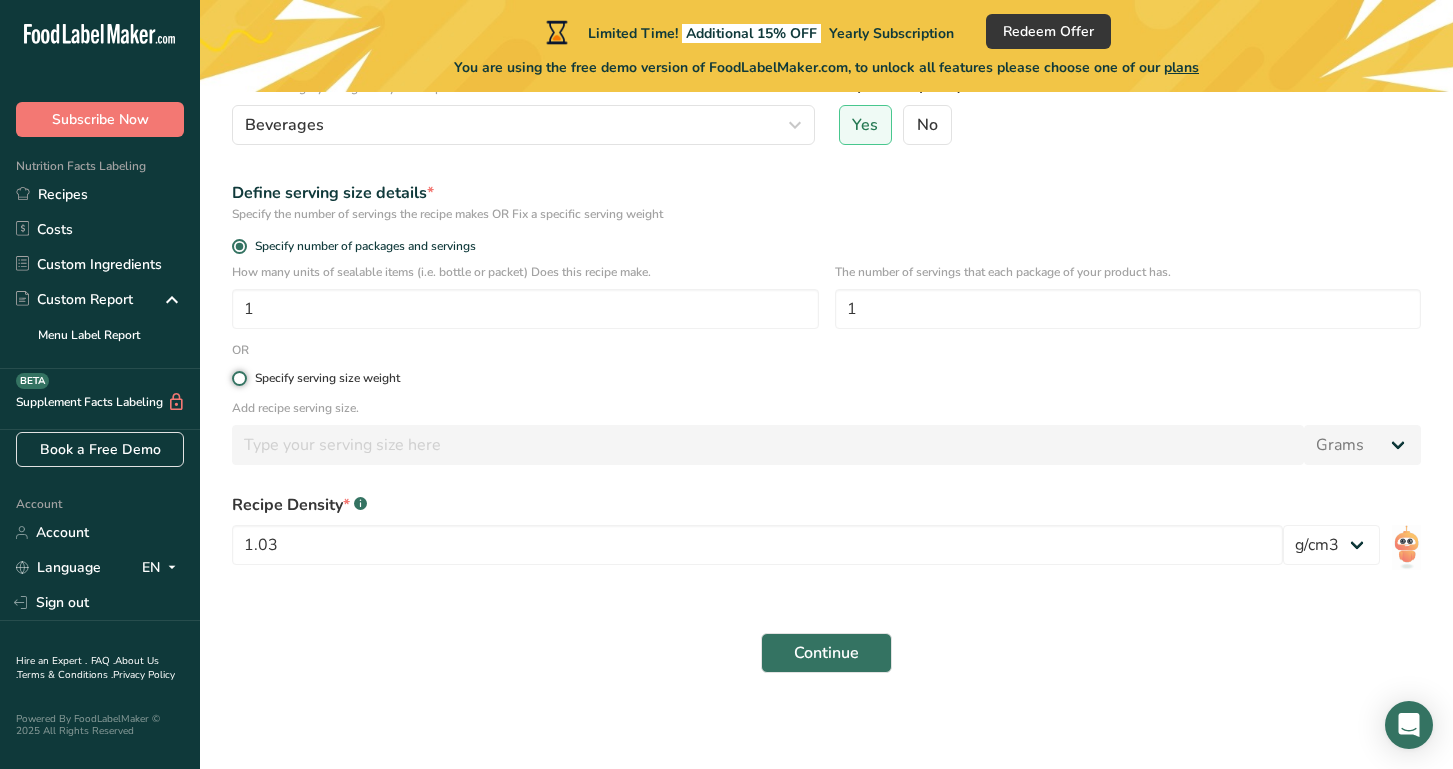 radio on "true" 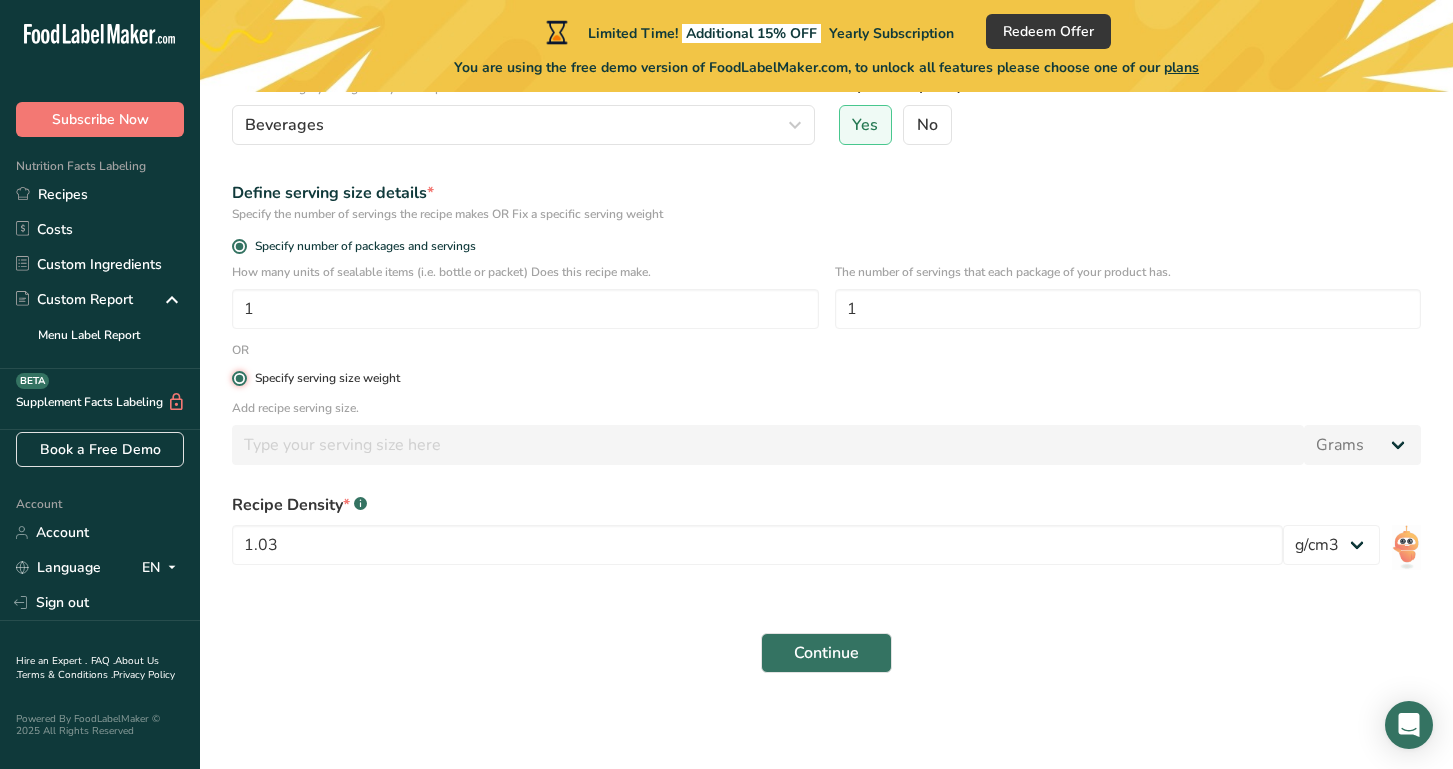 radio on "false" 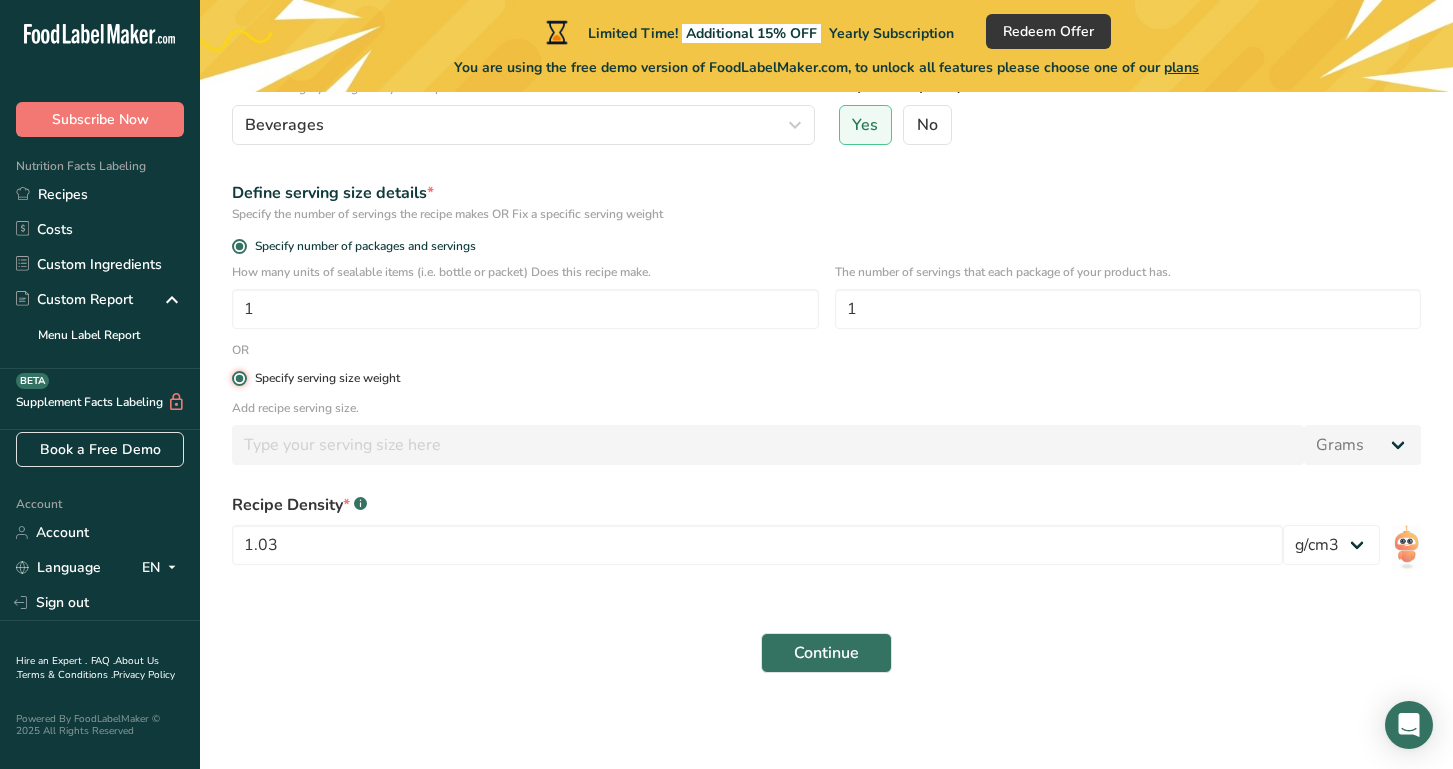 type 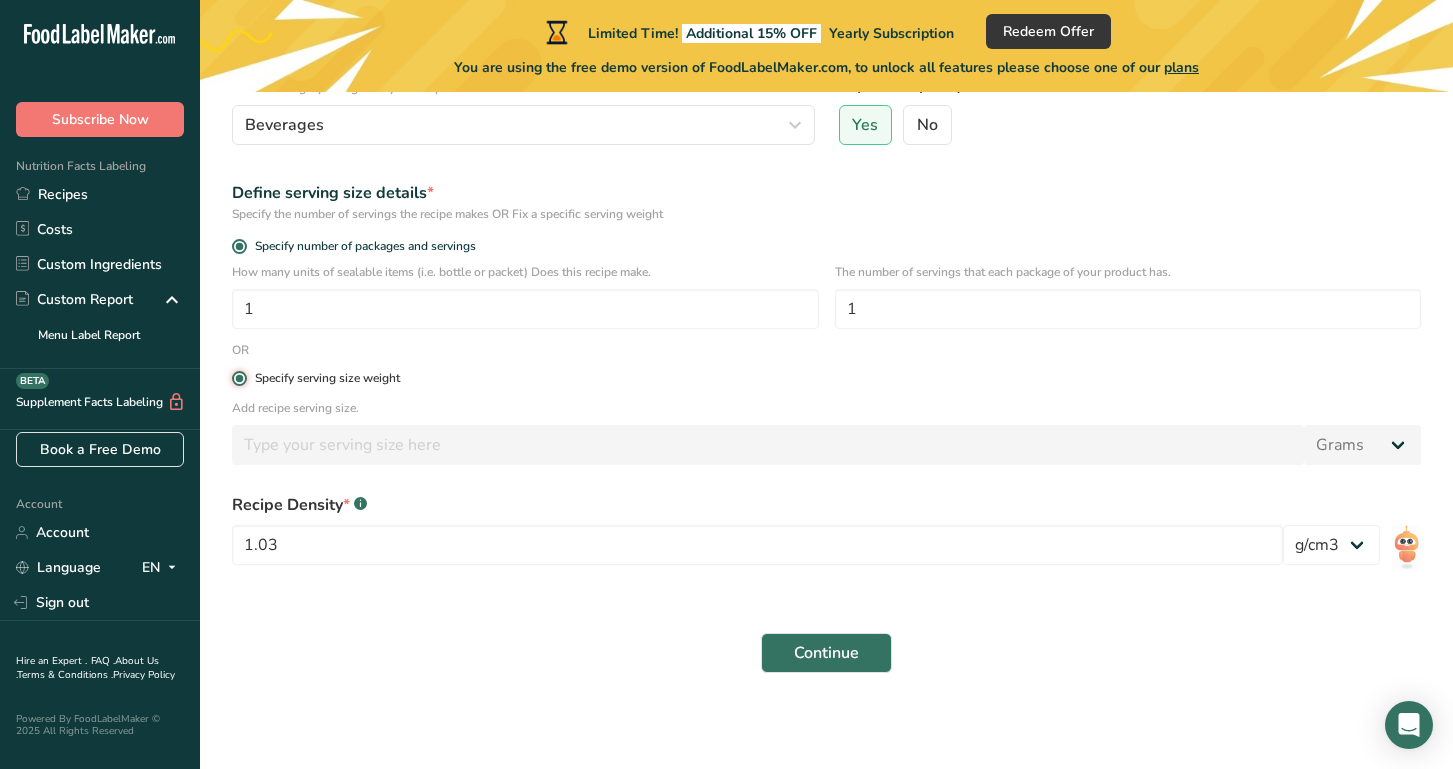 type 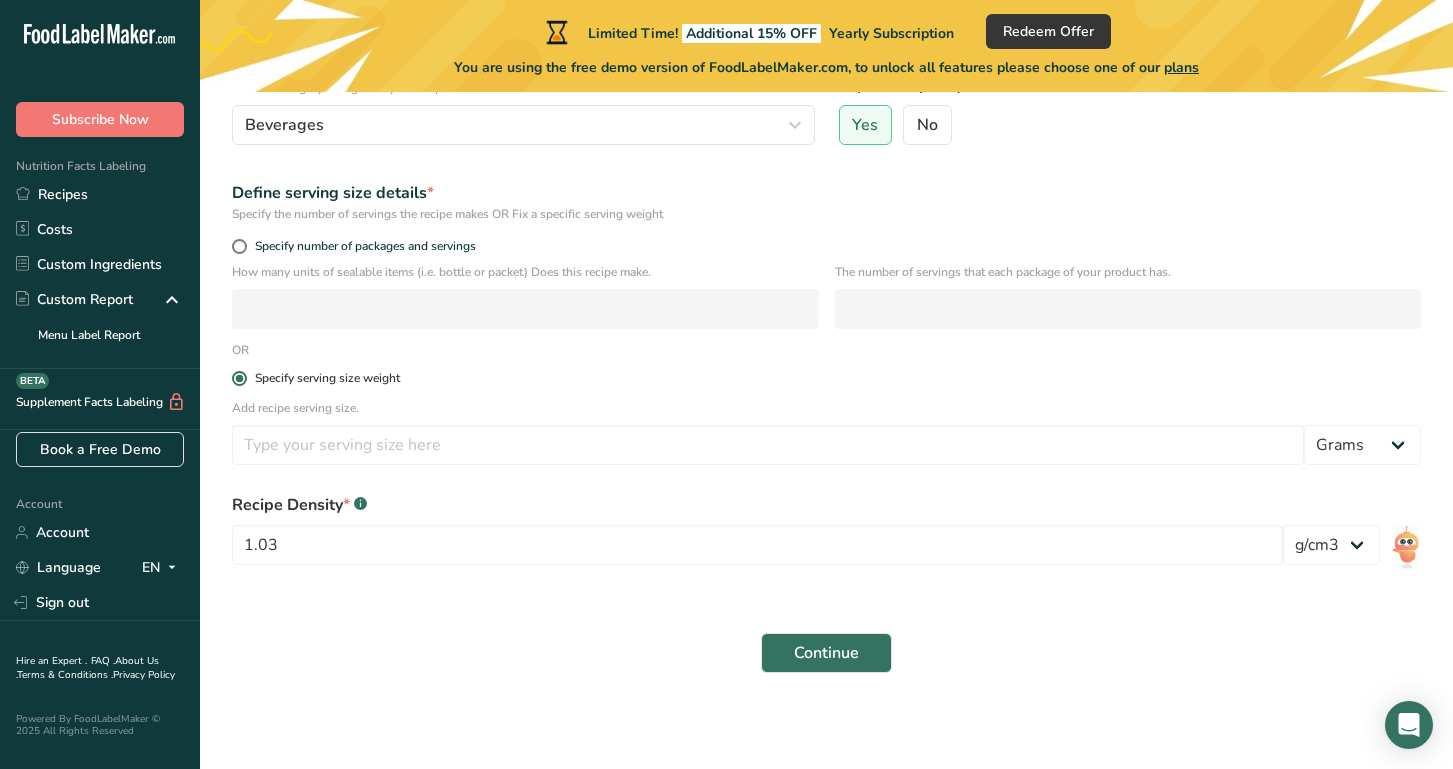 click at bounding box center (239, 378) 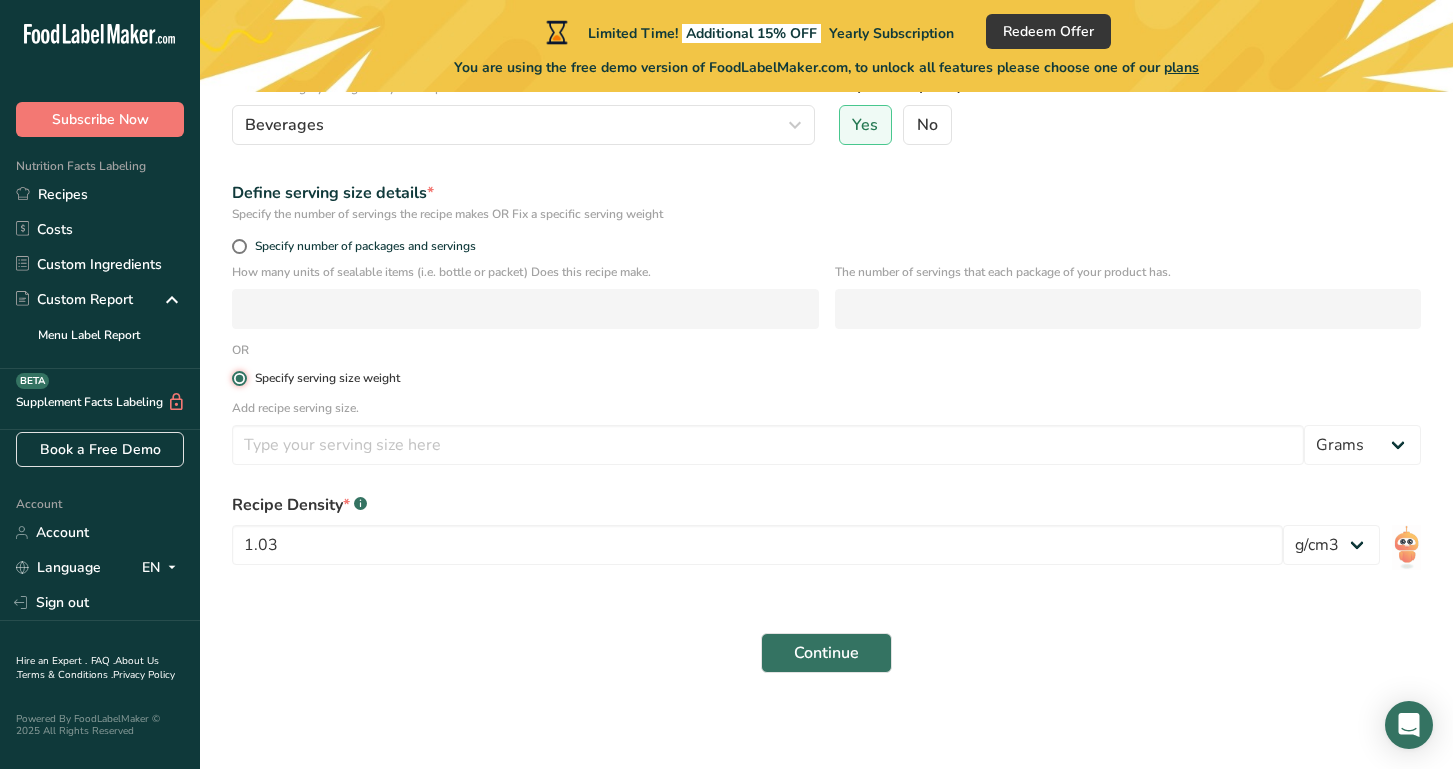 click on "Specify serving size weight" at bounding box center [238, 378] 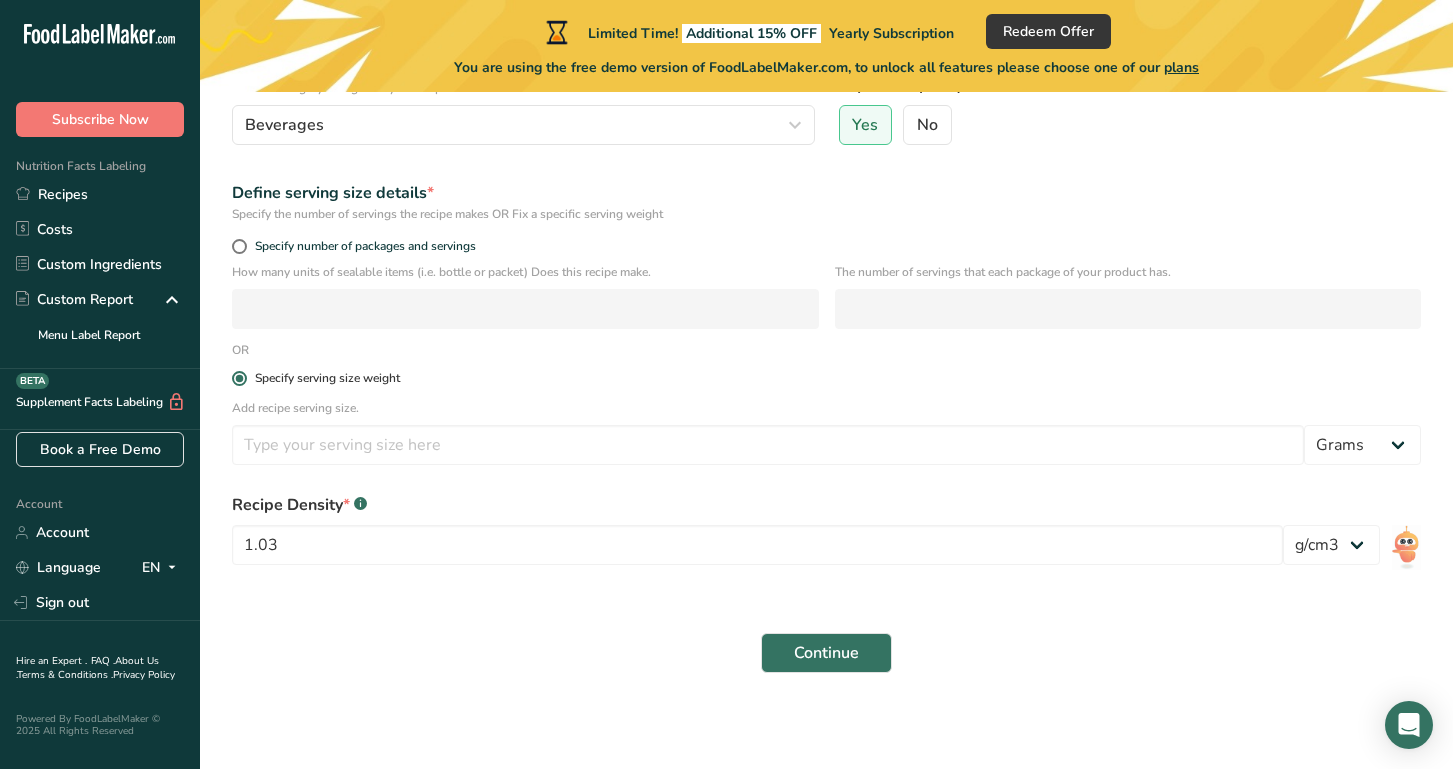 click on "Specify serving size weight" at bounding box center [826, 379] 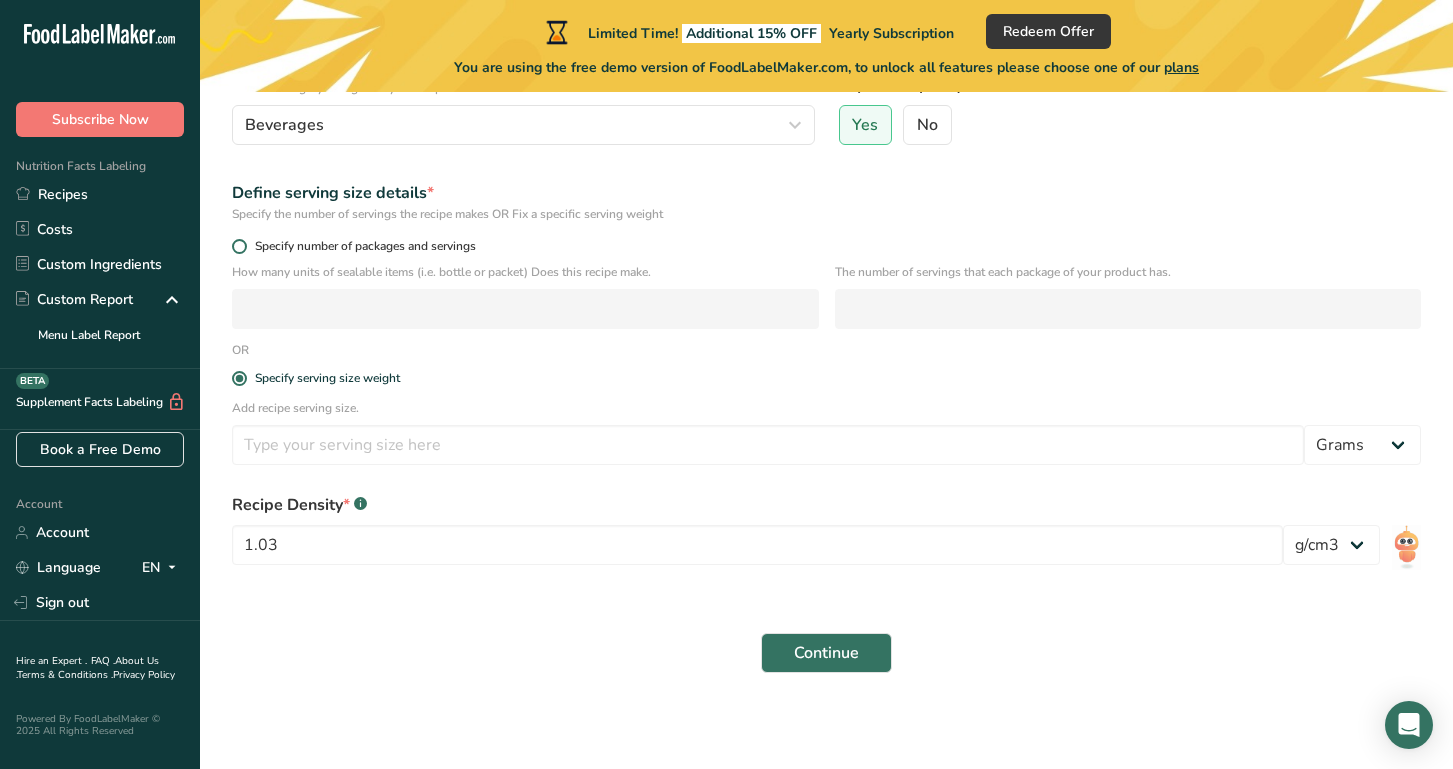 click at bounding box center [239, 246] 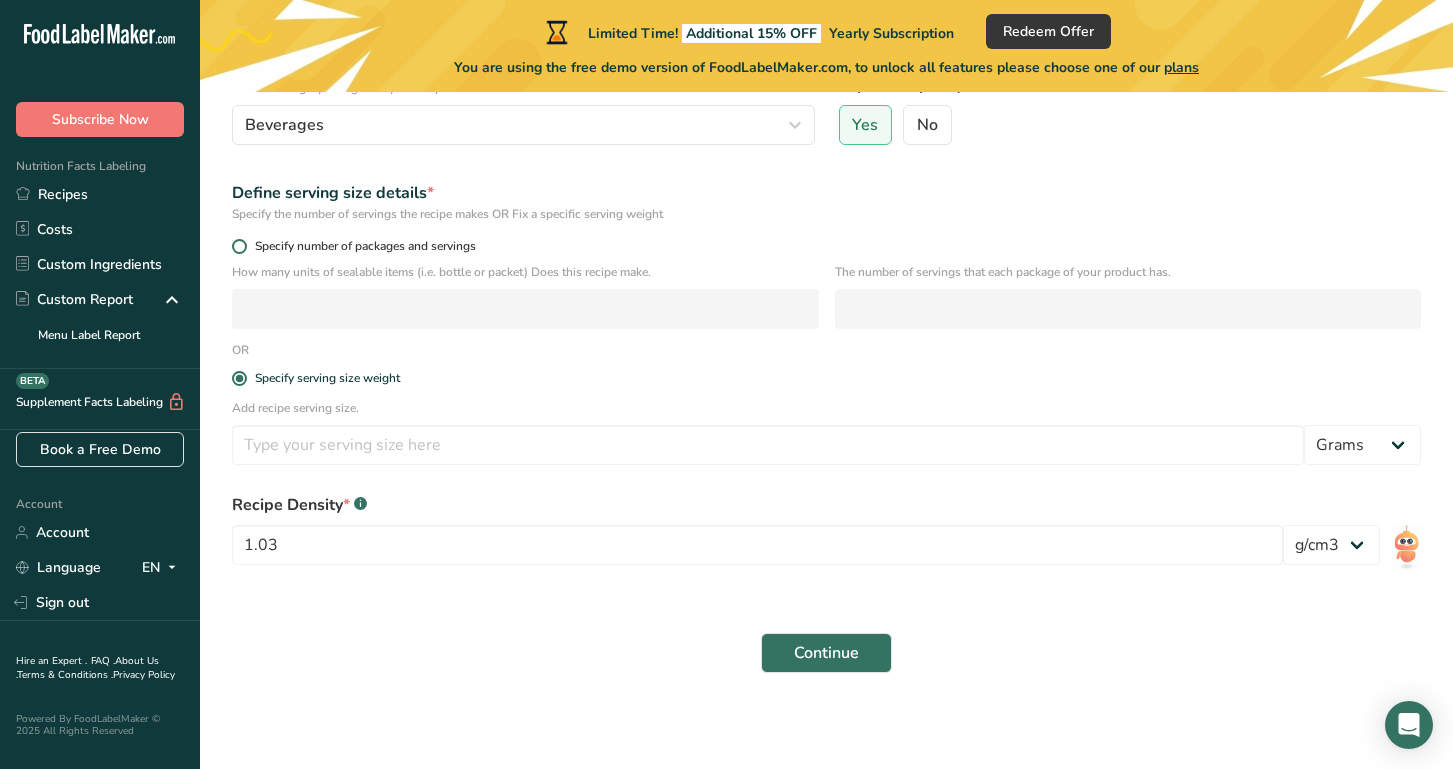 click on "Specify number of packages and servings" at bounding box center [238, 246] 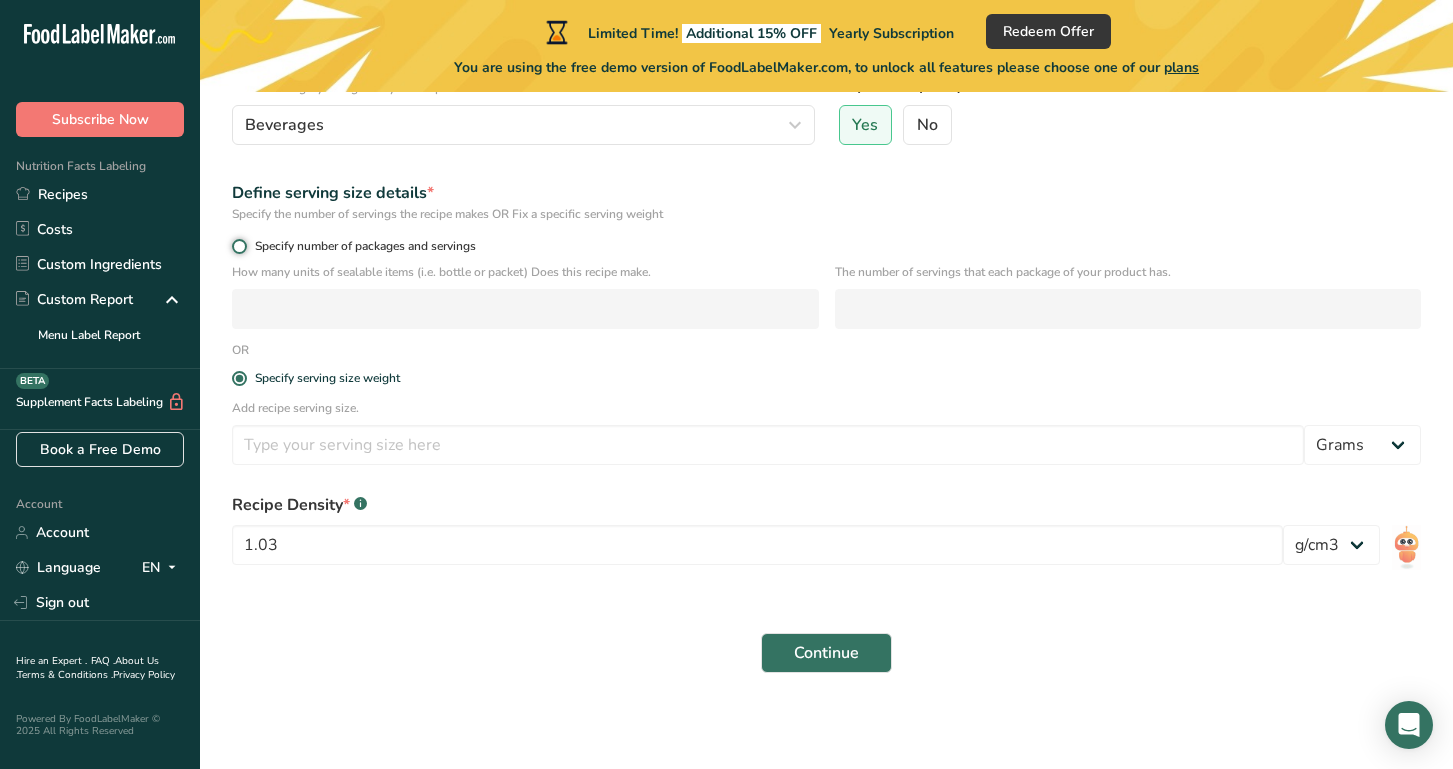 radio on "true" 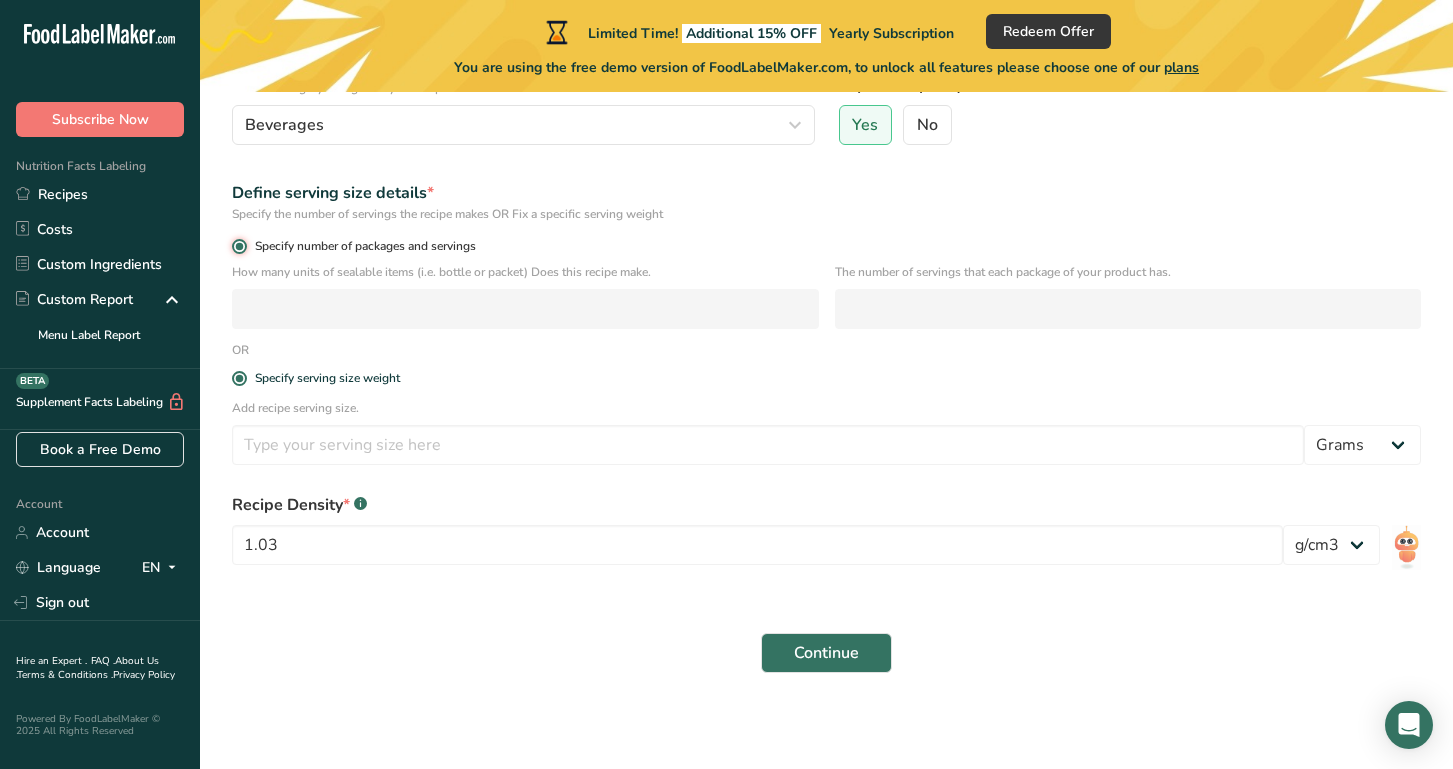 radio on "false" 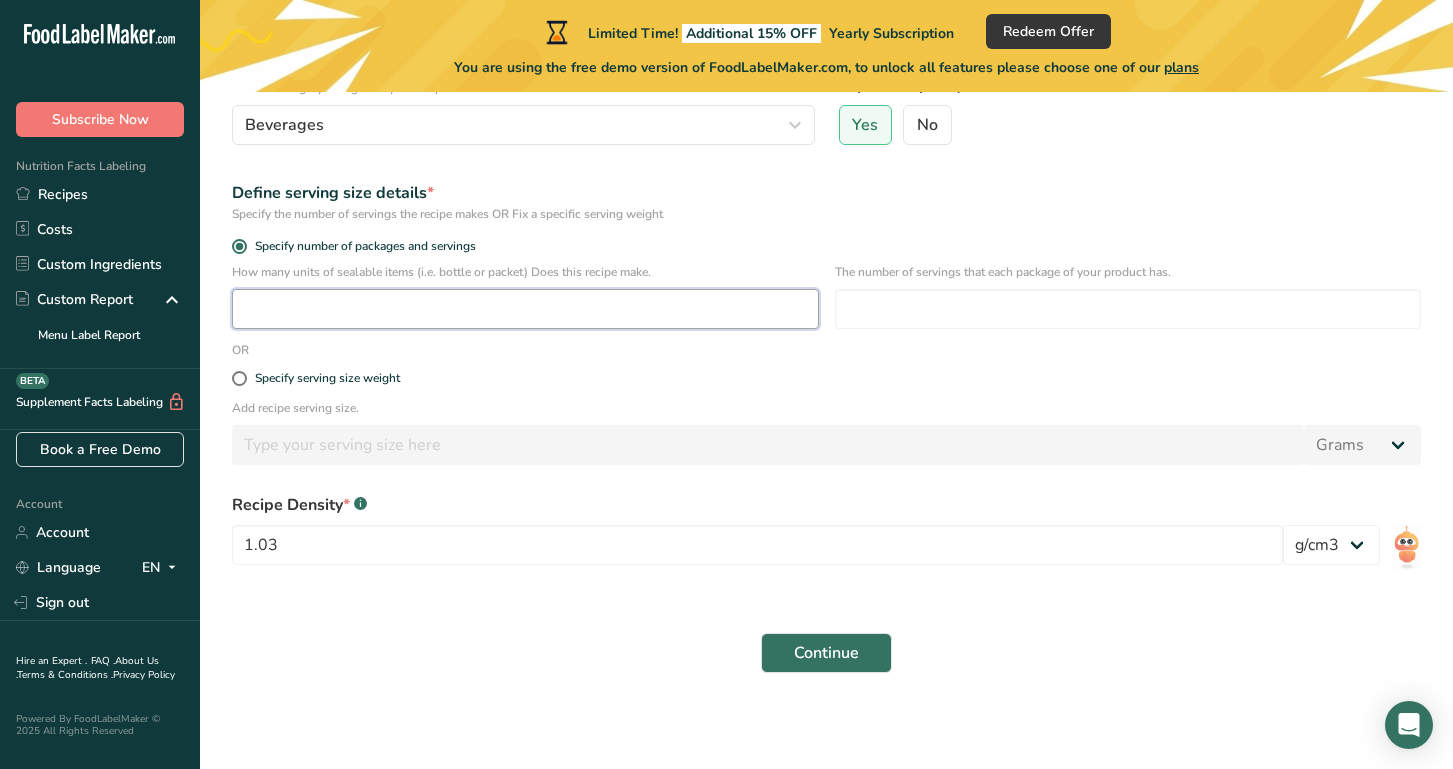 click at bounding box center (525, 309) 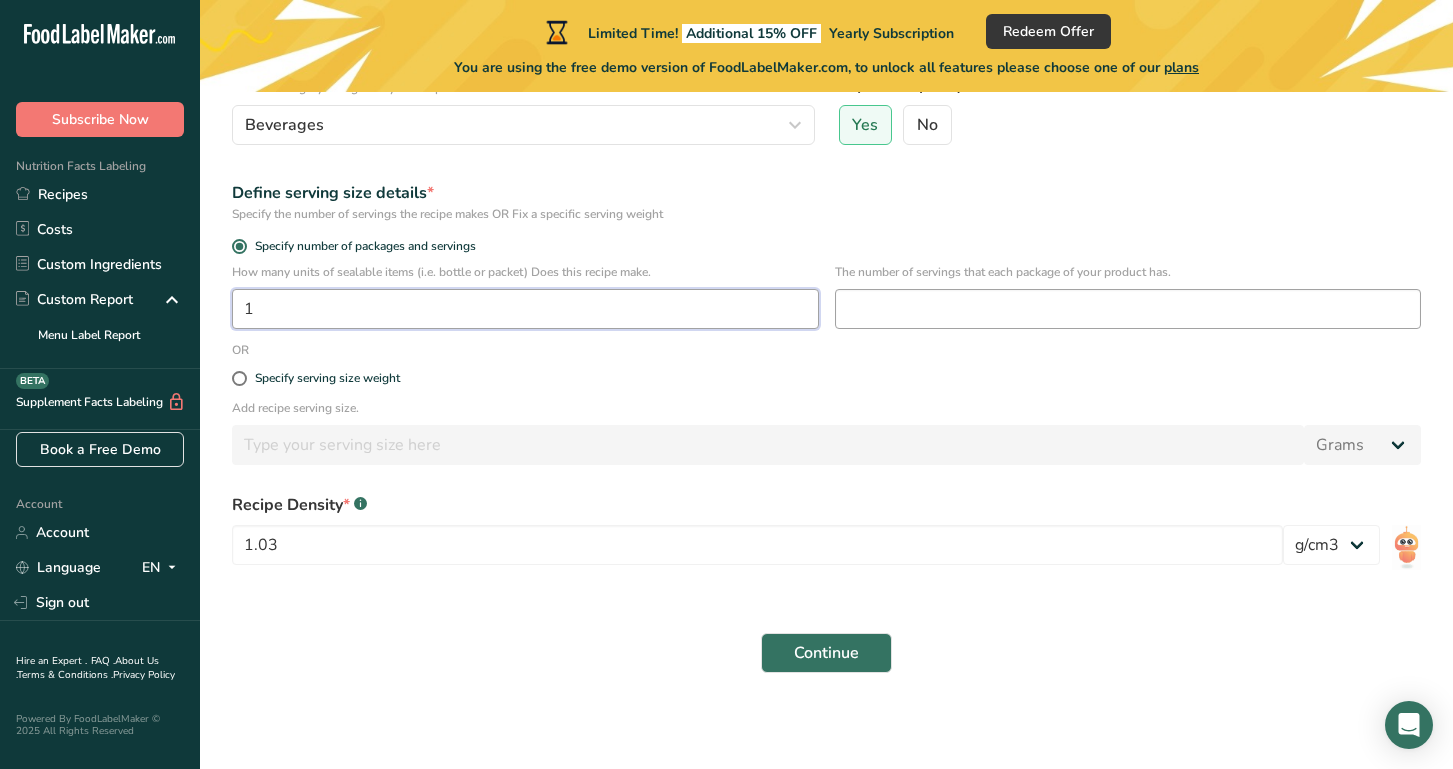 type on "1" 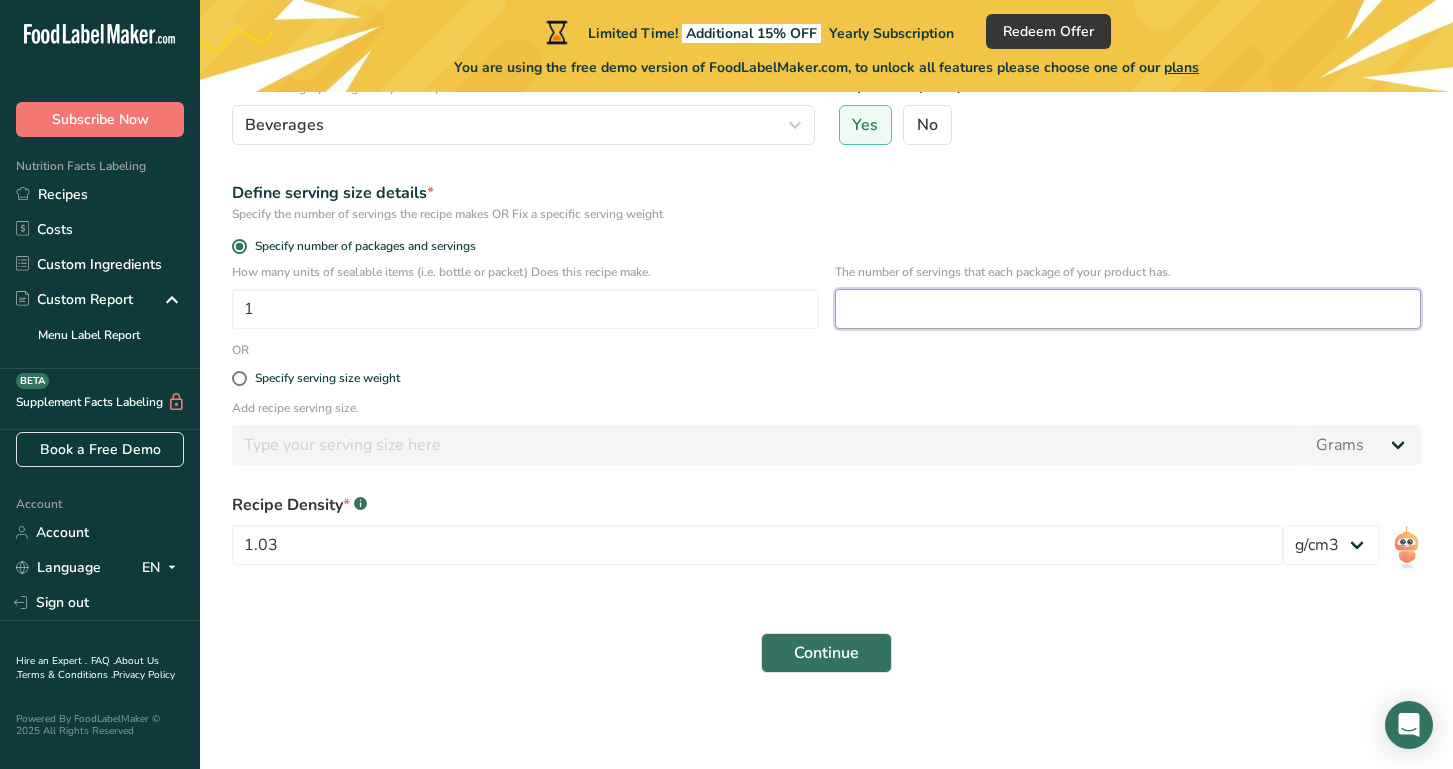 click at bounding box center (1128, 309) 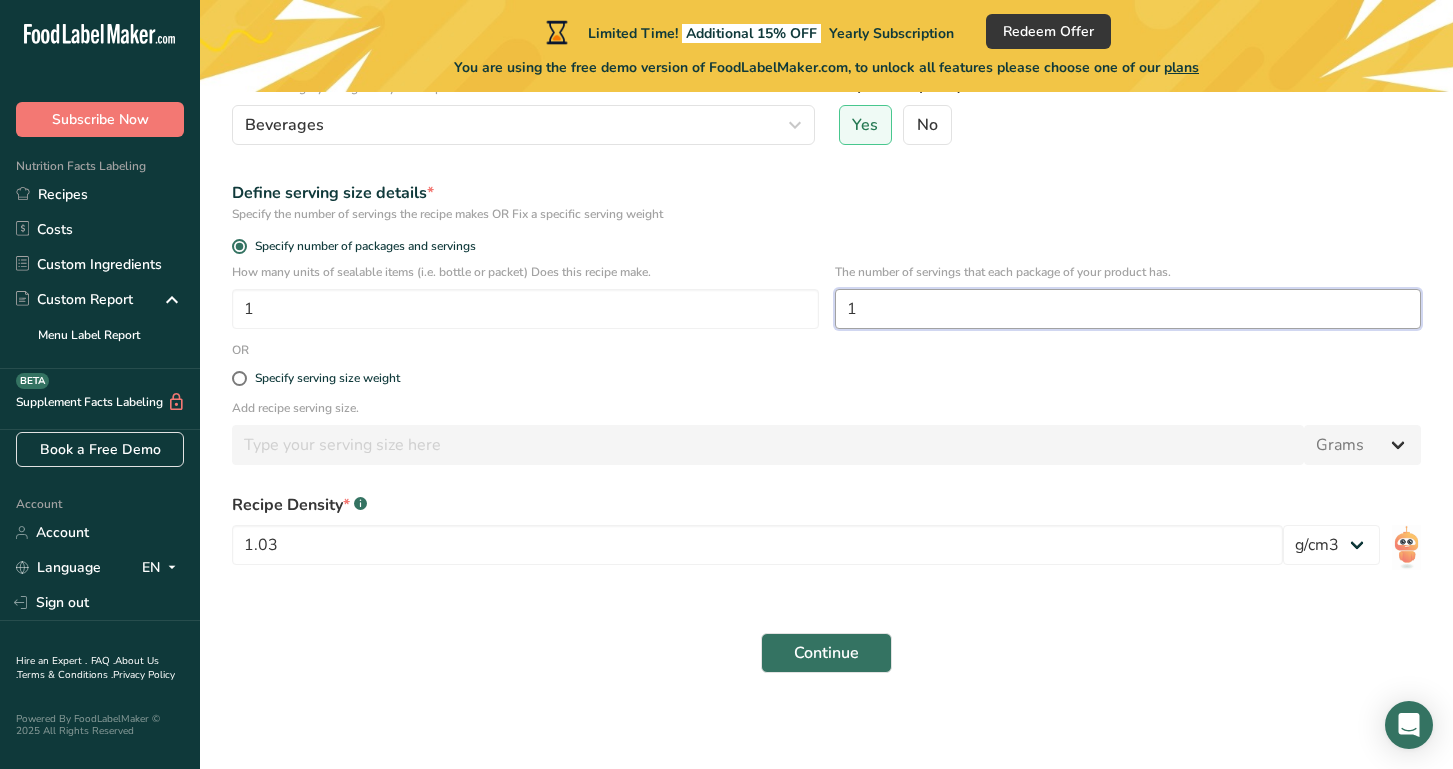 type on "1" 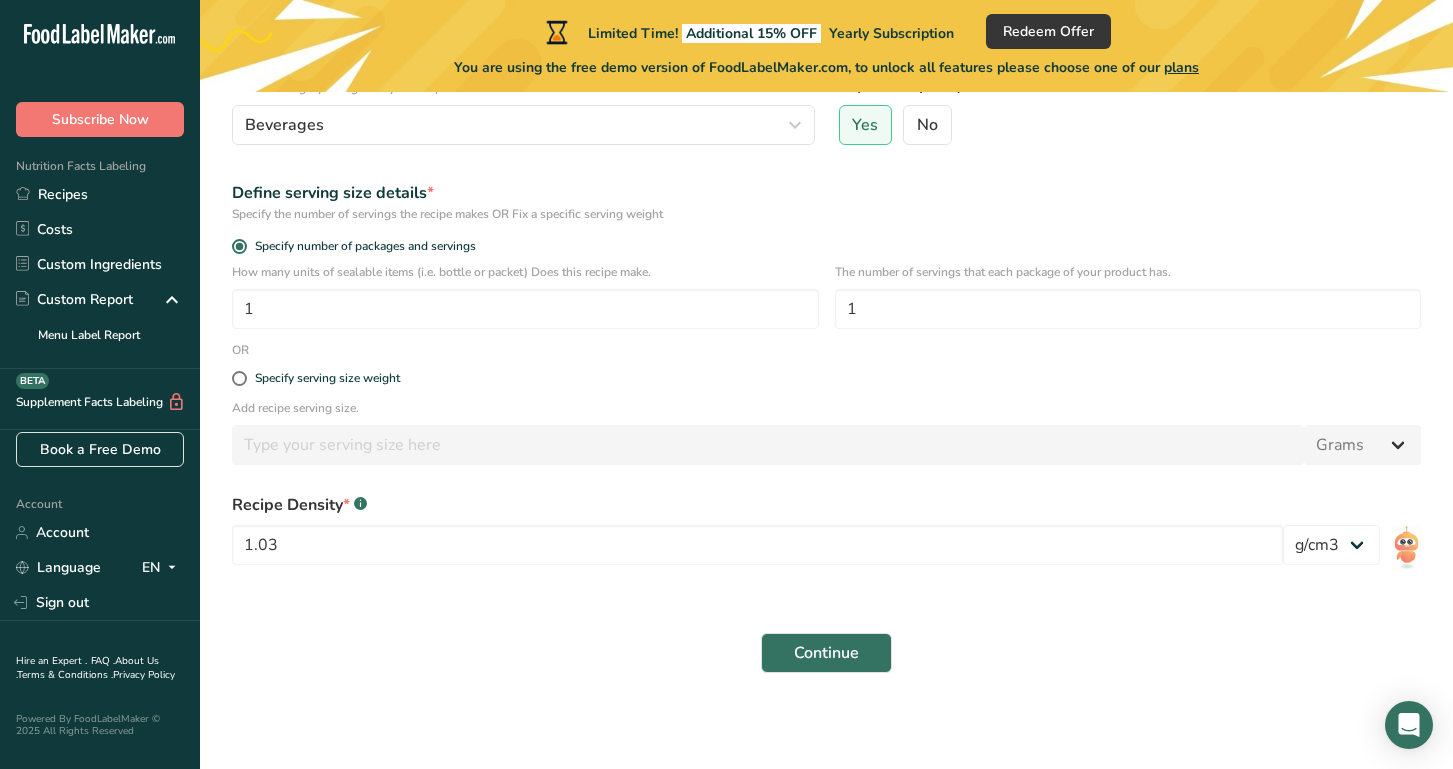 scroll, scrollTop: 250, scrollLeft: 0, axis: vertical 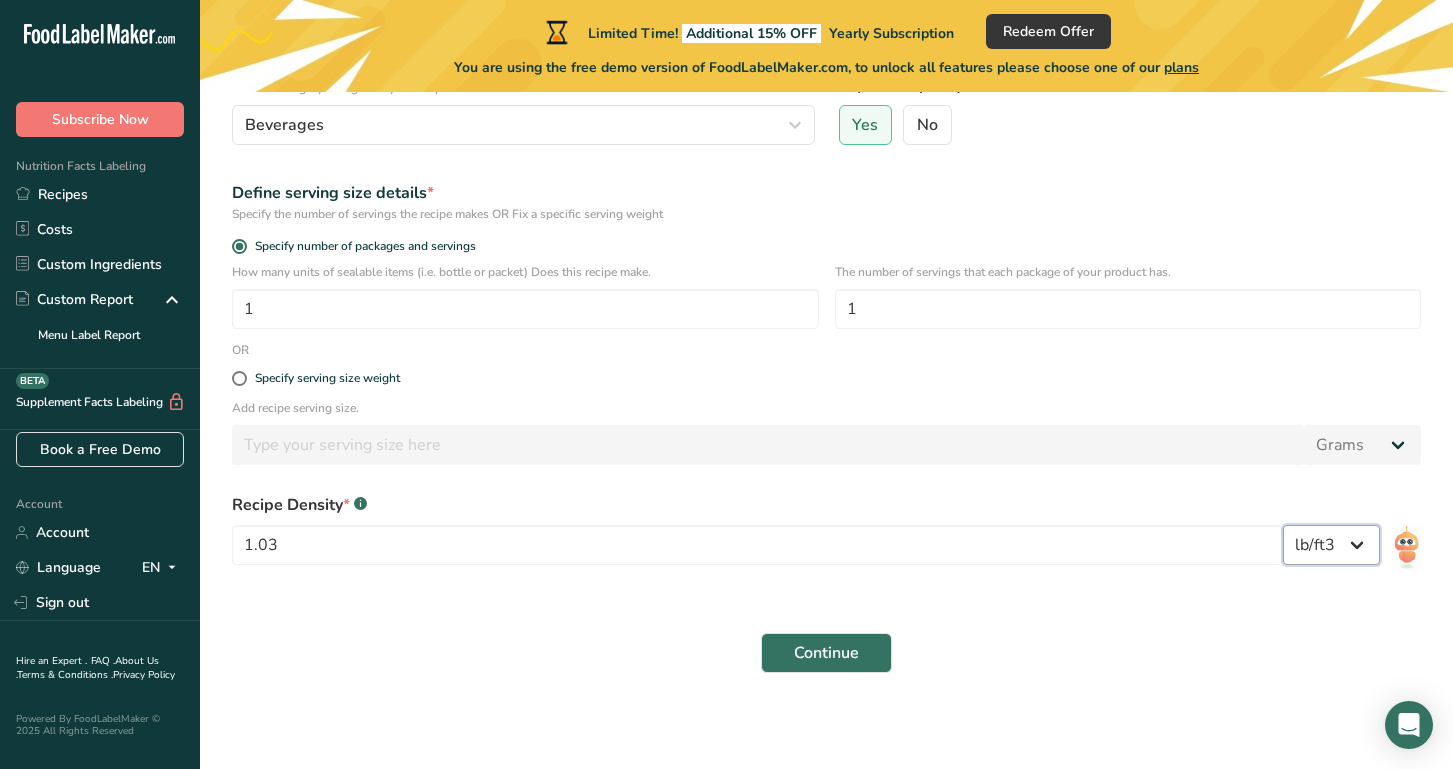 select on "22" 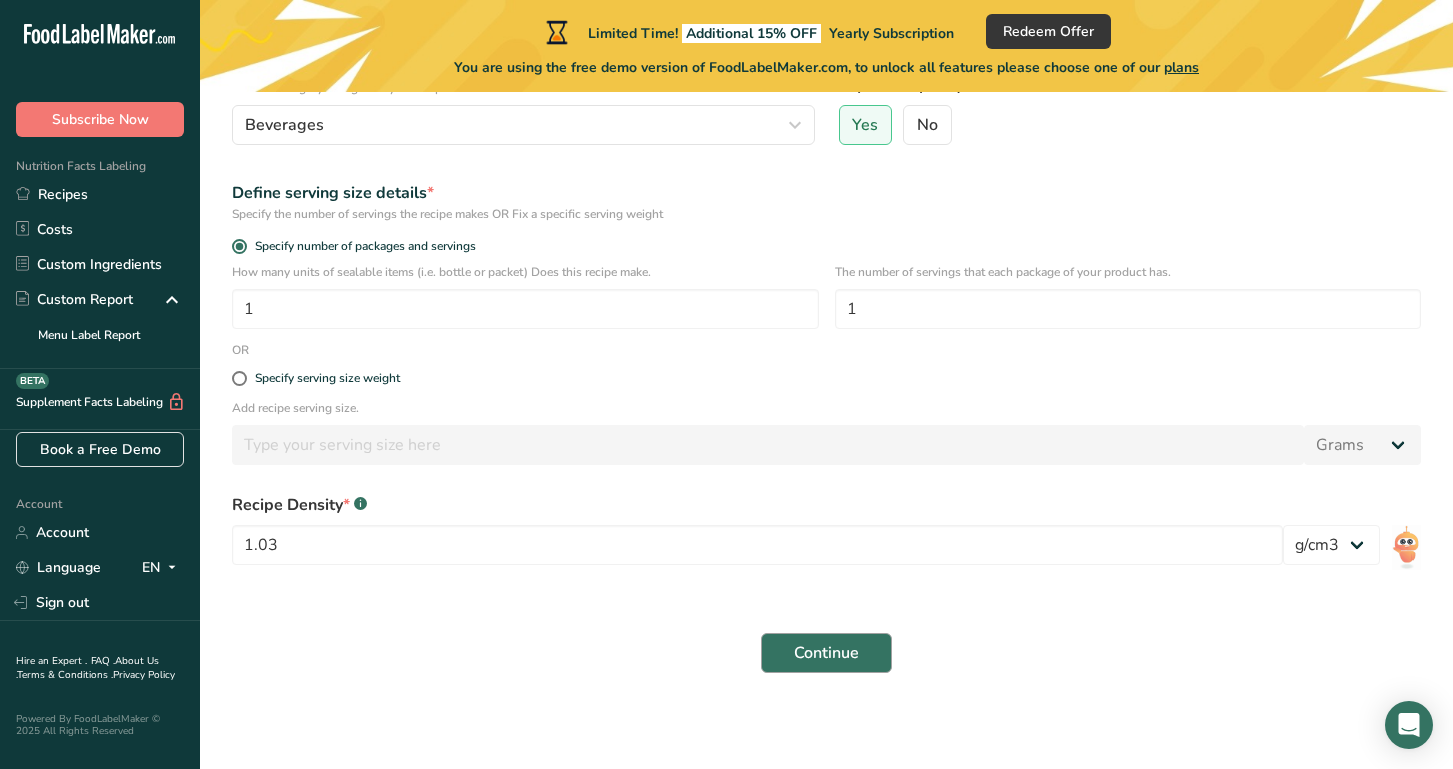 click on "Continue" at bounding box center [826, 653] 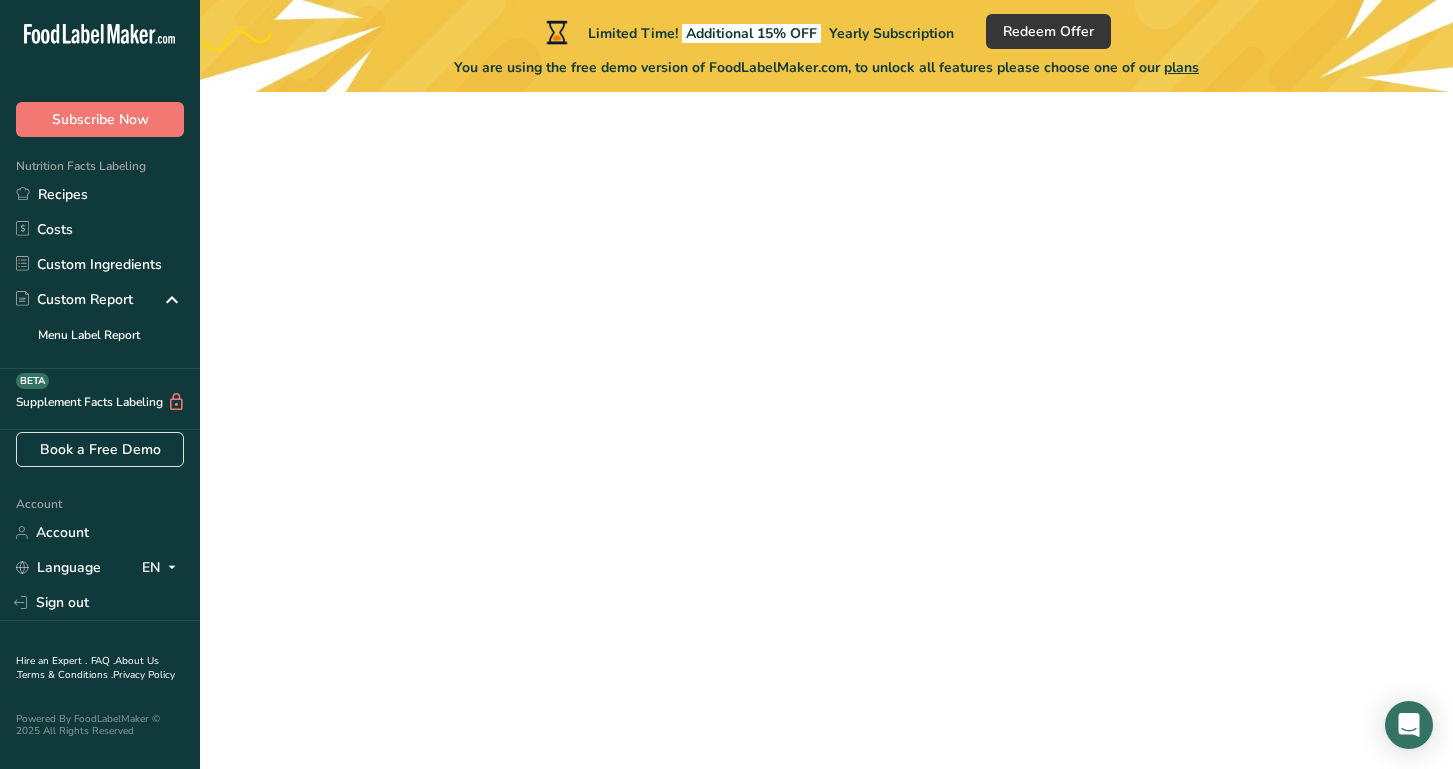 scroll, scrollTop: 0, scrollLeft: 0, axis: both 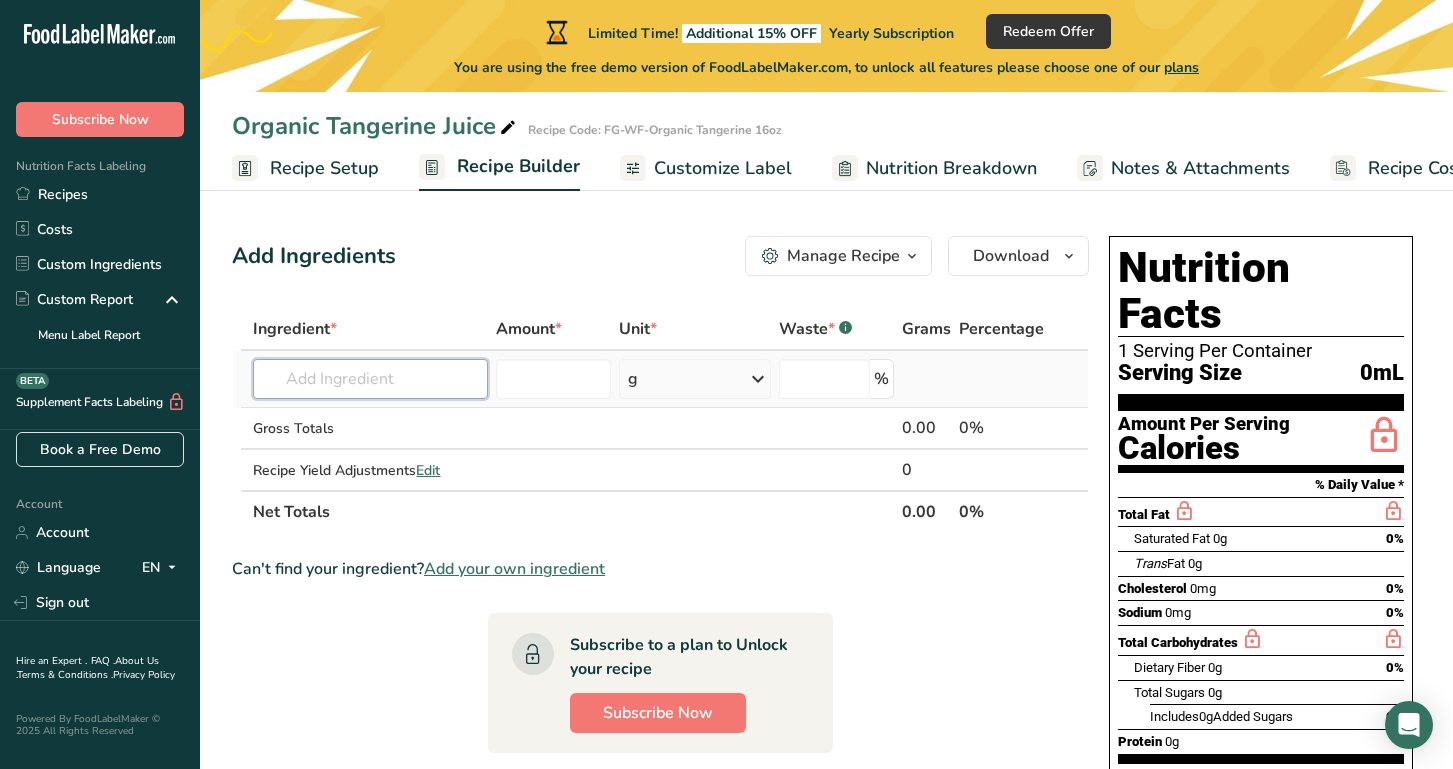 click at bounding box center [370, 379] 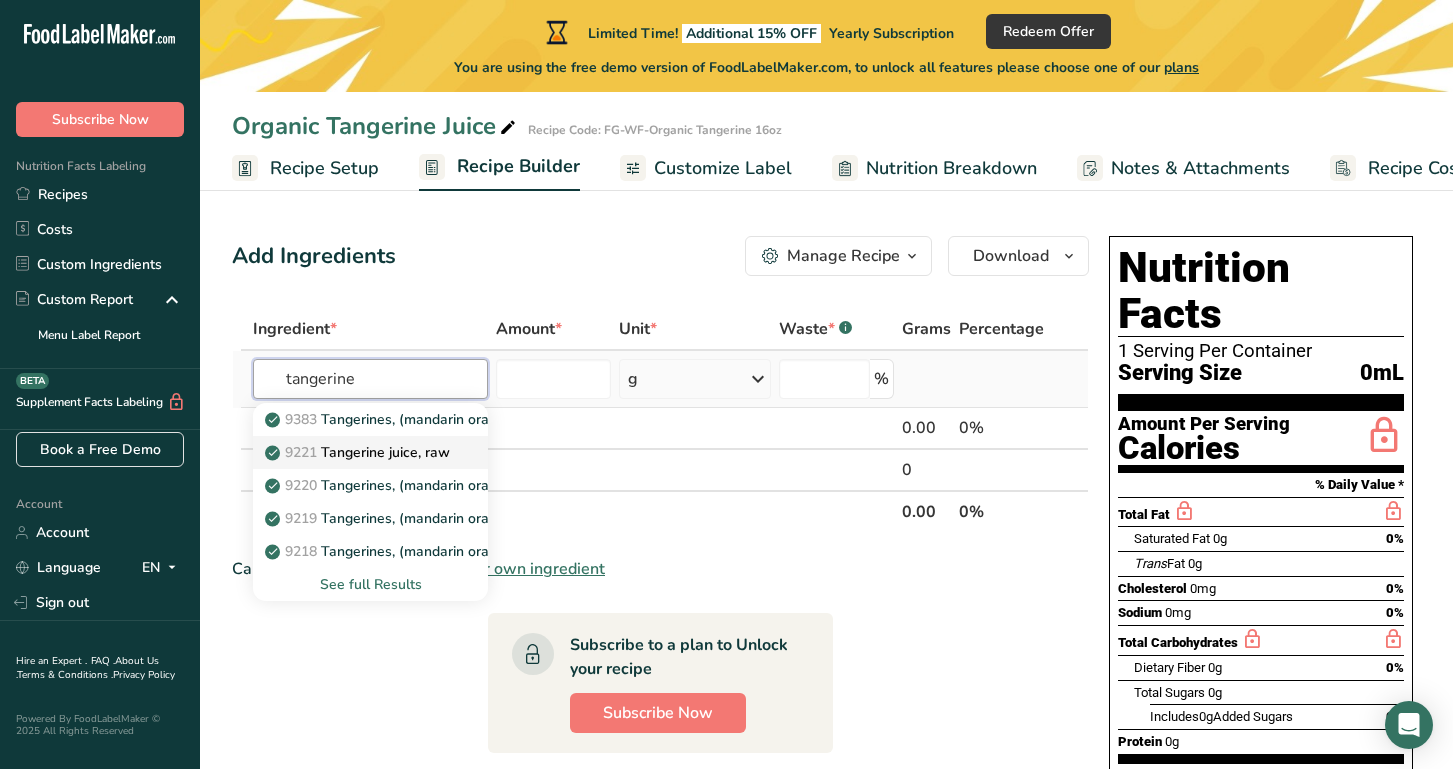 type on "tangerine" 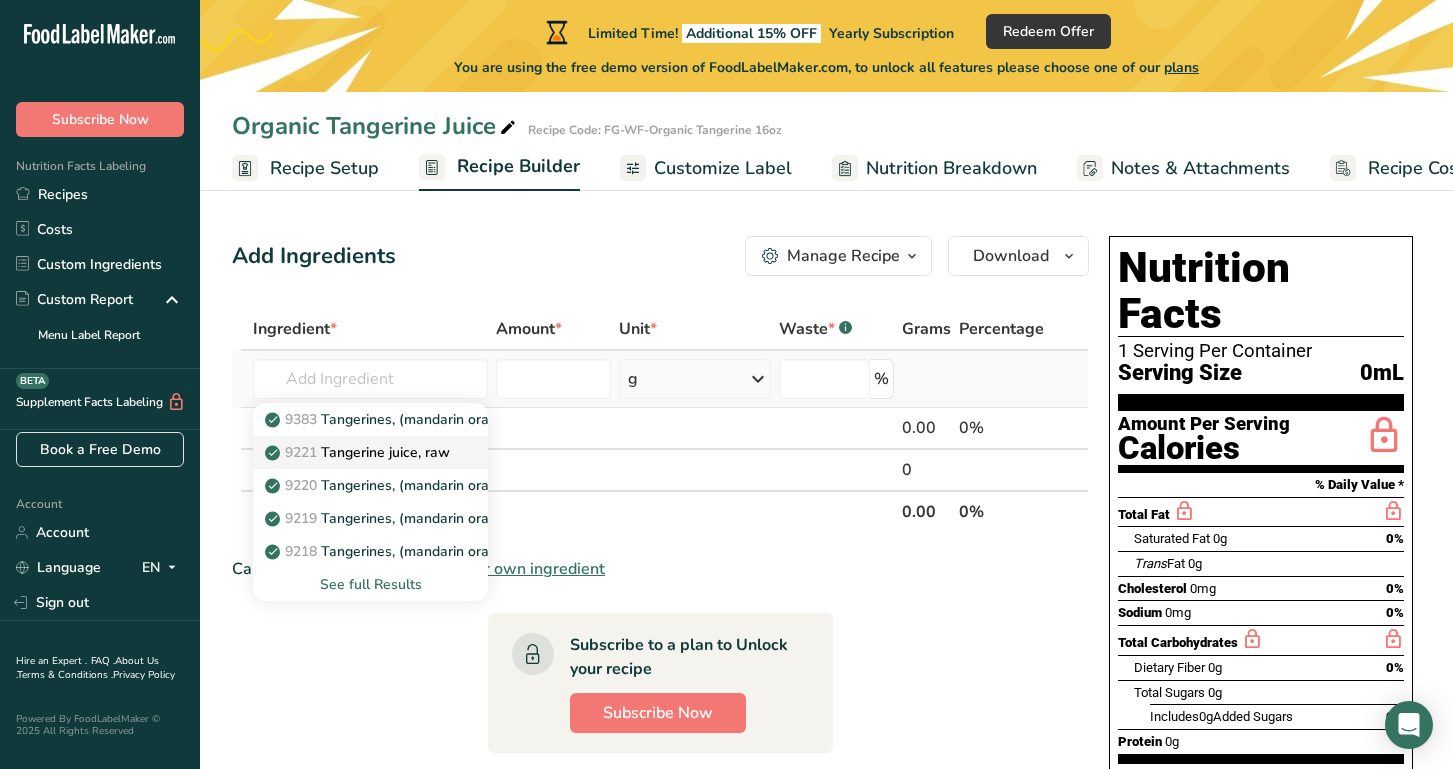 click on "9221
Tangerine juice, raw" at bounding box center (359, 452) 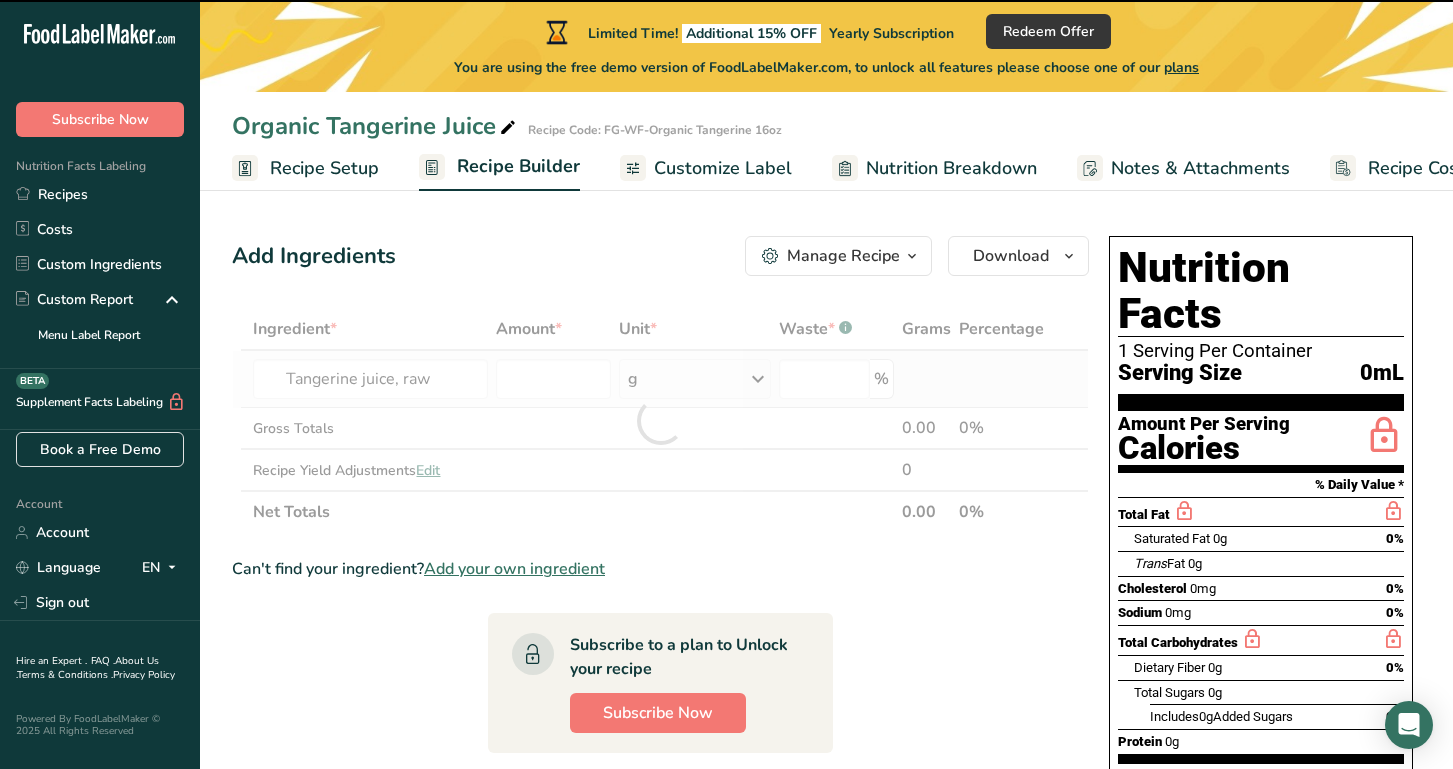type on "0" 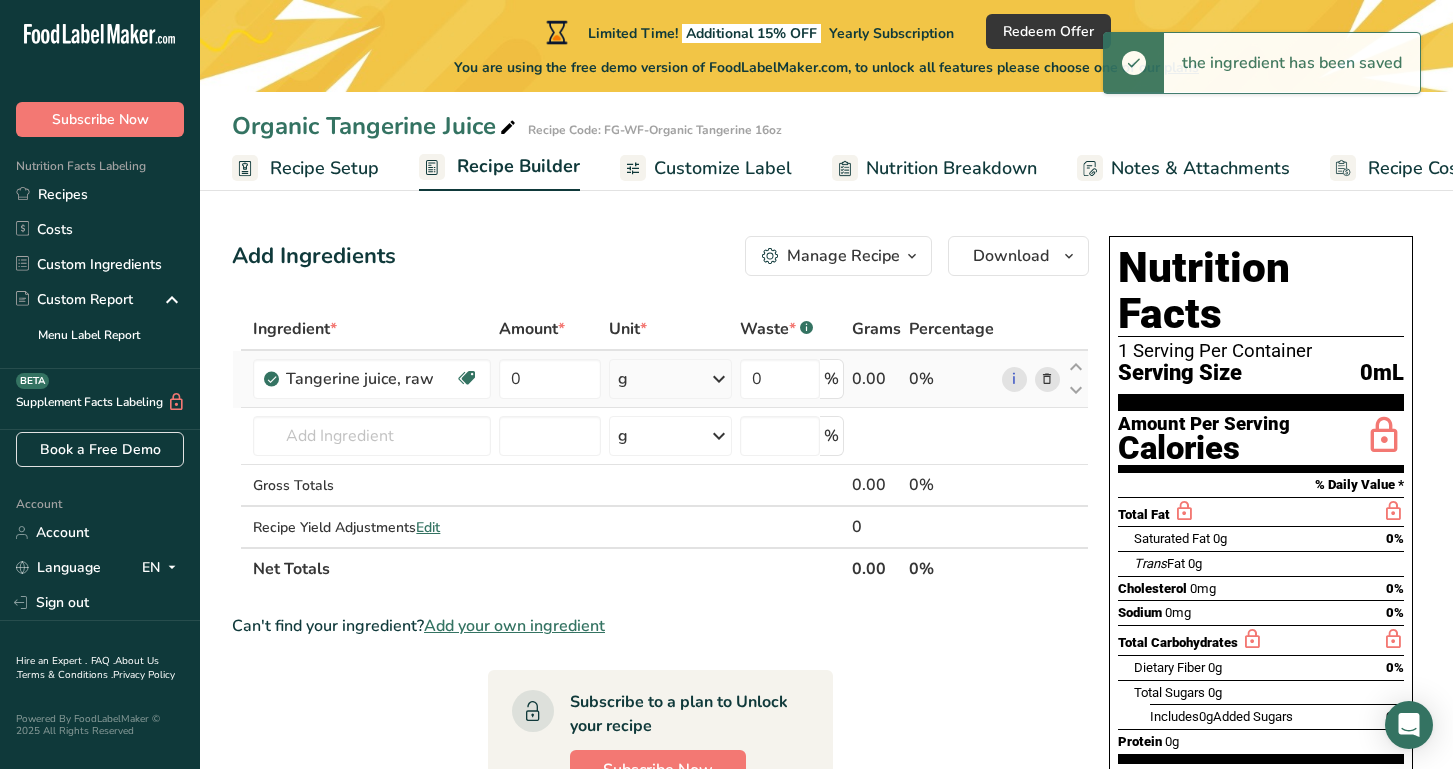 click at bounding box center (719, 379) 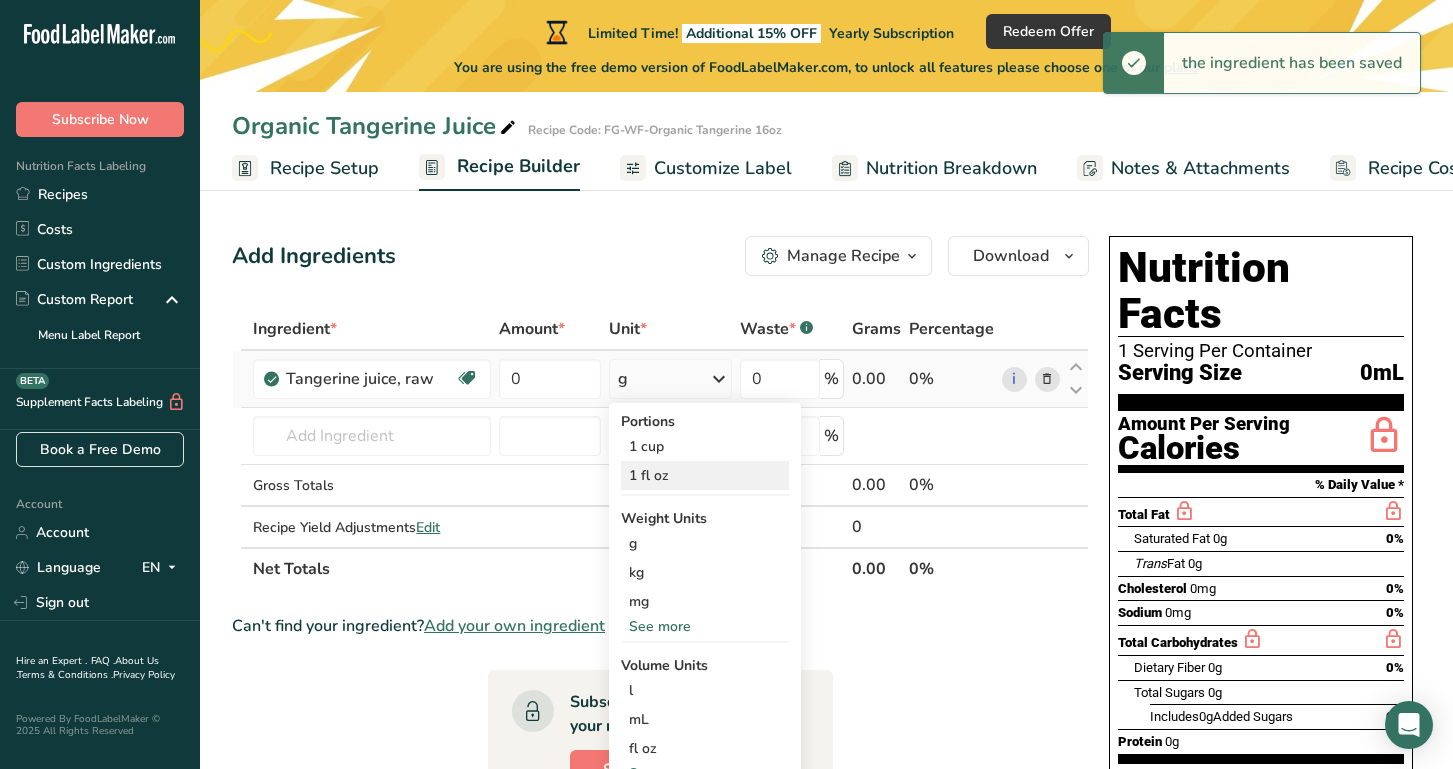 click on "1 fl oz" at bounding box center [705, 475] 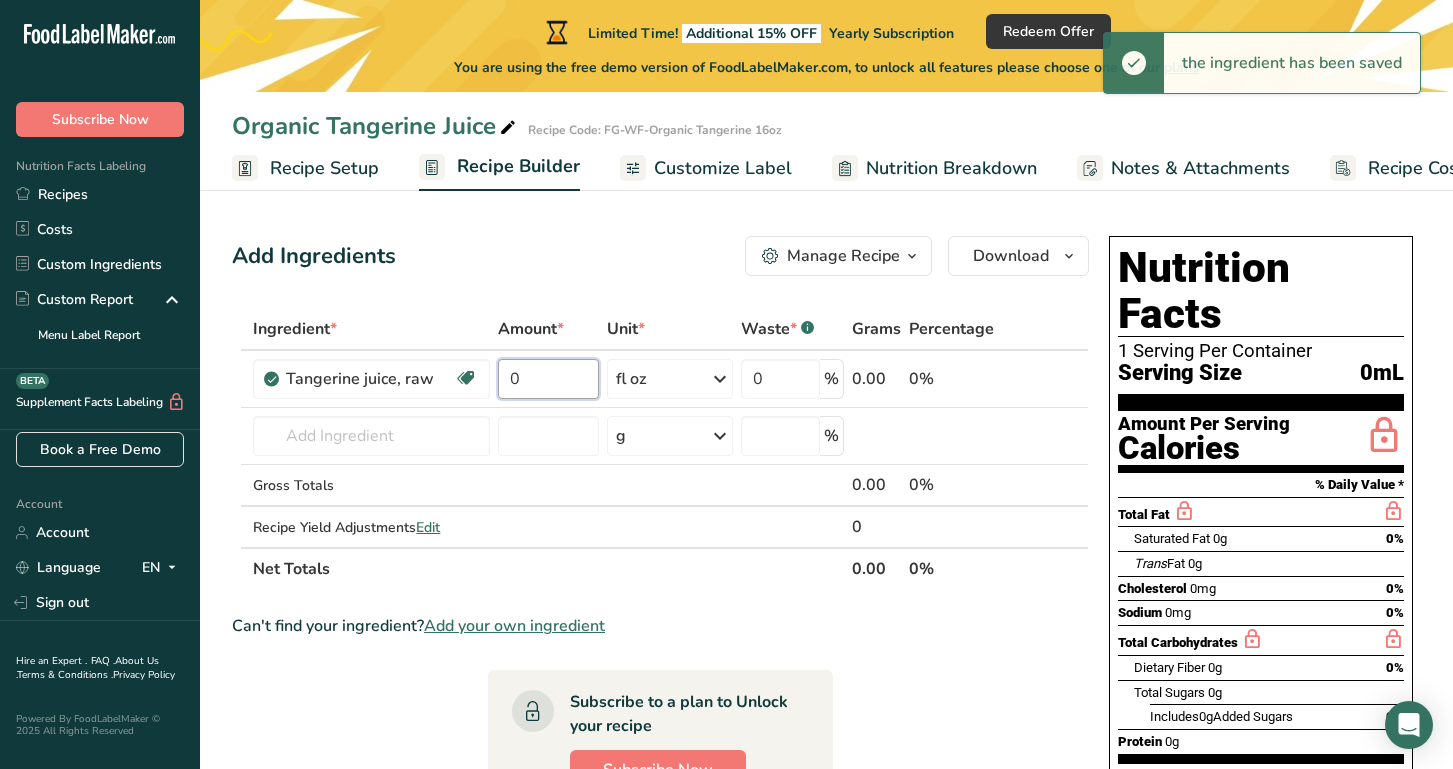 click on "0" at bounding box center [548, 379] 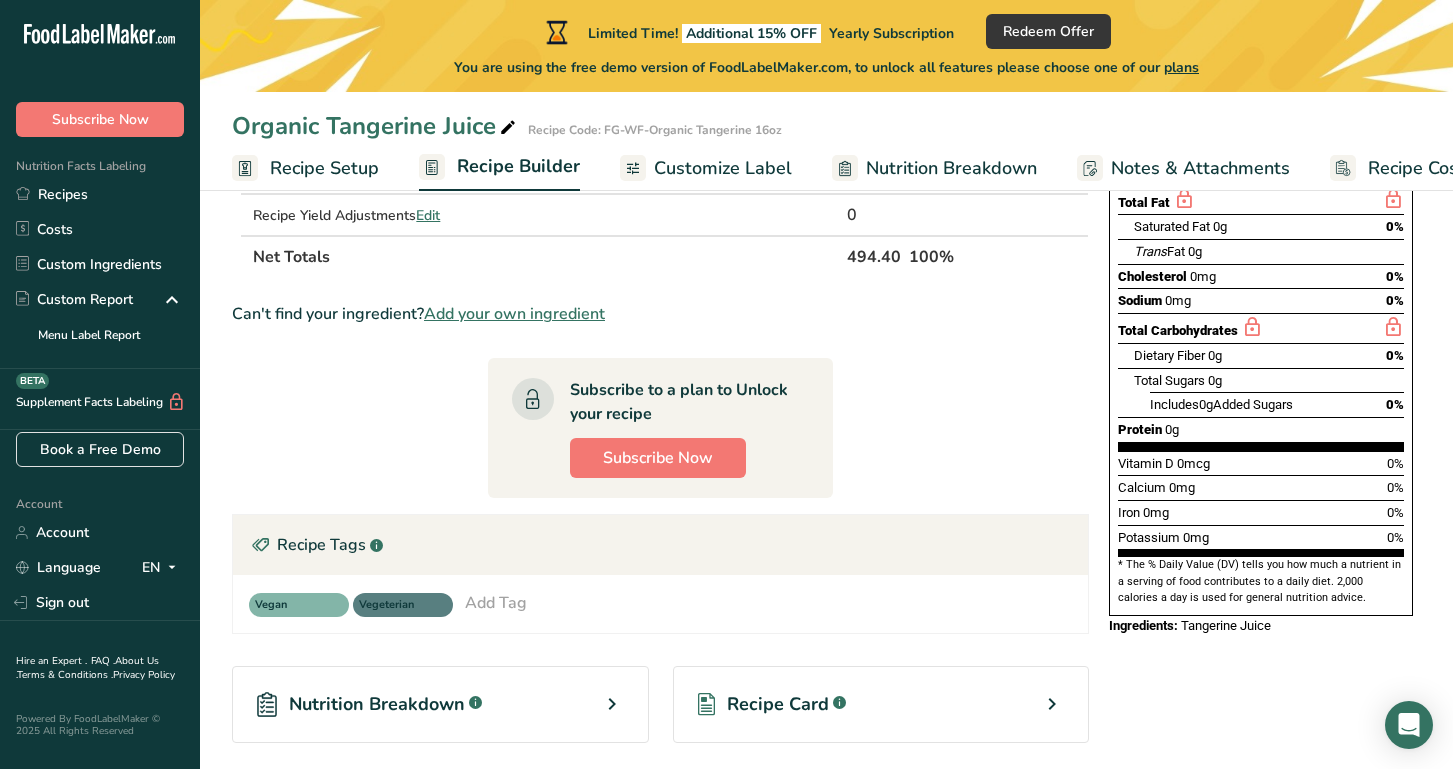 scroll, scrollTop: 328, scrollLeft: 0, axis: vertical 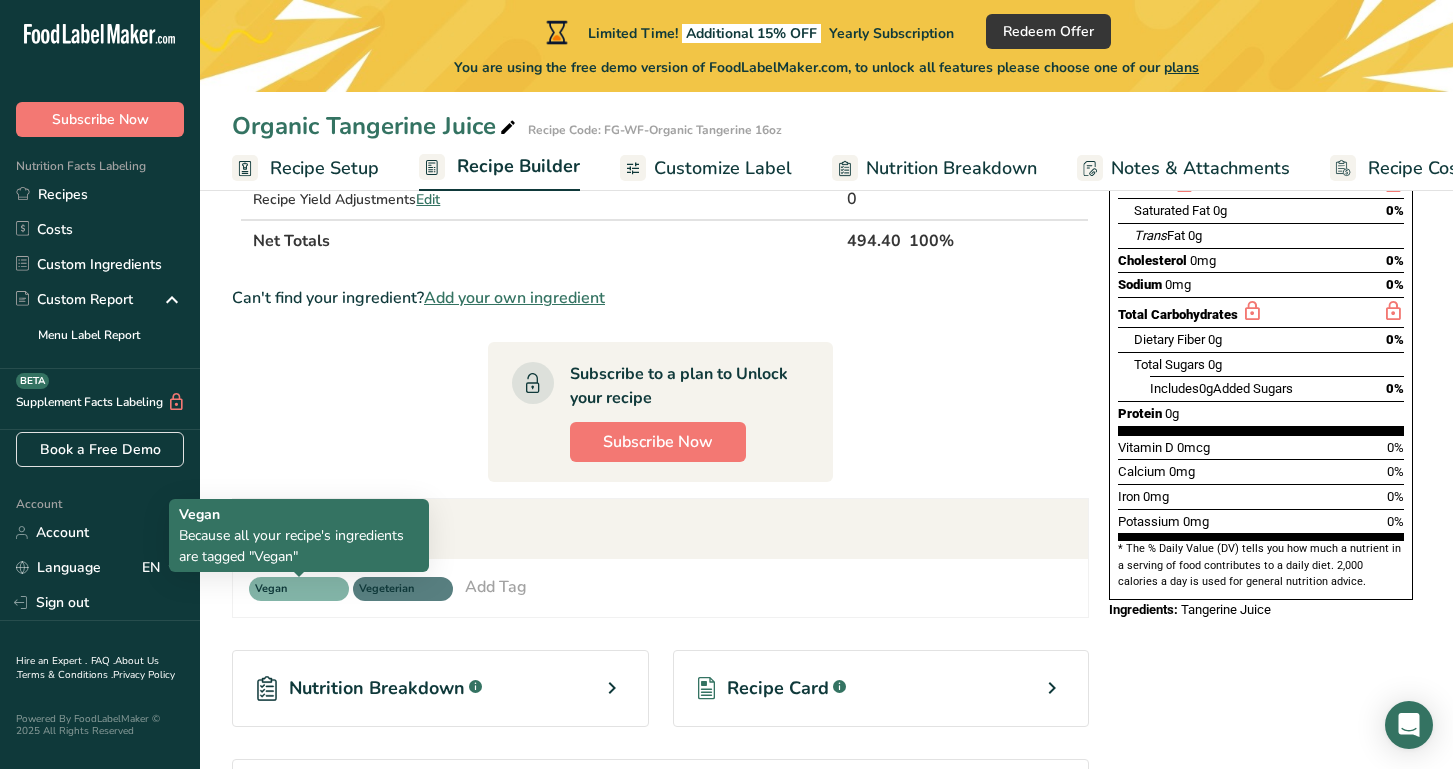 type on "16" 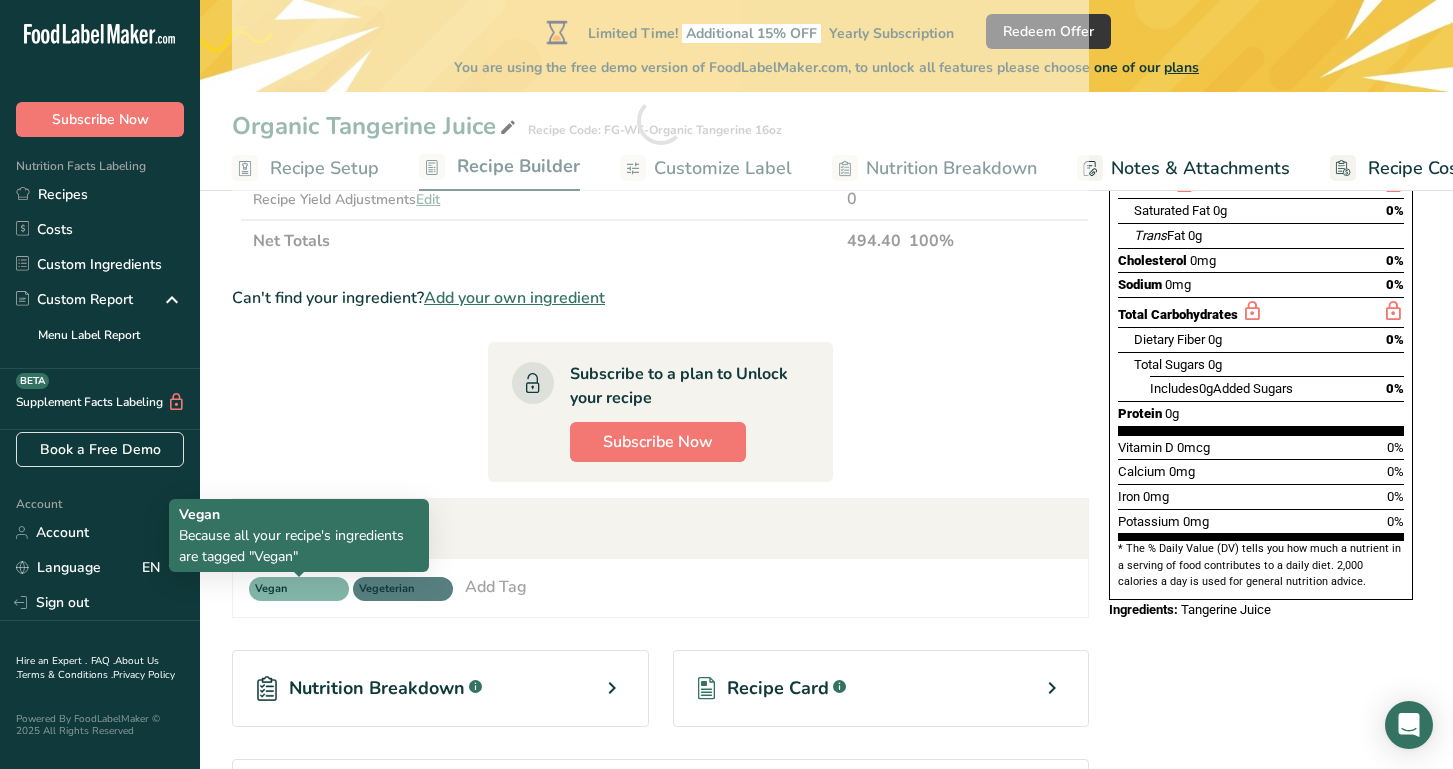 click on "Vegan" at bounding box center [299, 589] 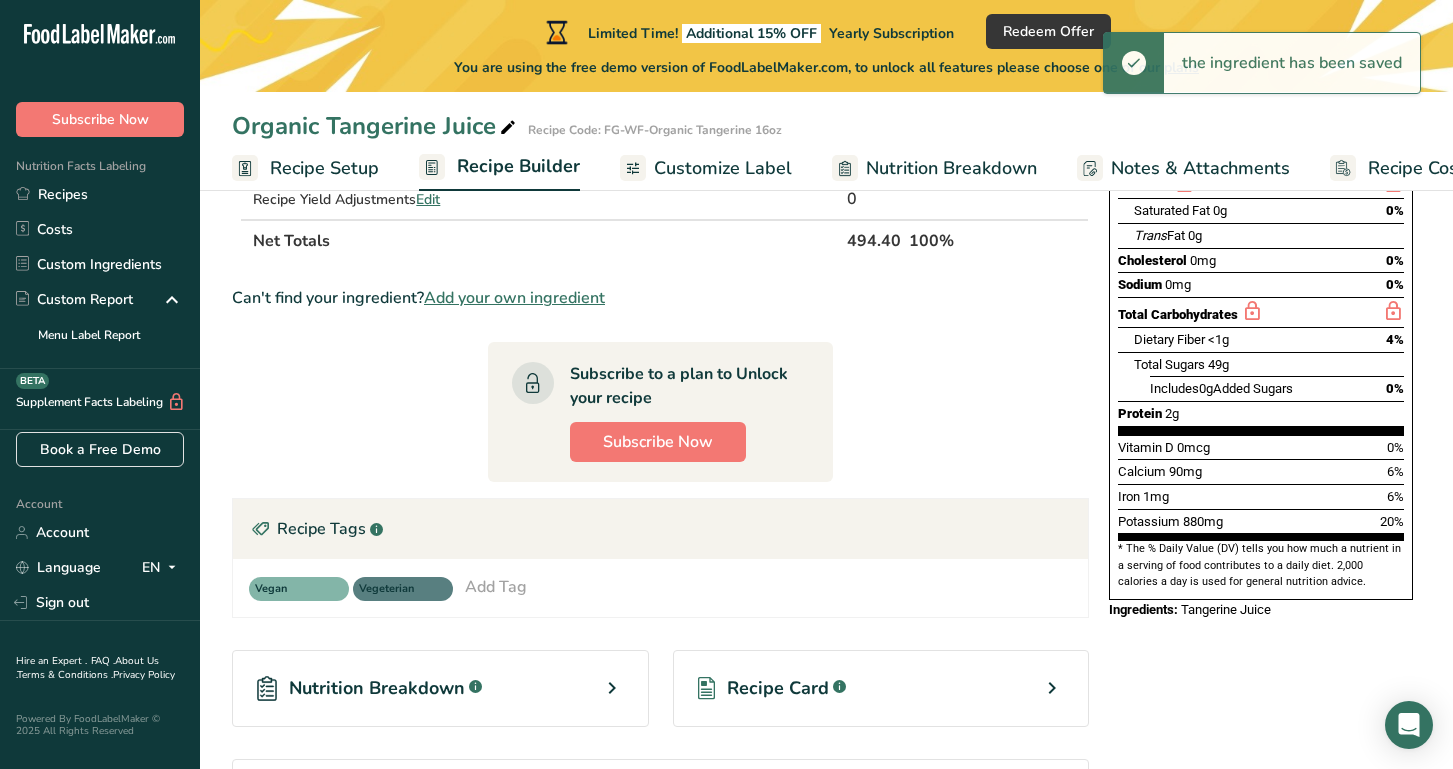 click on "Add Tag" at bounding box center (496, 587) 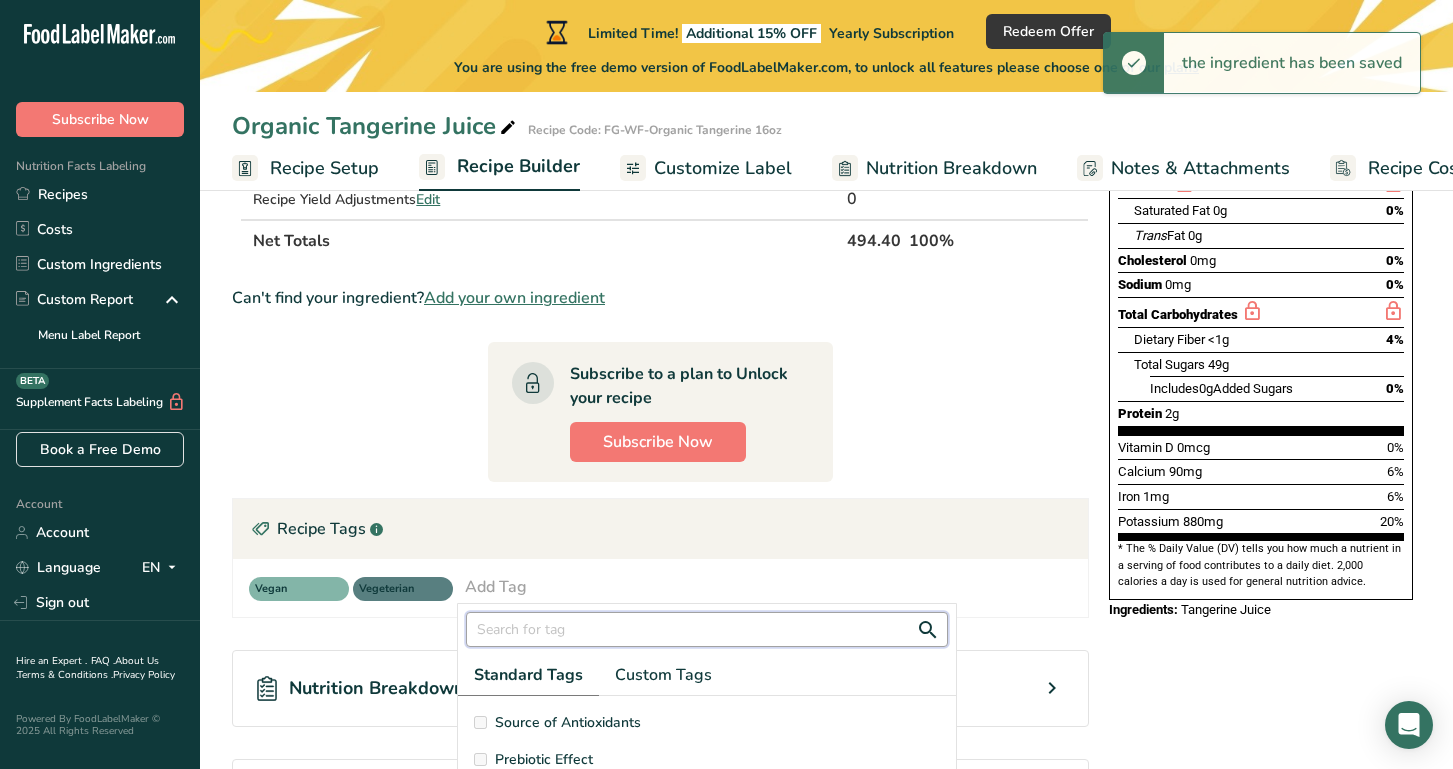 click at bounding box center [707, 629] 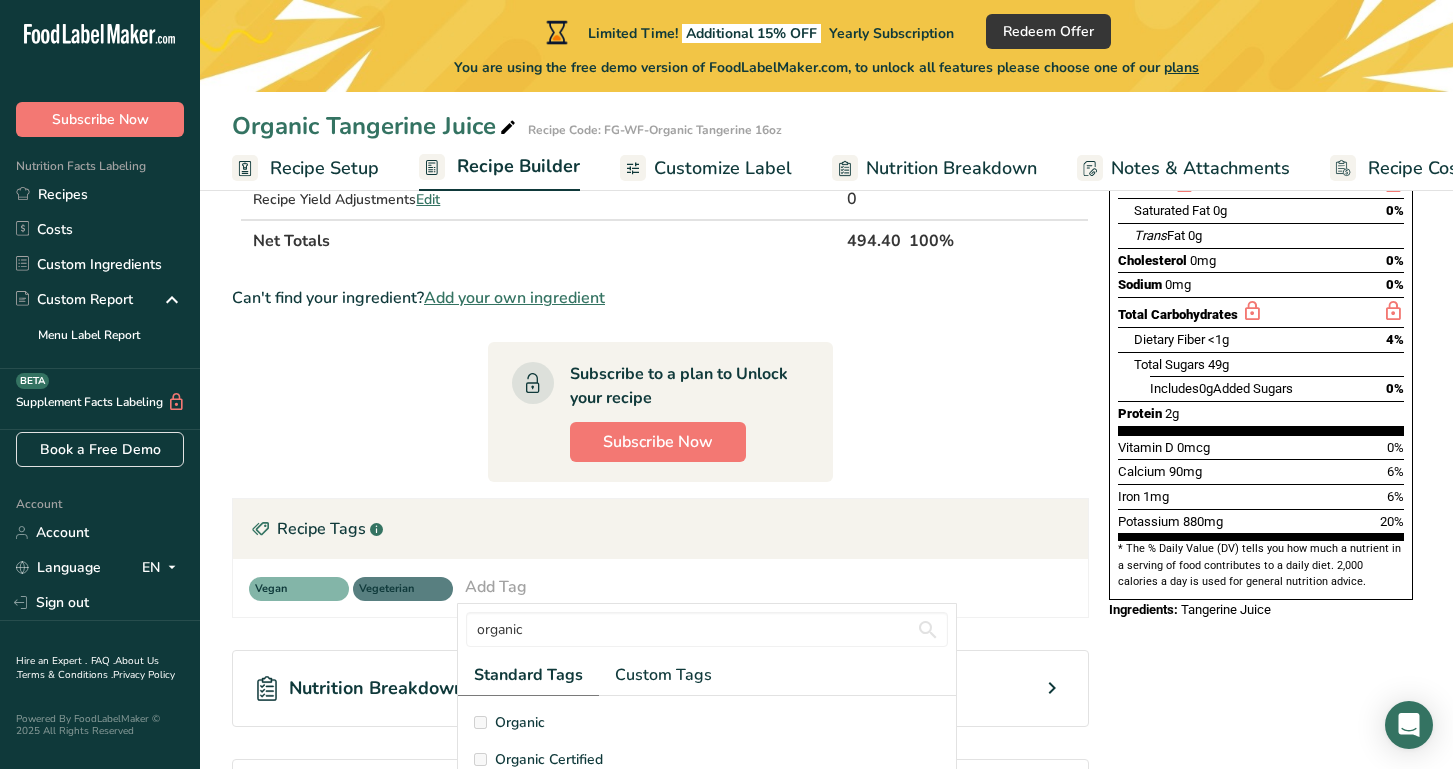 click on "Organic Certified" at bounding box center [549, 759] 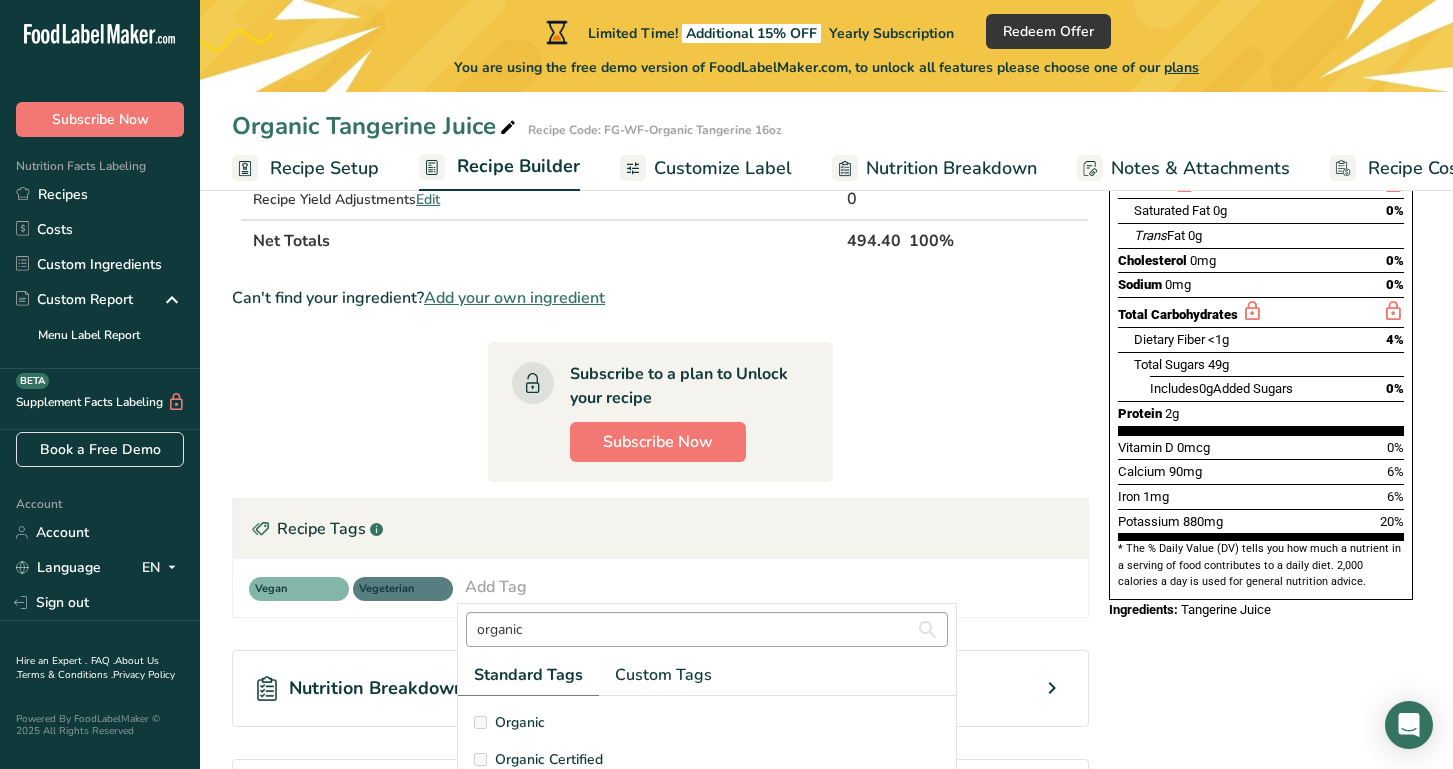 scroll, scrollTop: 30, scrollLeft: 0, axis: vertical 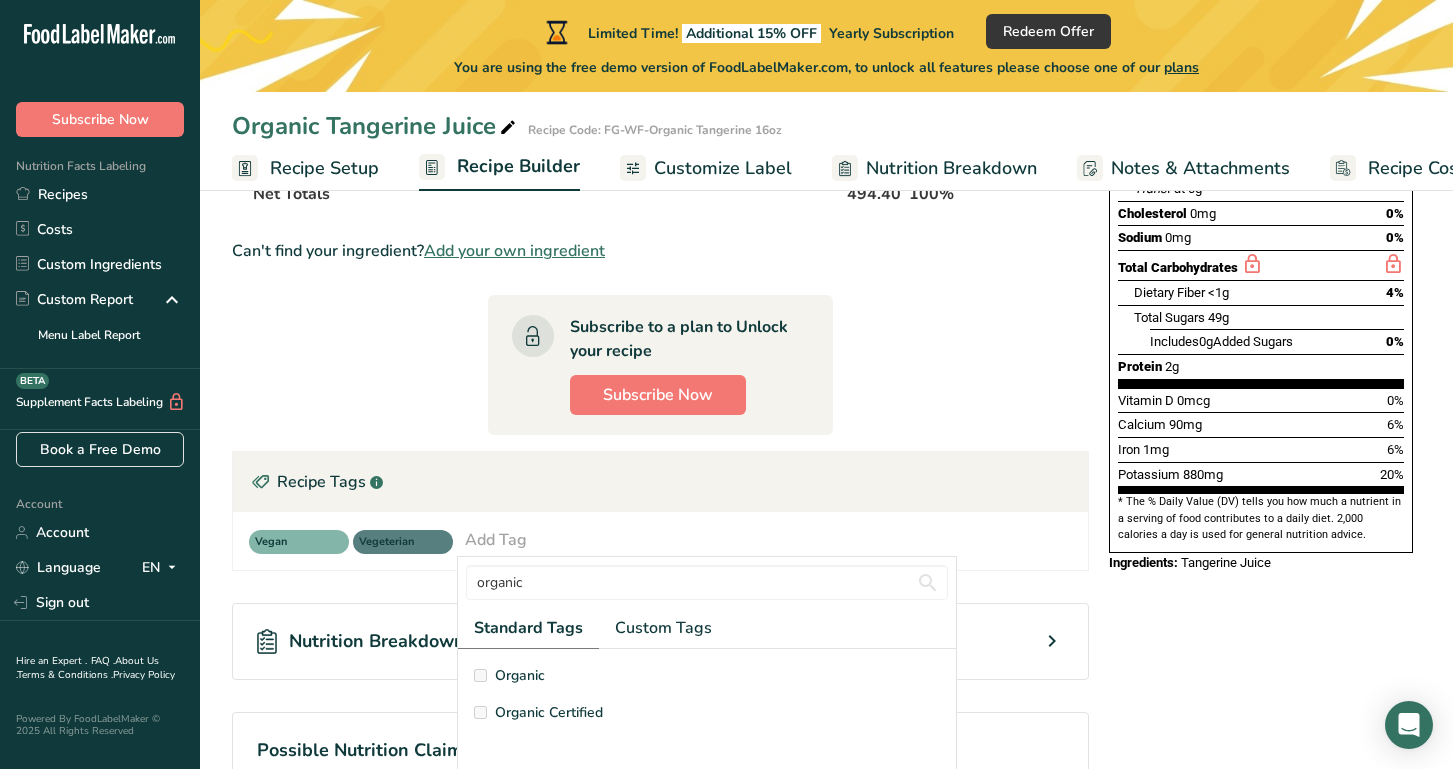 click on "Organic Certified" at bounding box center (707, 712) 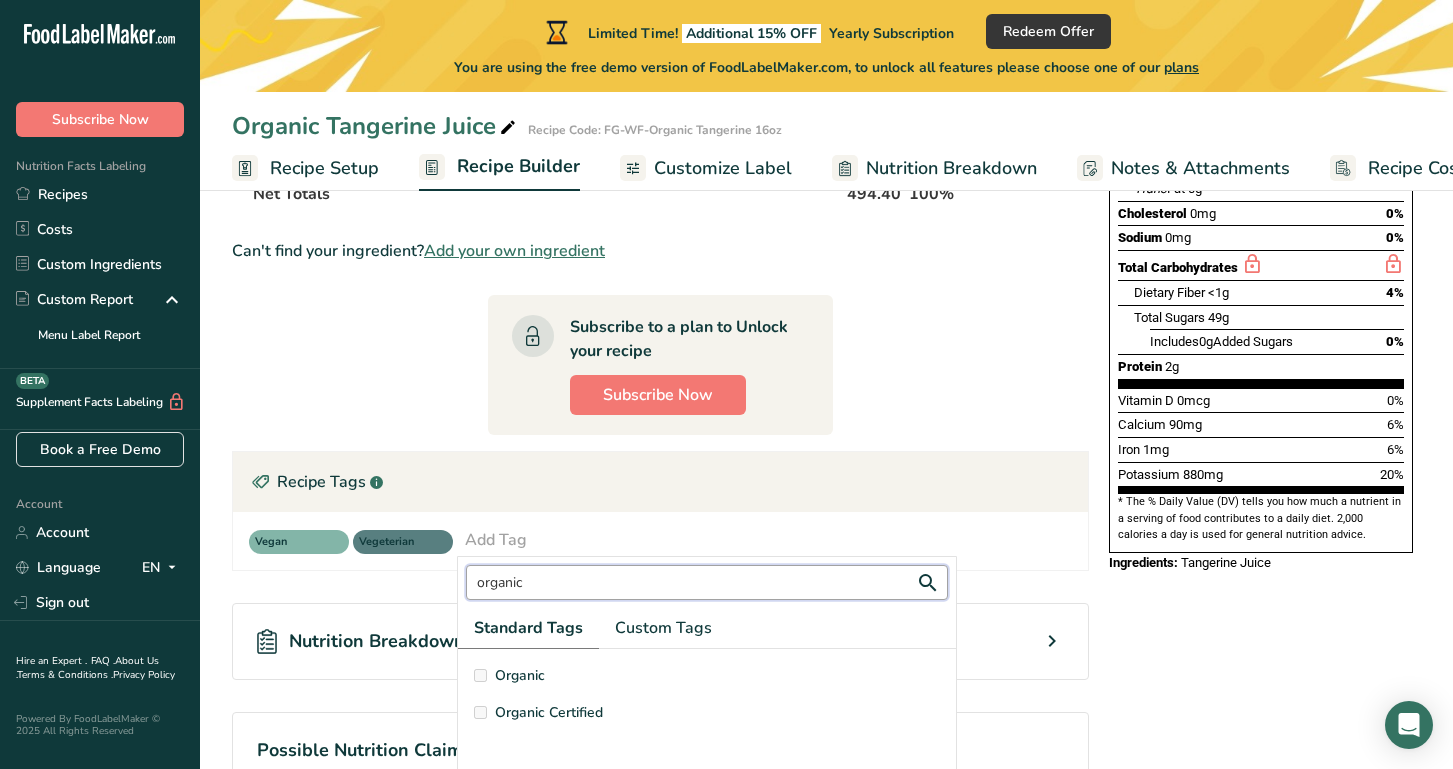 click on "organic" at bounding box center (707, 582) 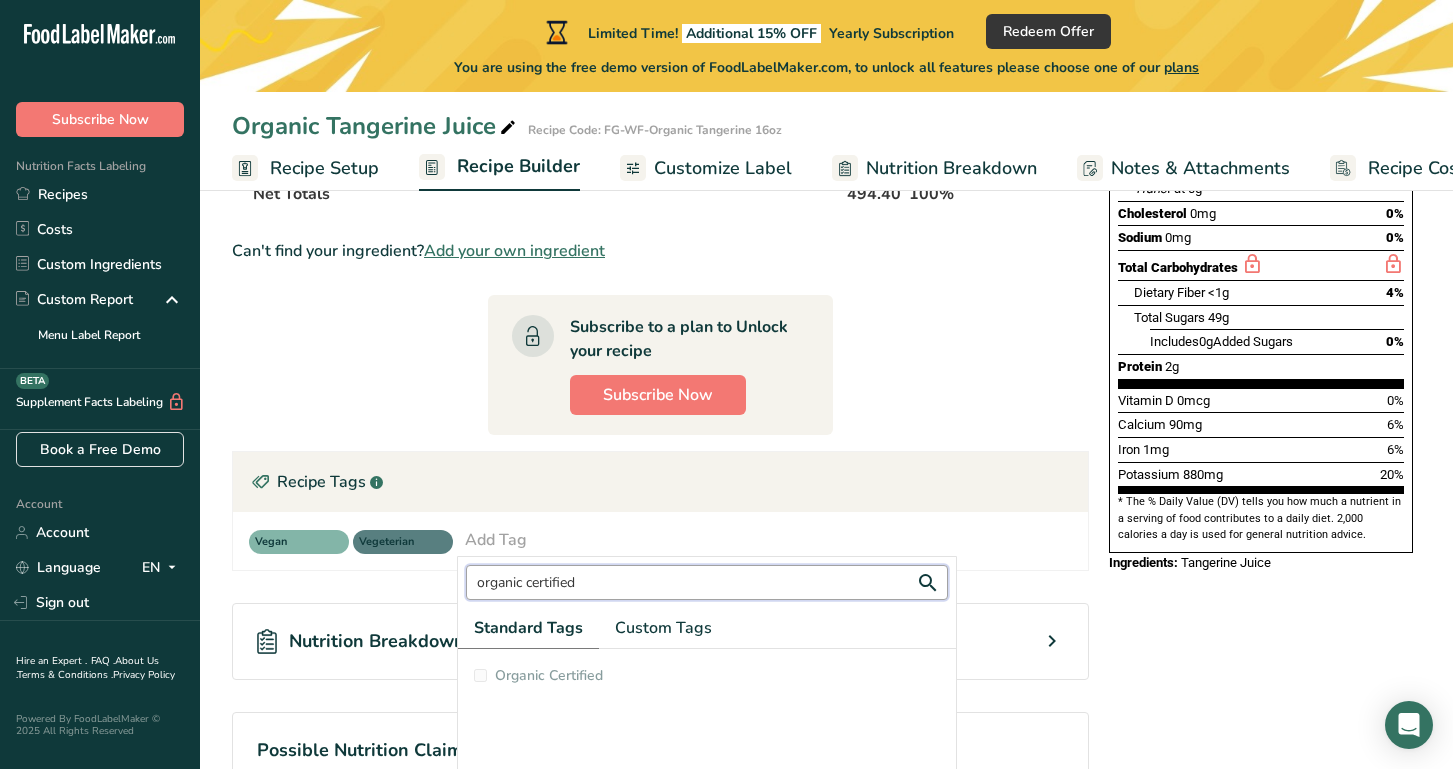 type on "organic certified" 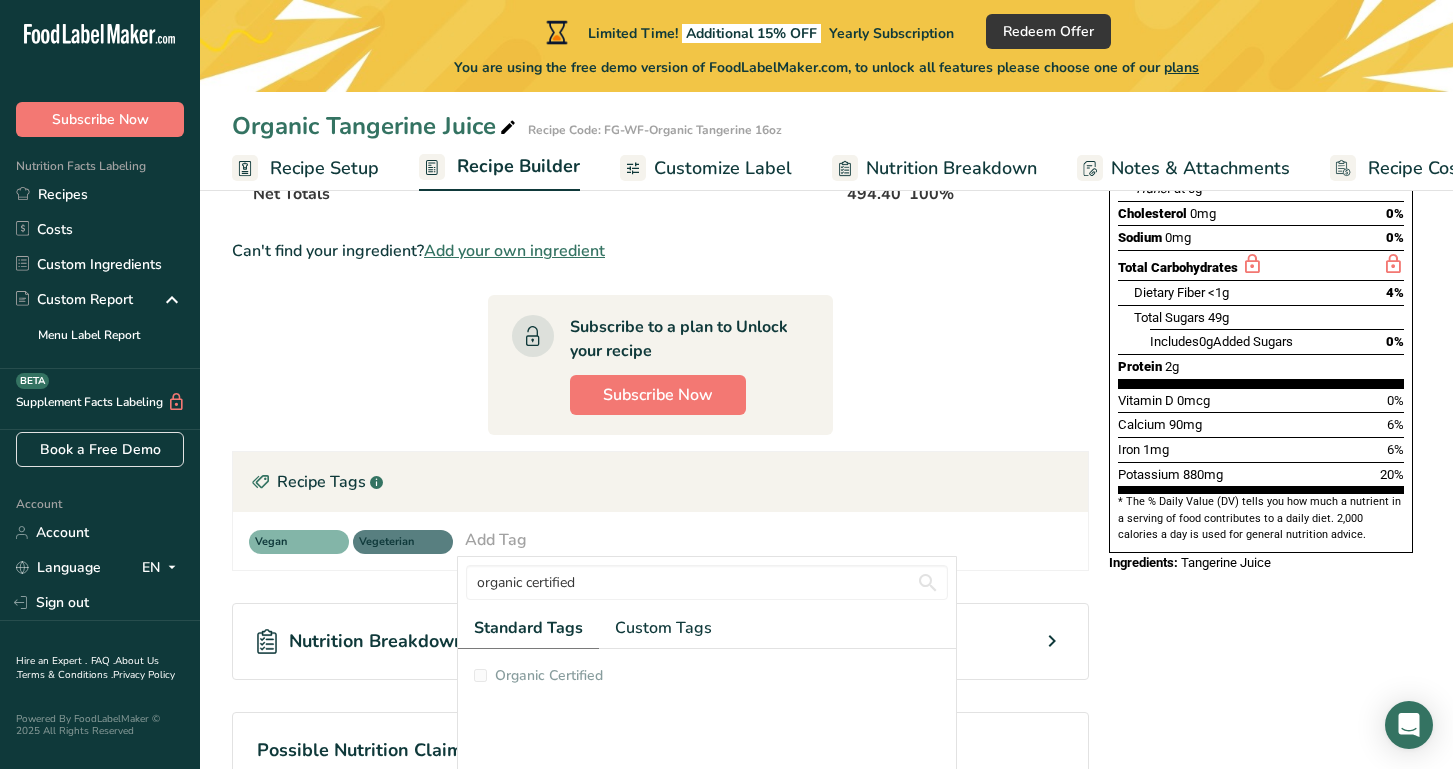 click at bounding box center (707, 807) 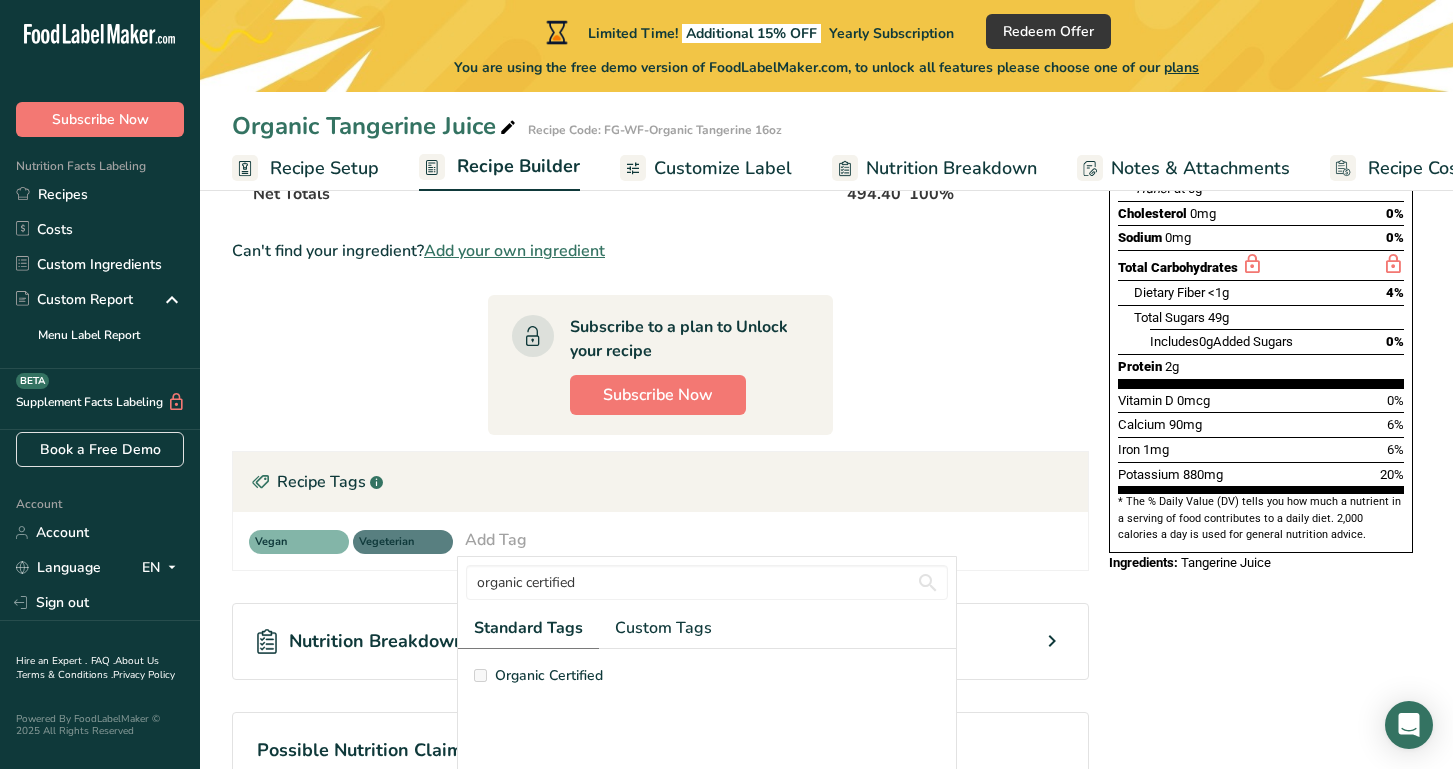 click on "Organic Certified" at bounding box center [549, 675] 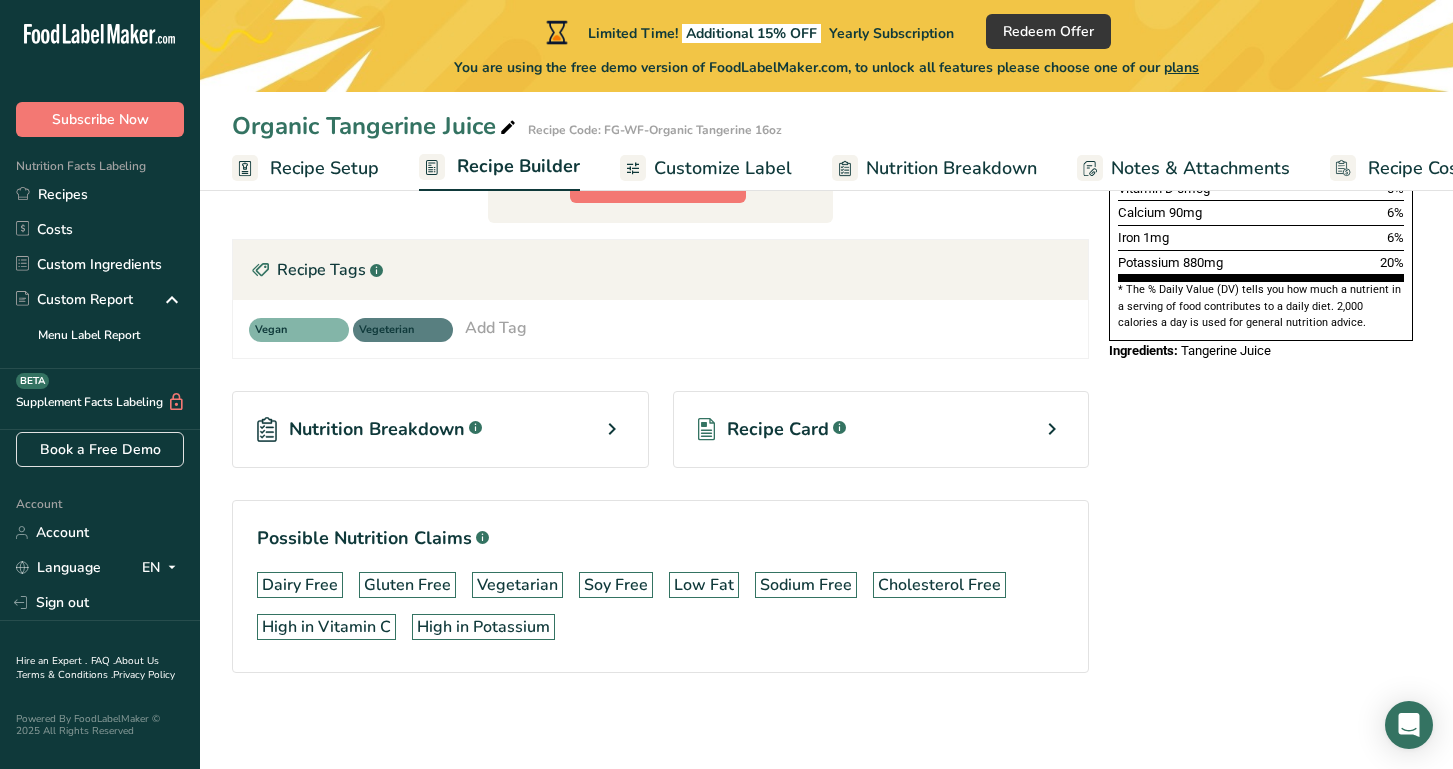 scroll, scrollTop: 587, scrollLeft: 0, axis: vertical 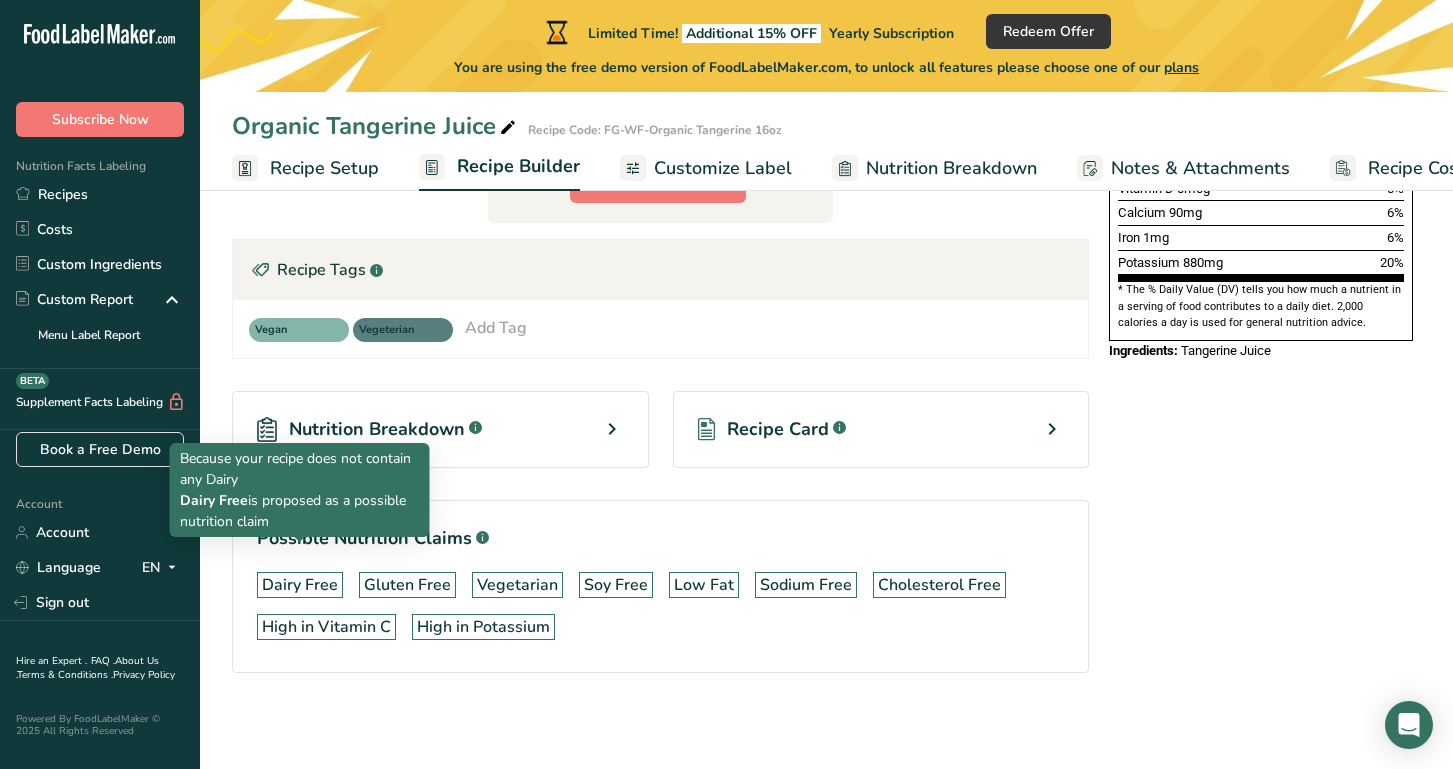 click on "Dairy Free" at bounding box center (300, 585) 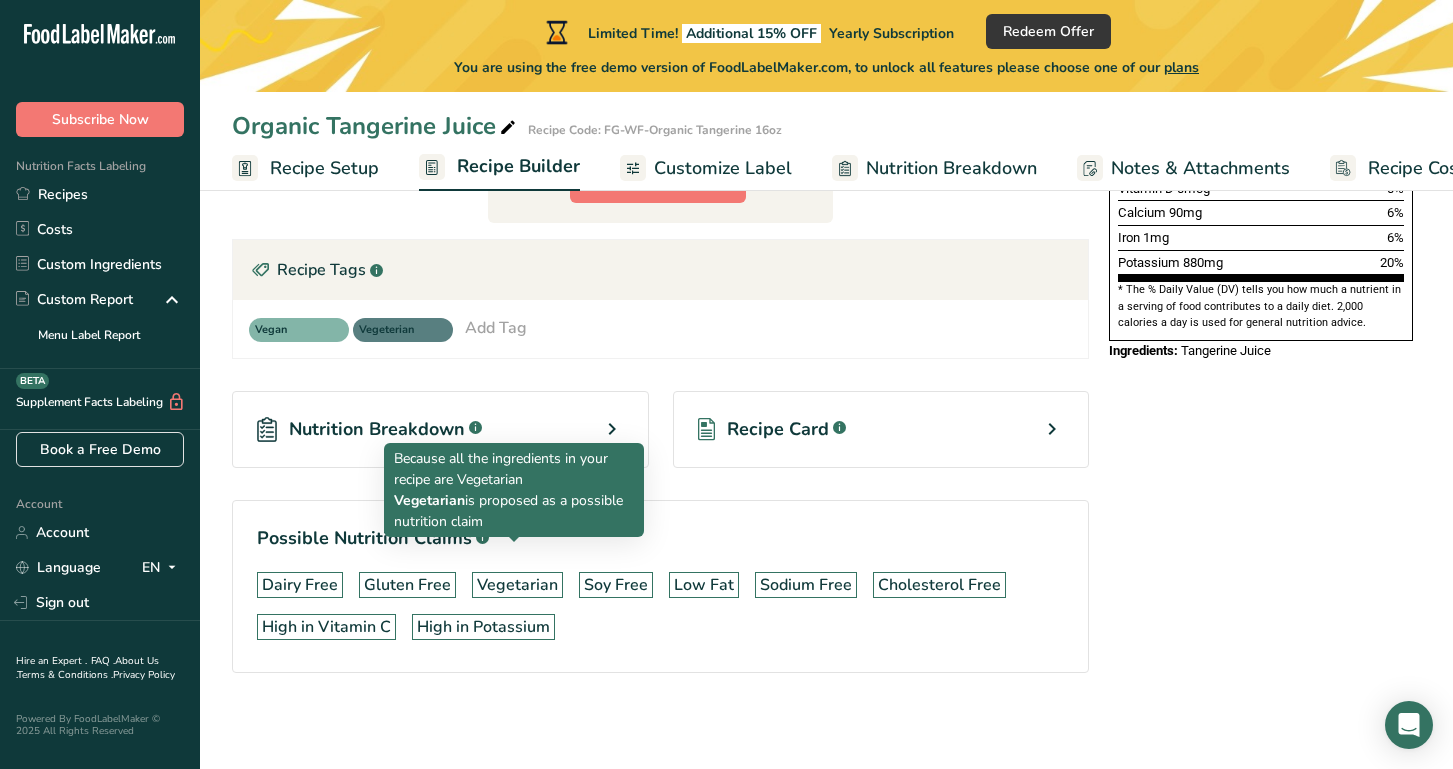 click on "Vegetarian" at bounding box center [517, 585] 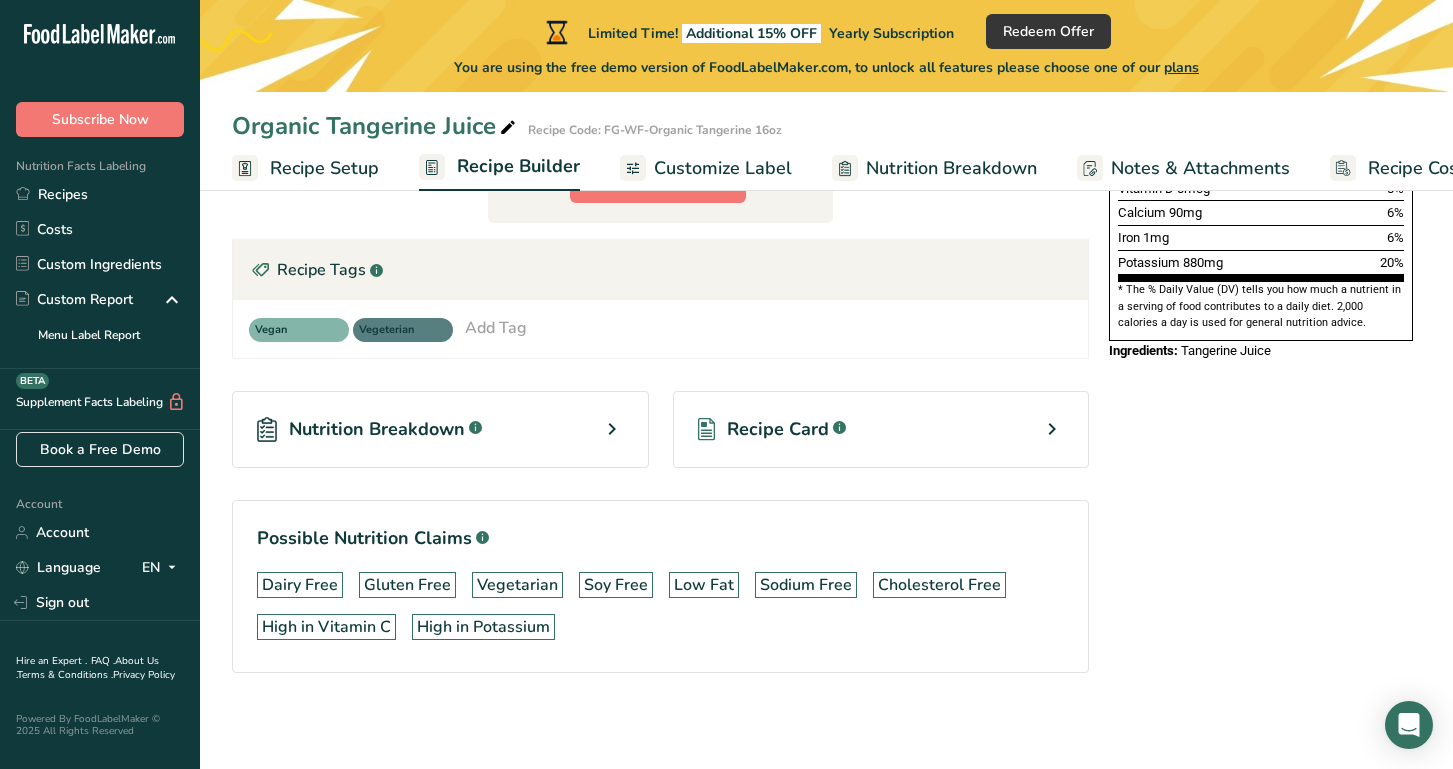 click on "Dairy Free
Gluten Free
Vegetarian
Soy Free
Low Fat
Sodium Free
Cholesterol Free
High in Vitamin C
High in Potassium" at bounding box center (660, 606) 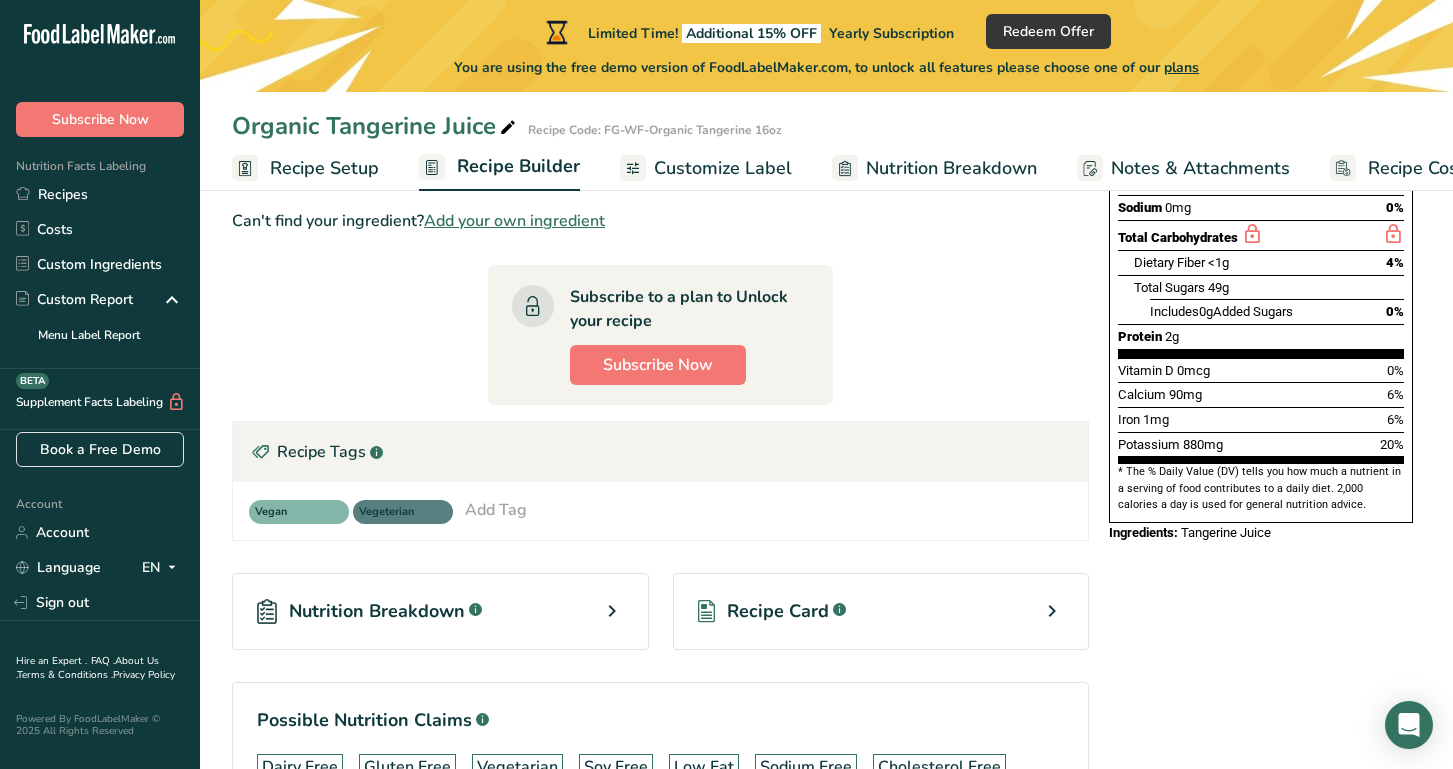 scroll, scrollTop: 406, scrollLeft: 0, axis: vertical 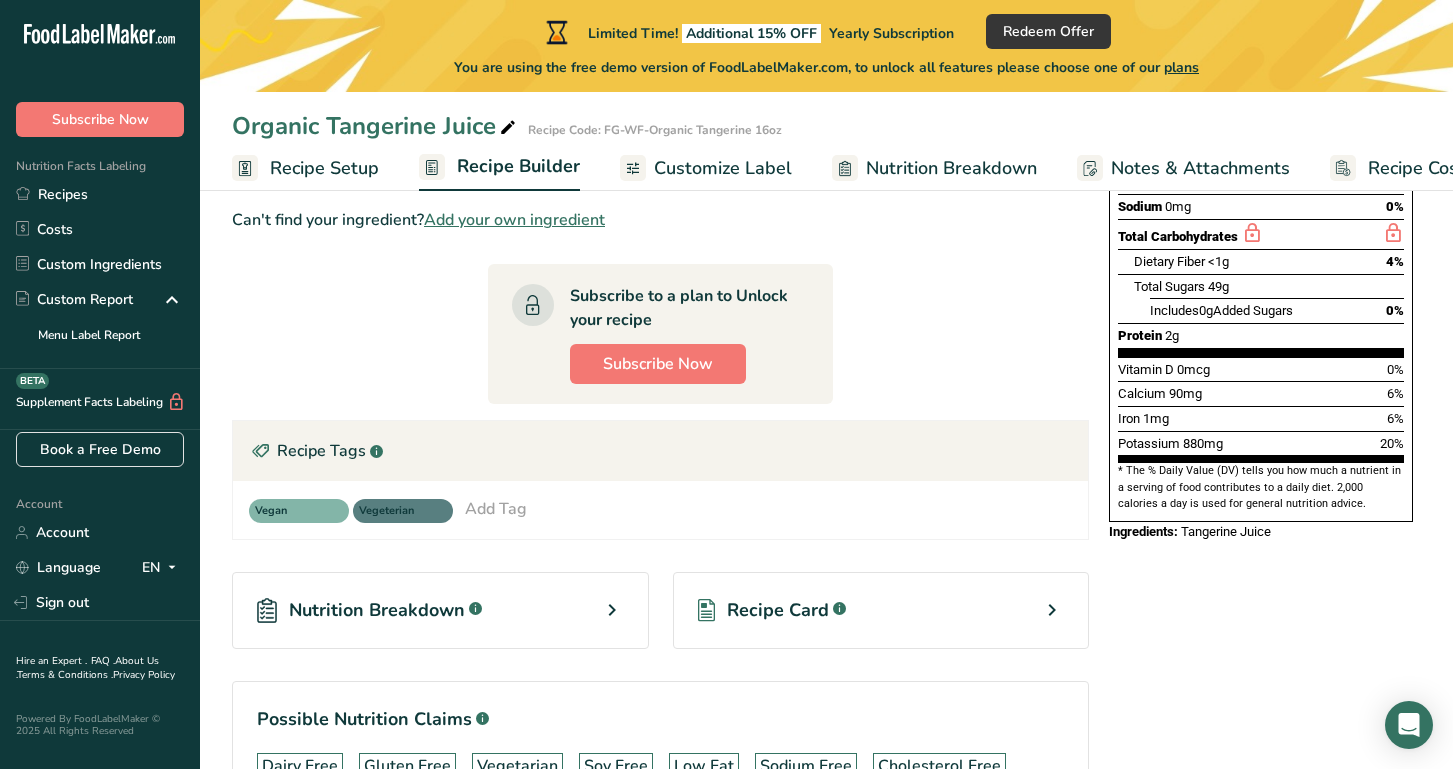 click on "Recipe Card
.a-a{fill:#347362;}.b-a{fill:#fff;}" at bounding box center [881, 610] 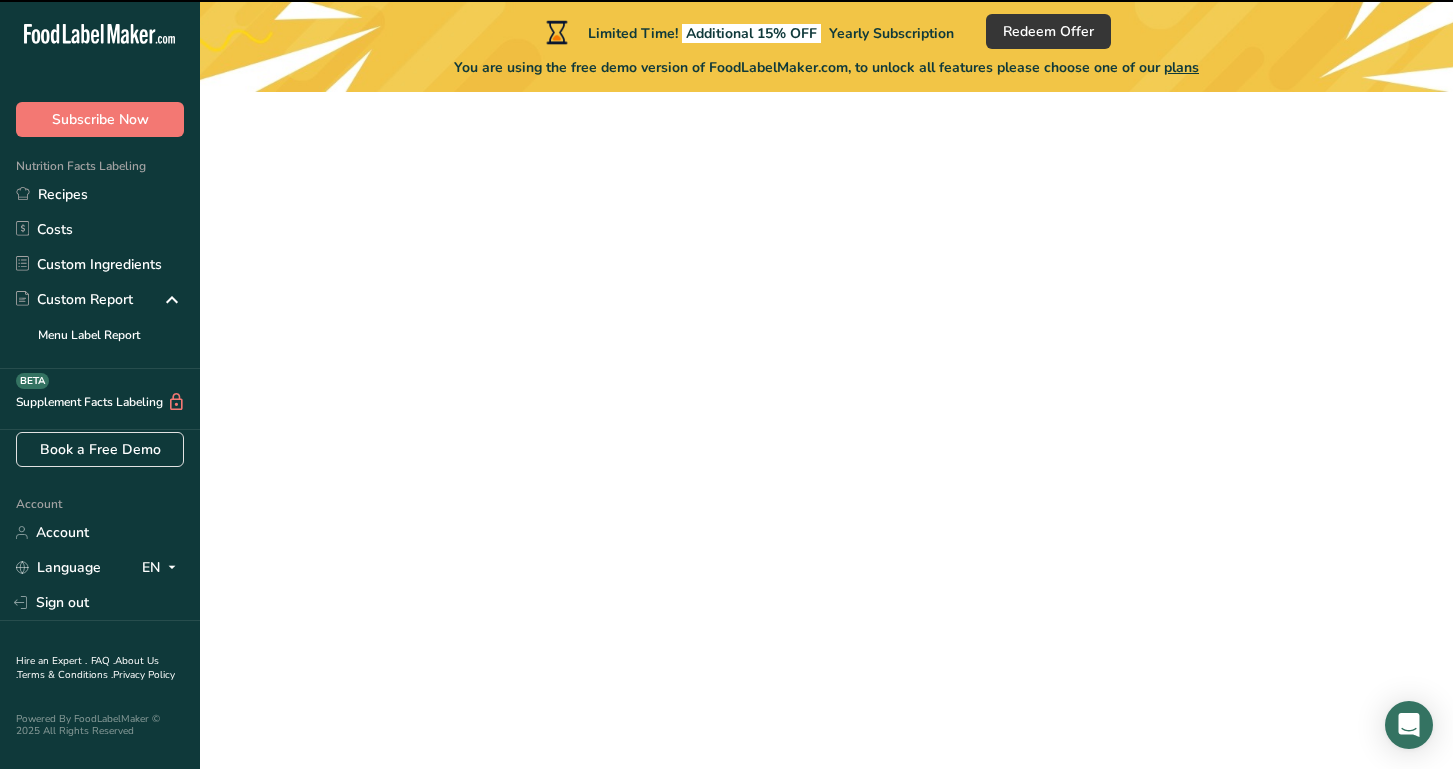 scroll, scrollTop: 0, scrollLeft: 0, axis: both 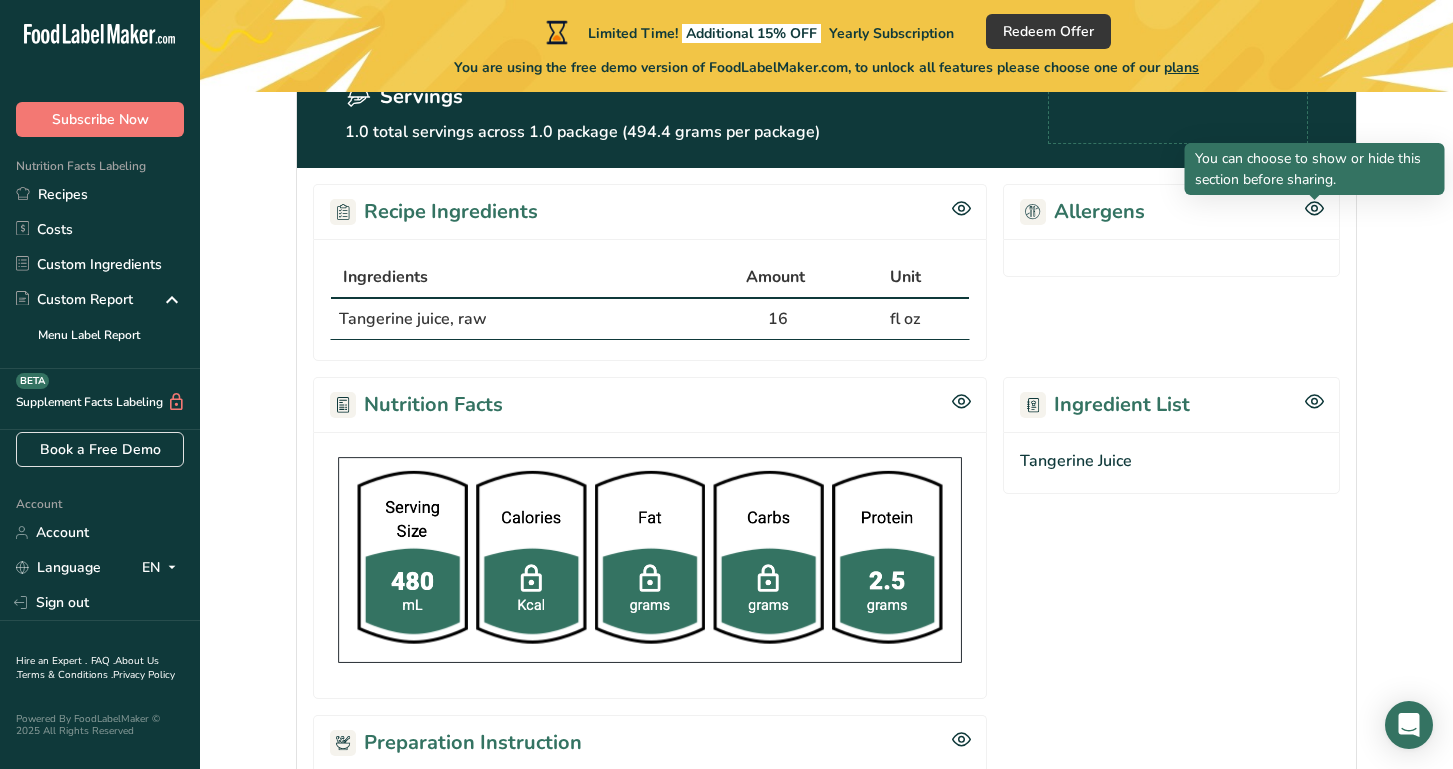 click 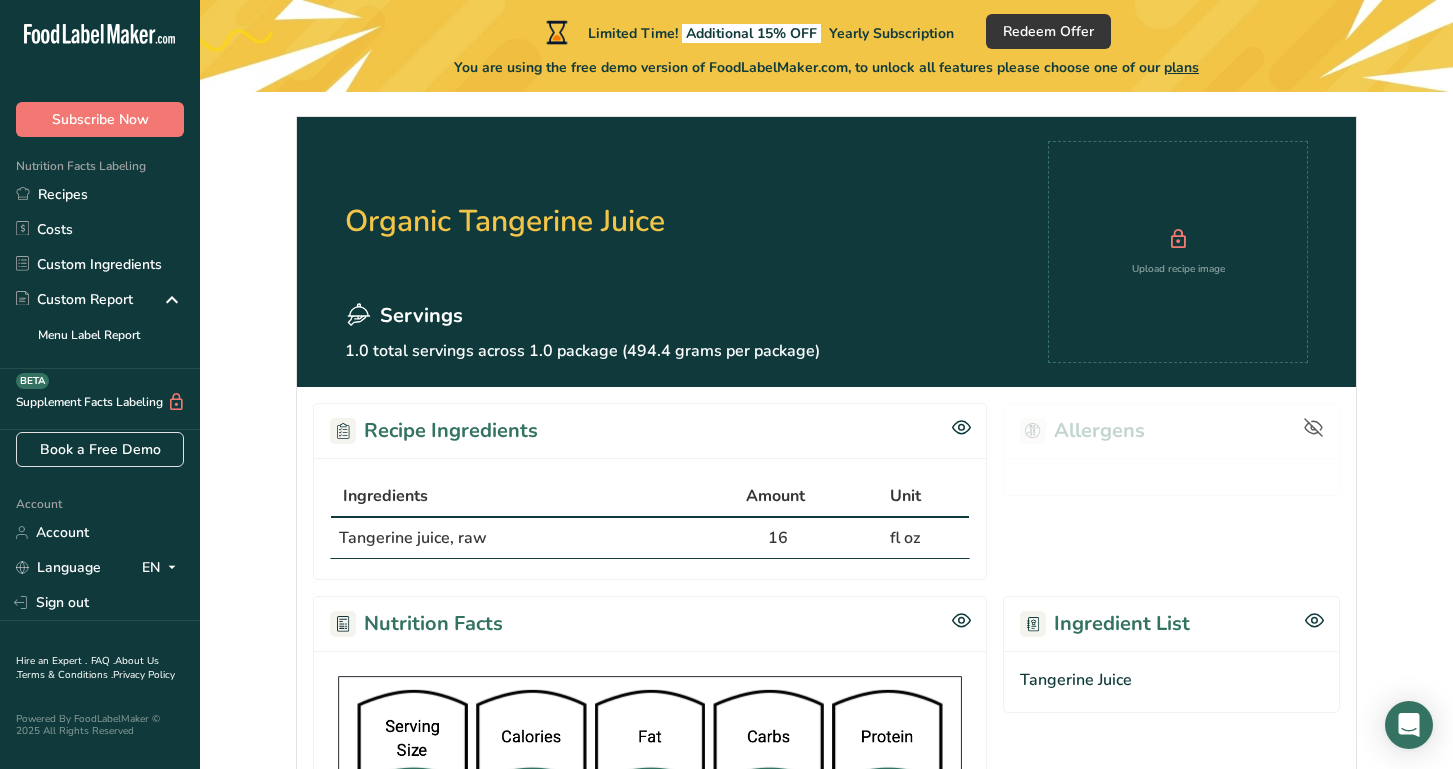 scroll, scrollTop: 74, scrollLeft: 0, axis: vertical 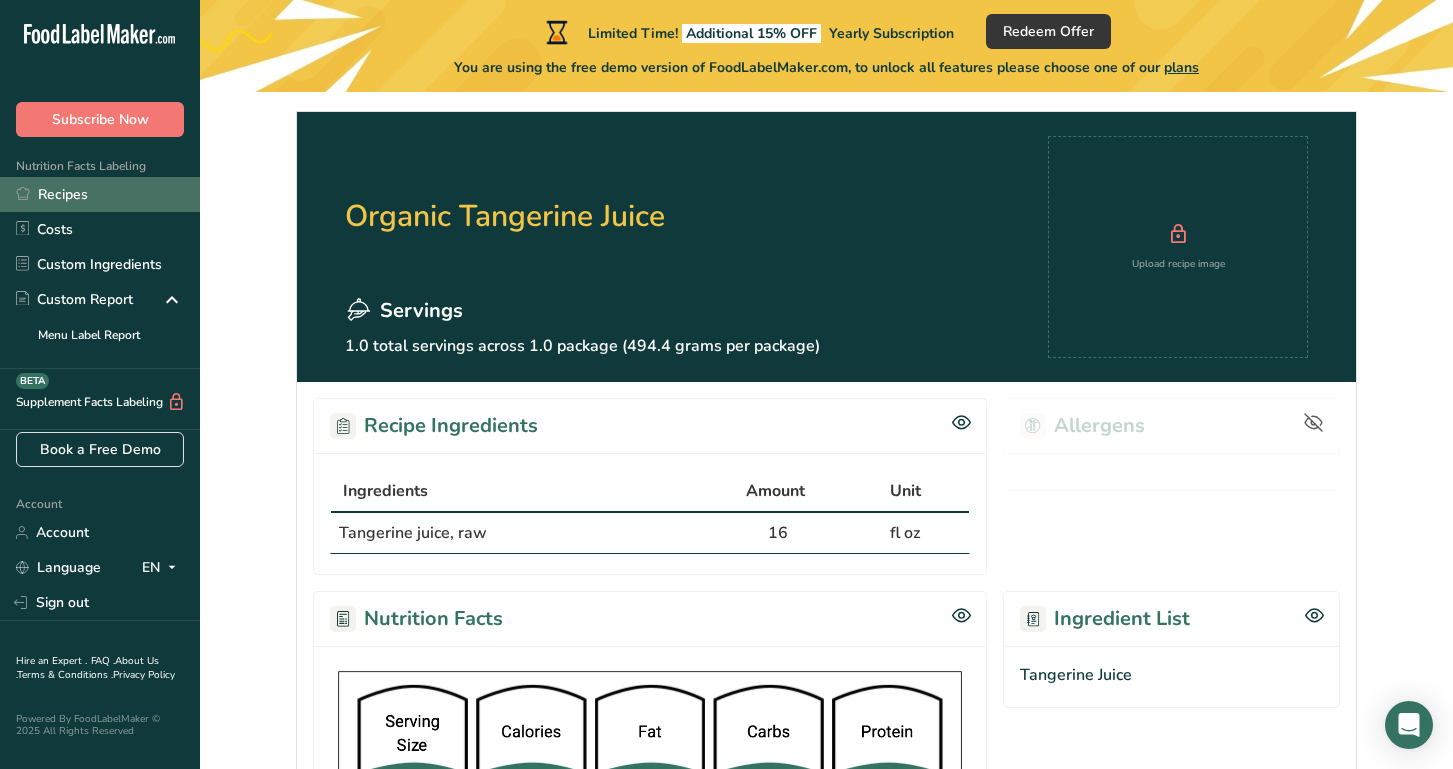 click on "Recipes" at bounding box center (100, 194) 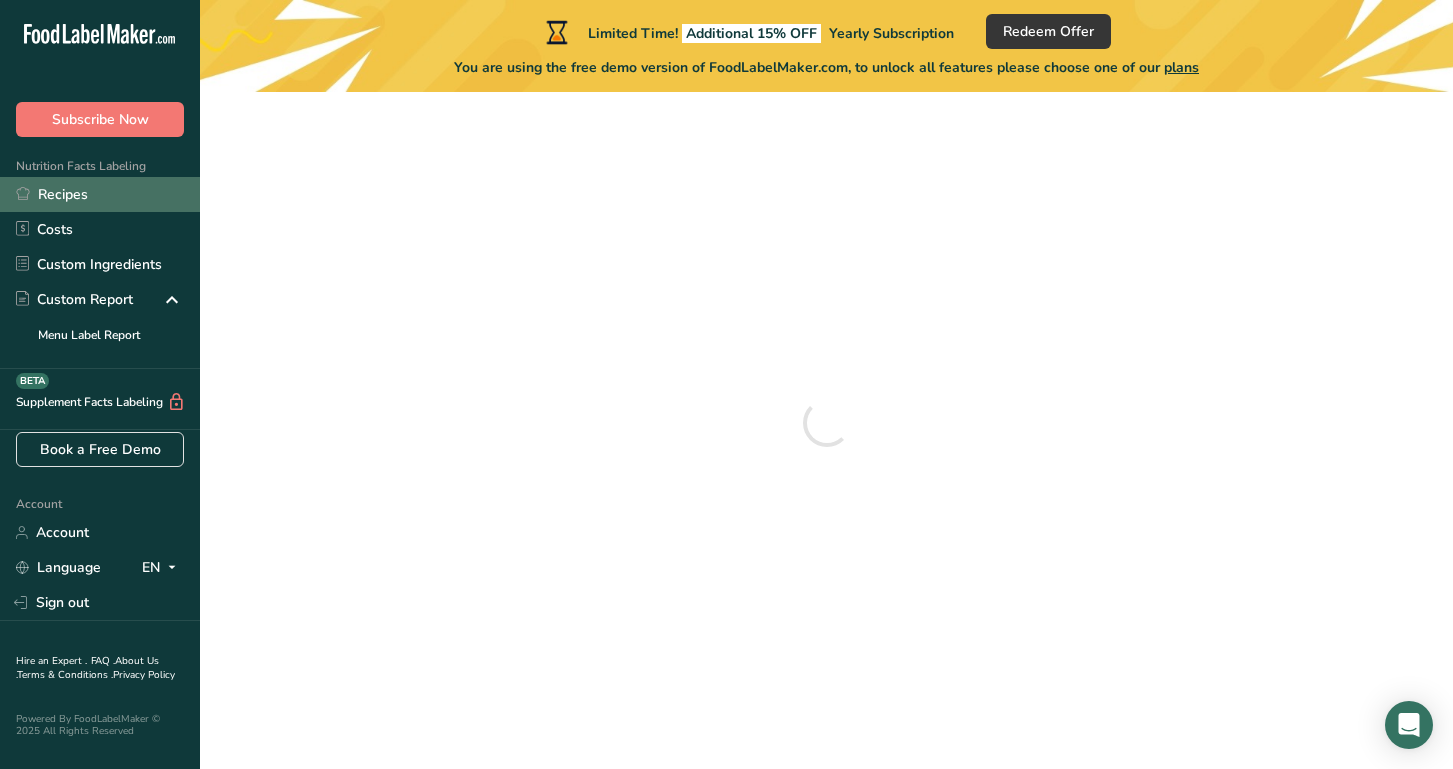 scroll, scrollTop: 0, scrollLeft: 0, axis: both 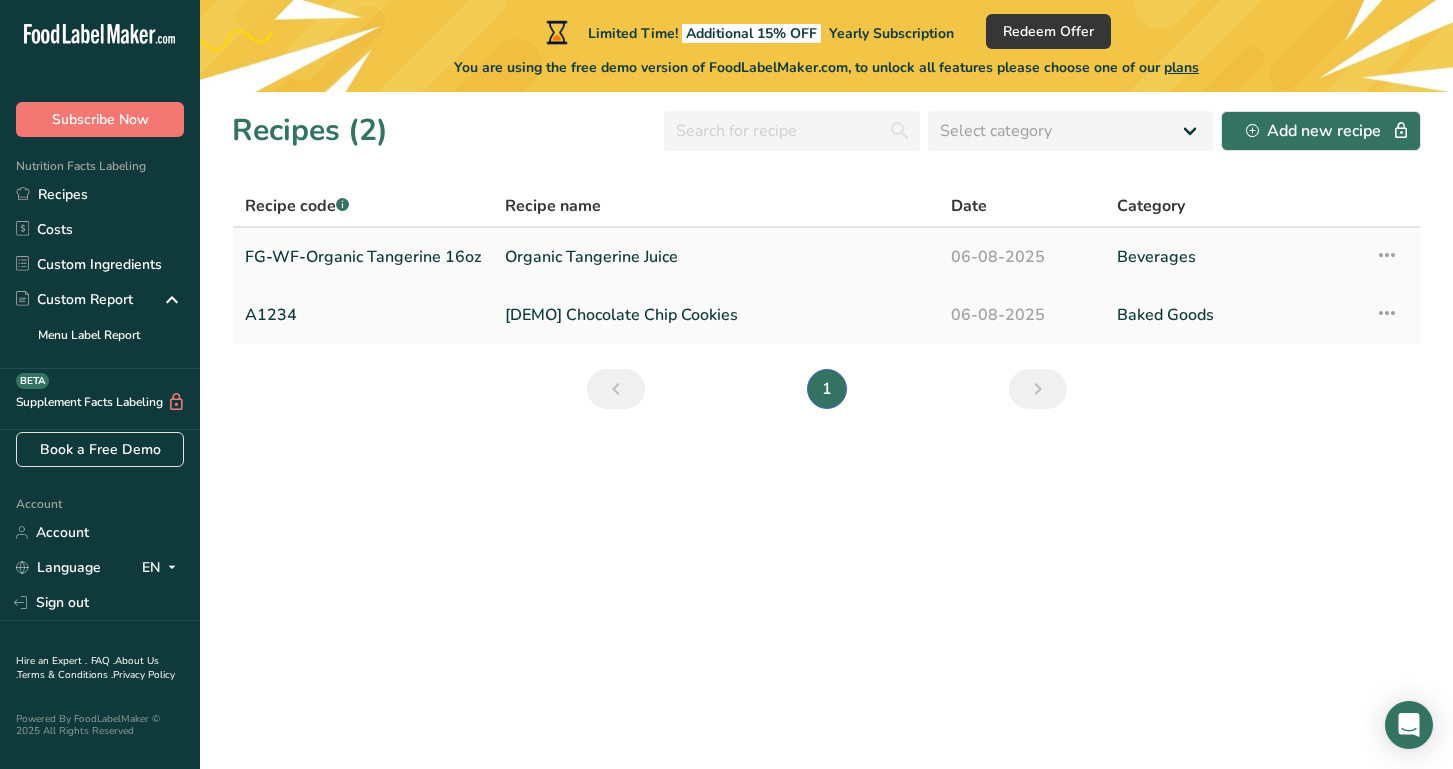 click on "Organic Tangerine Juice" at bounding box center (716, 257) 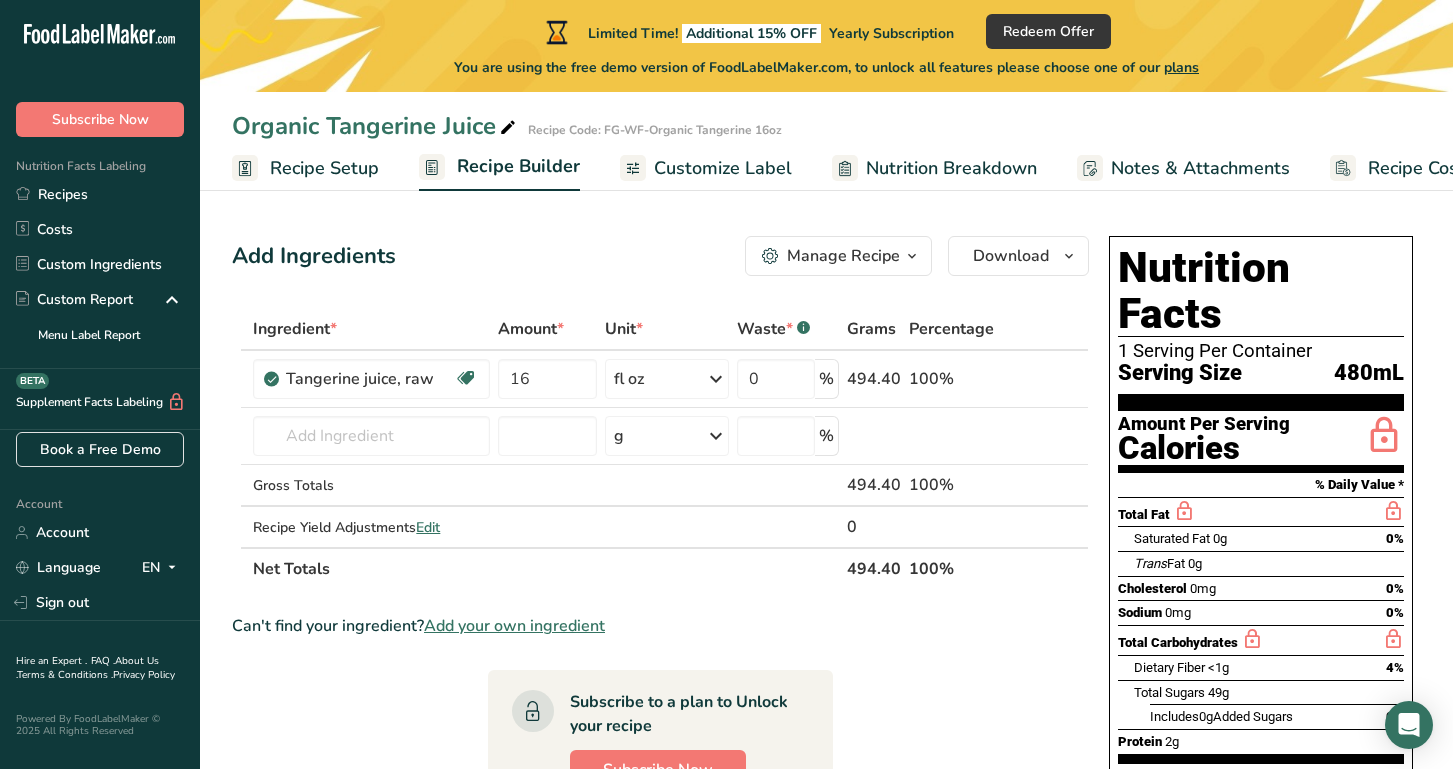 click on "Customize Label" at bounding box center [723, 168] 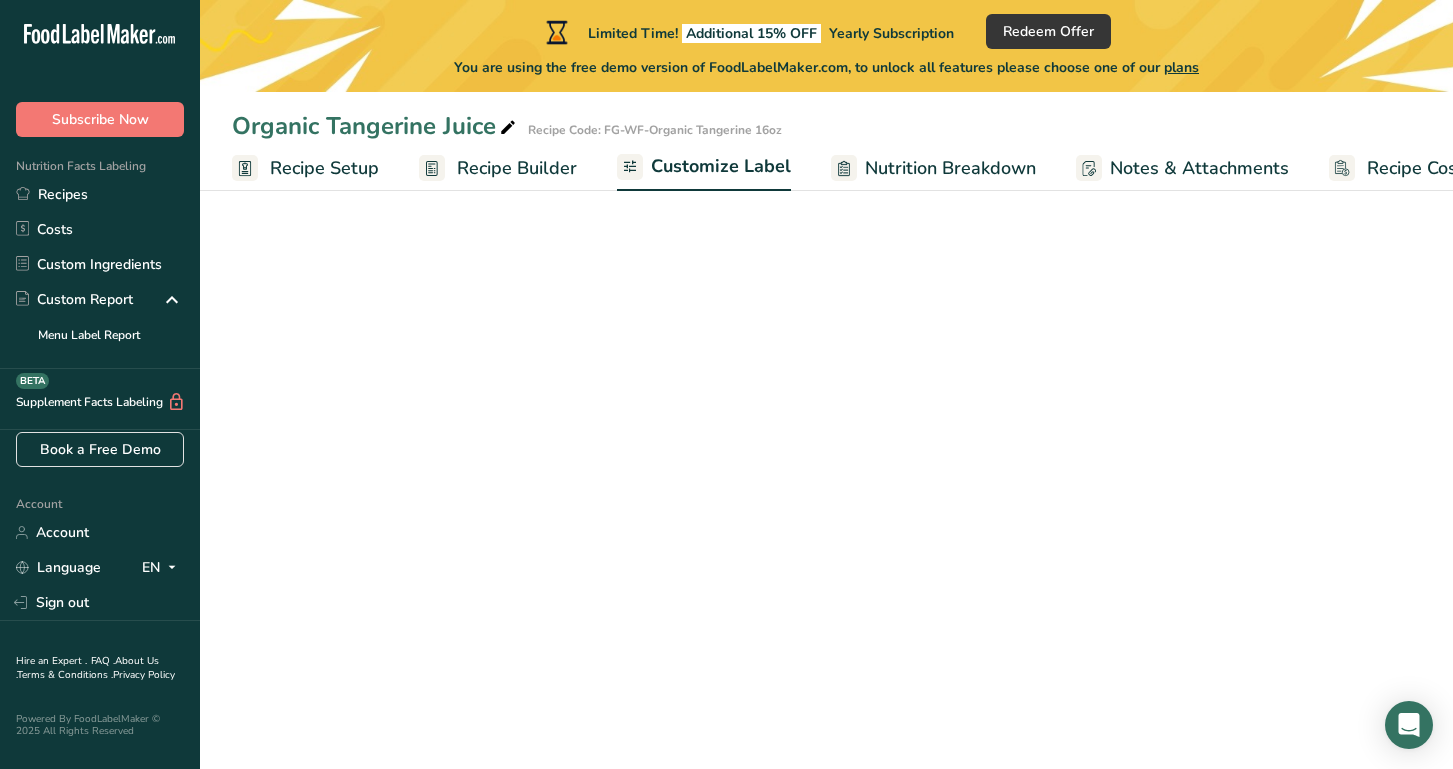 scroll, scrollTop: 0, scrollLeft: 68, axis: horizontal 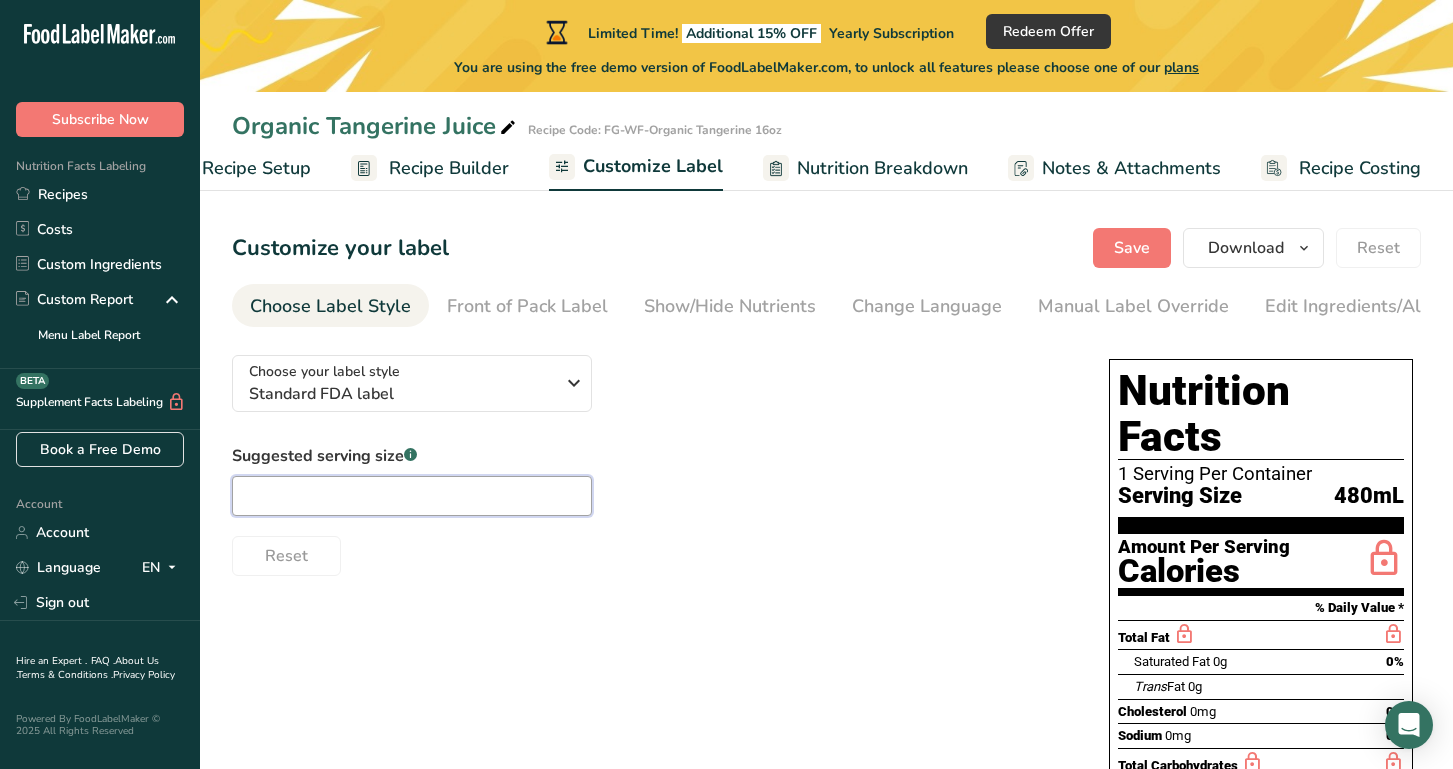 click at bounding box center (412, 496) 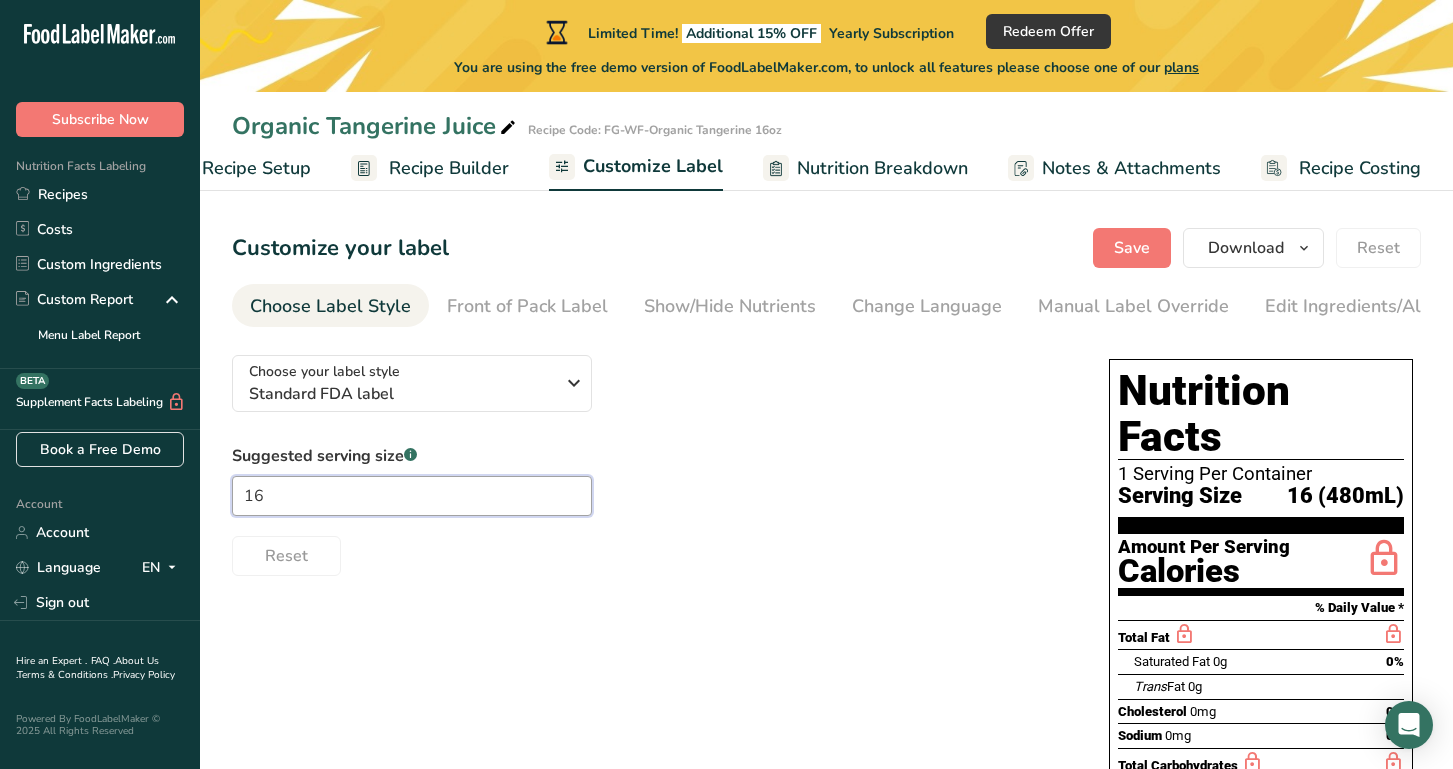 type on "1" 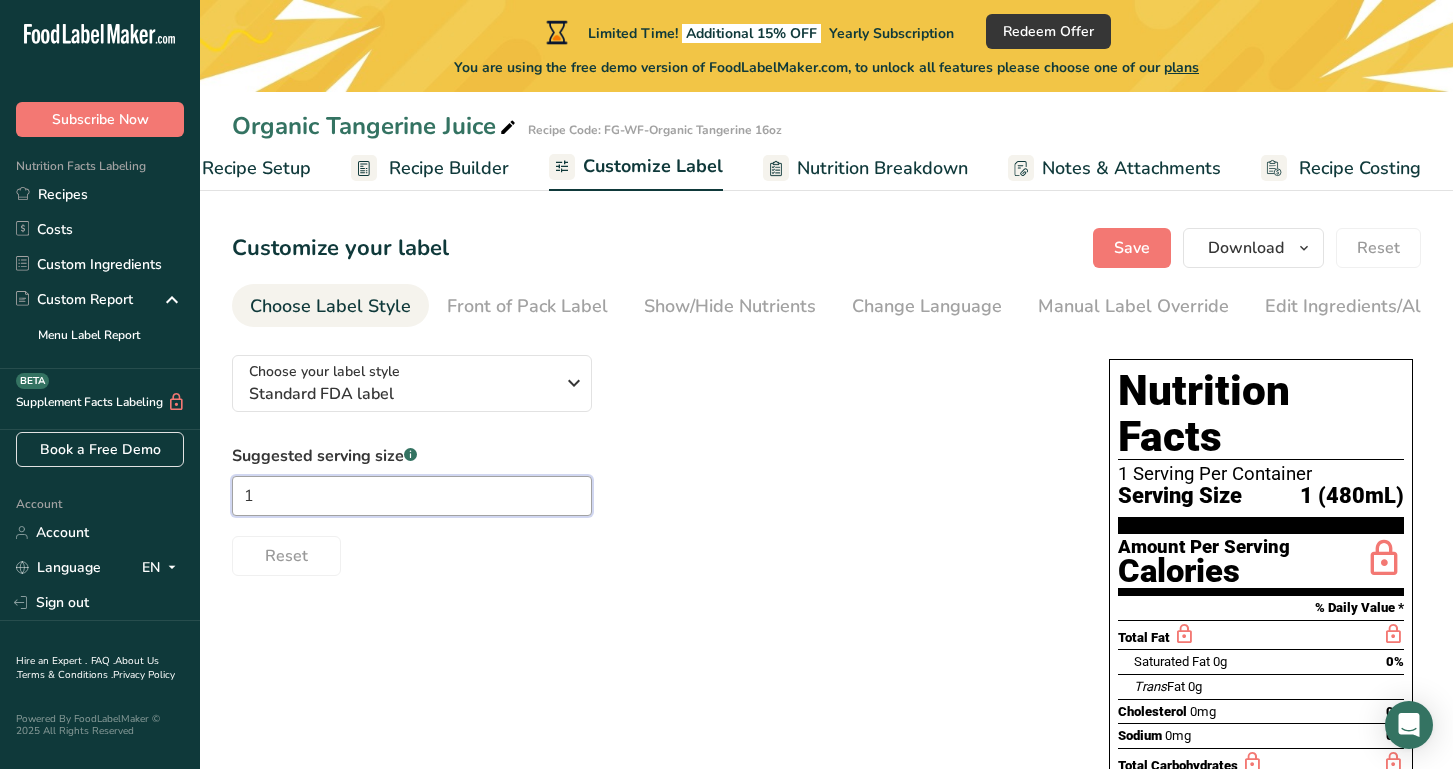 type 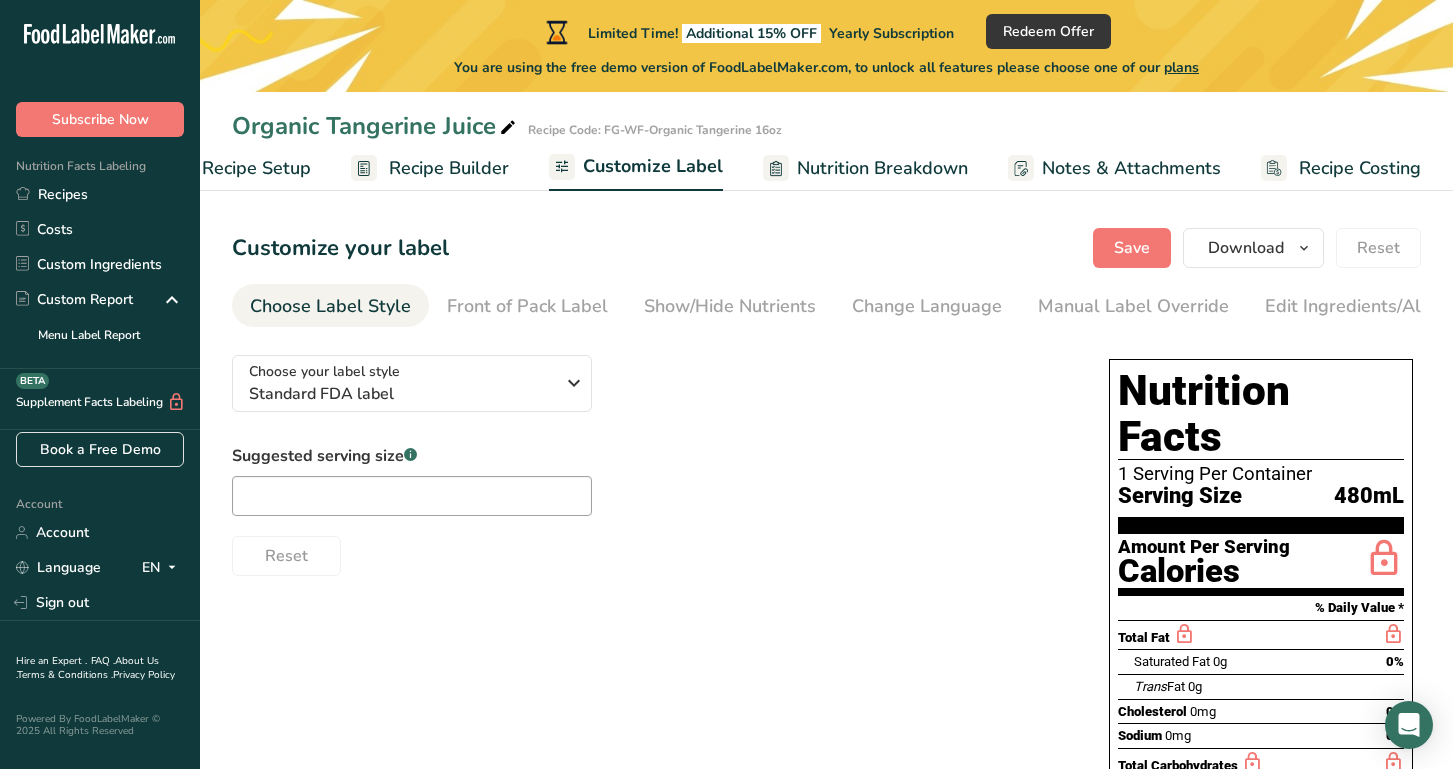 click on "Recipe Builder" at bounding box center (449, 168) 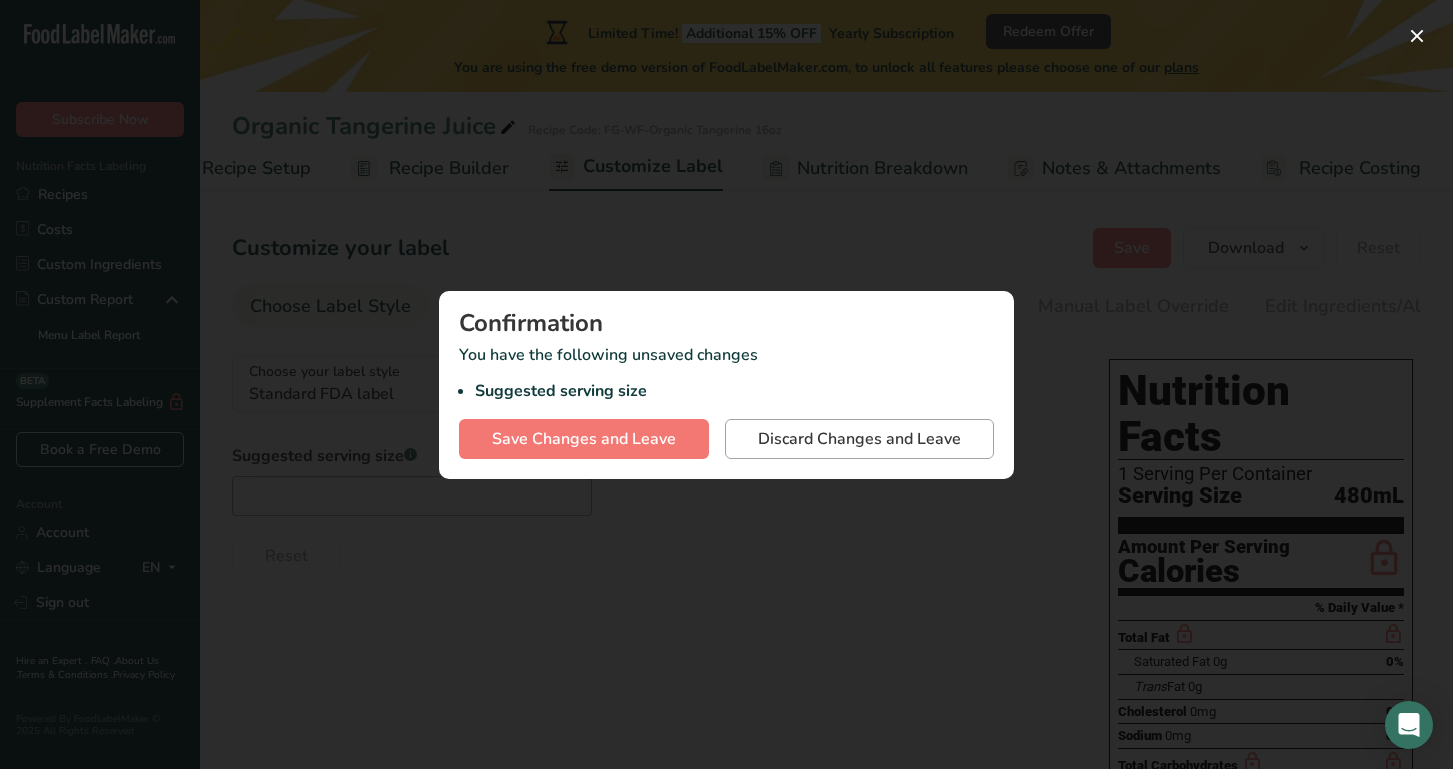 click on "Discard Changes and Leave" at bounding box center [859, 439] 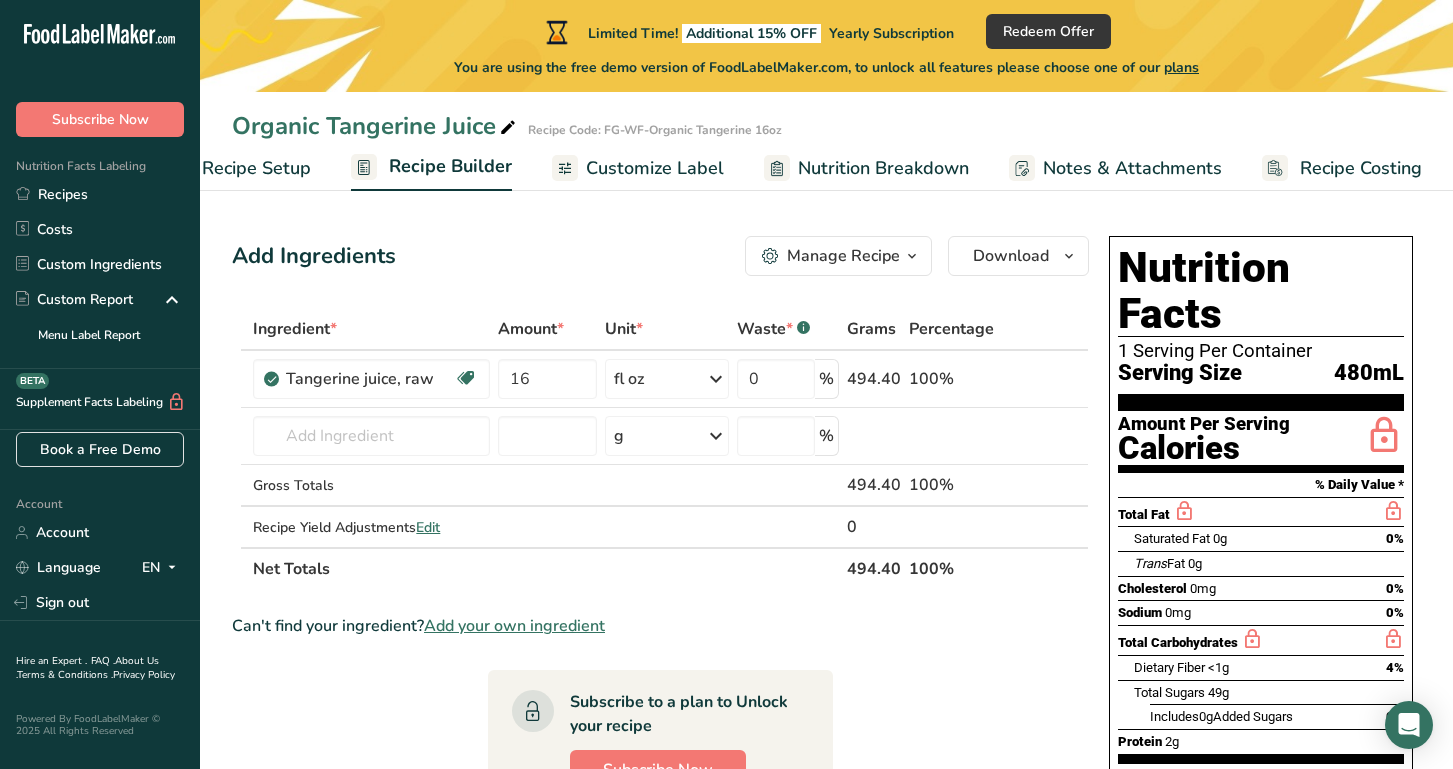 click on "Recipe Setup" at bounding box center [256, 168] 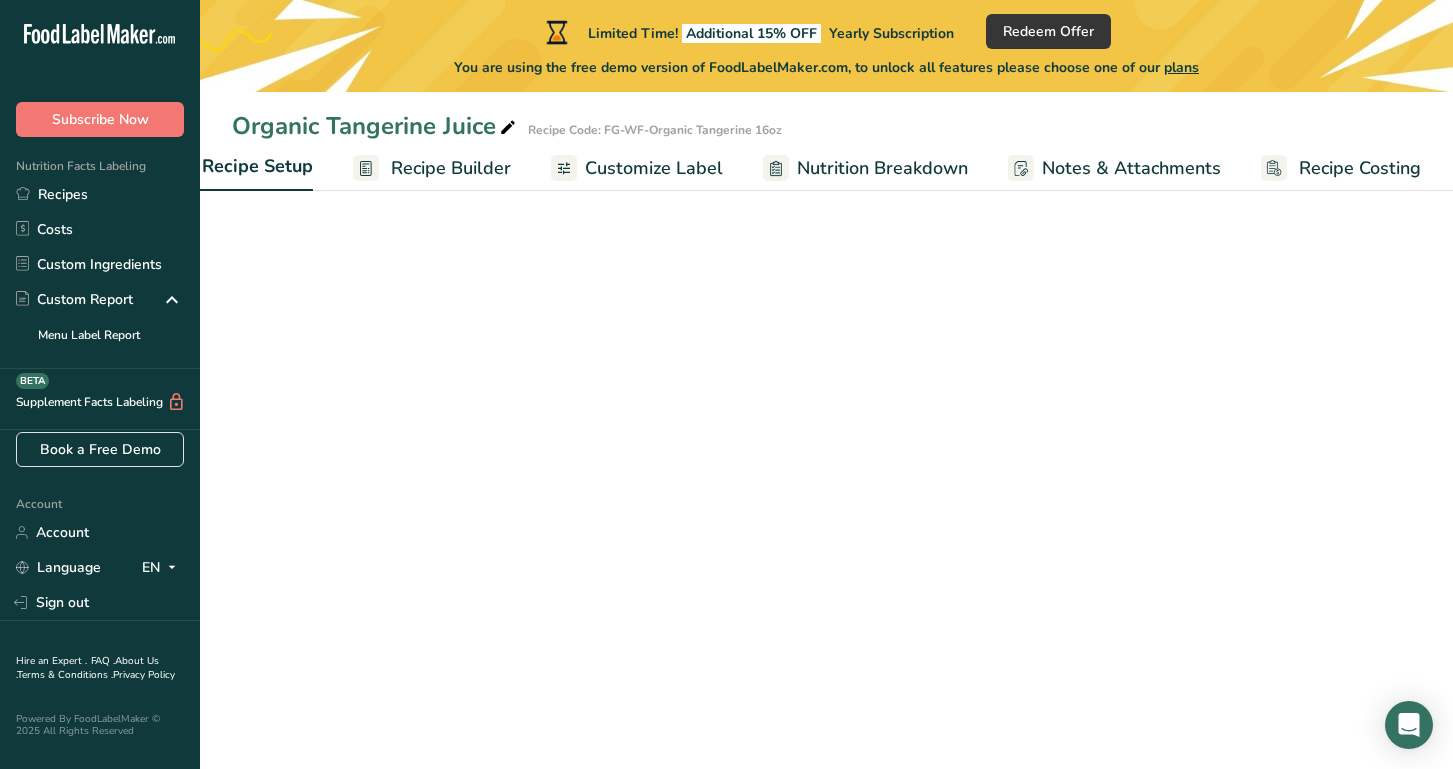 scroll, scrollTop: 0, scrollLeft: 7, axis: horizontal 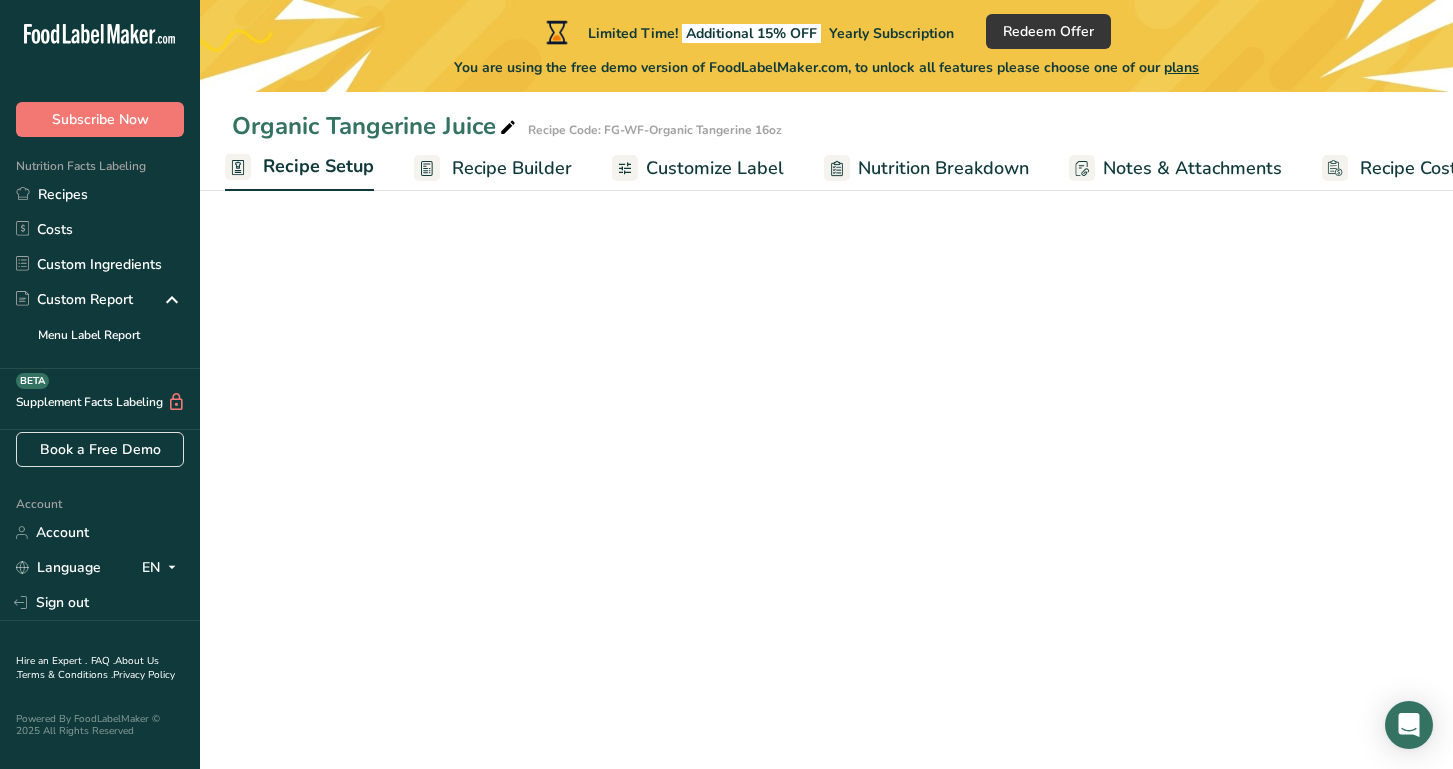 select on "22" 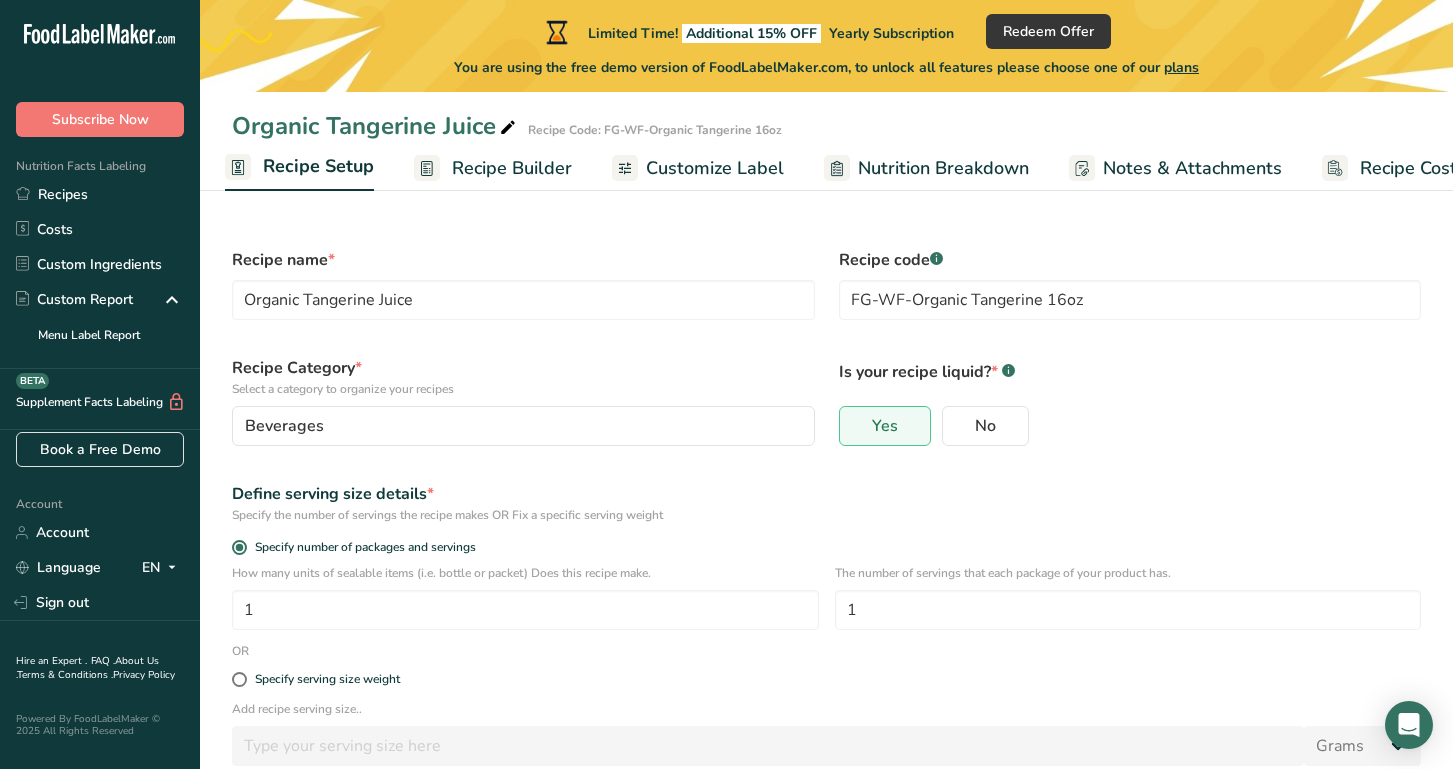 click on "Customize Label" at bounding box center (715, 168) 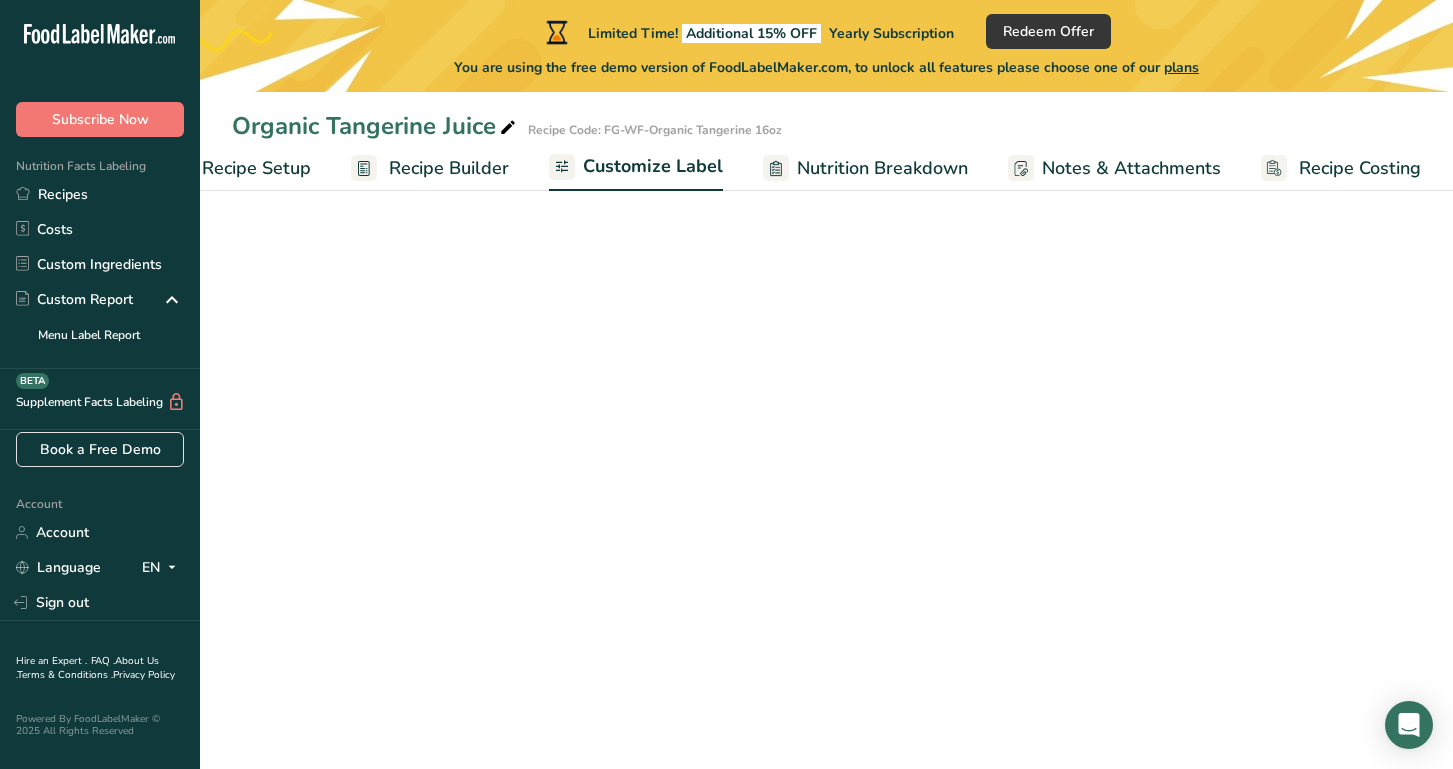 scroll, scrollTop: 0, scrollLeft: 68, axis: horizontal 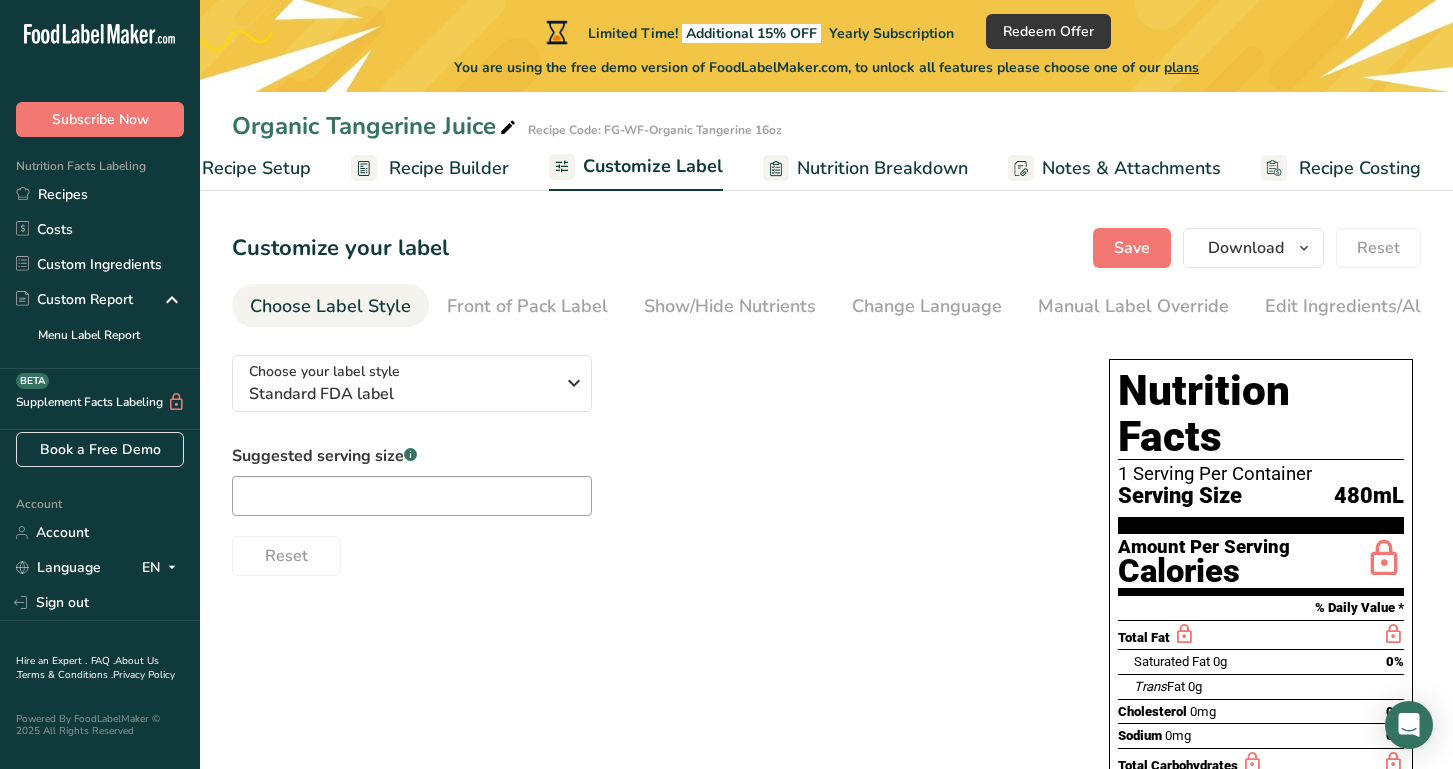 click on "480mL" at bounding box center (1369, 496) 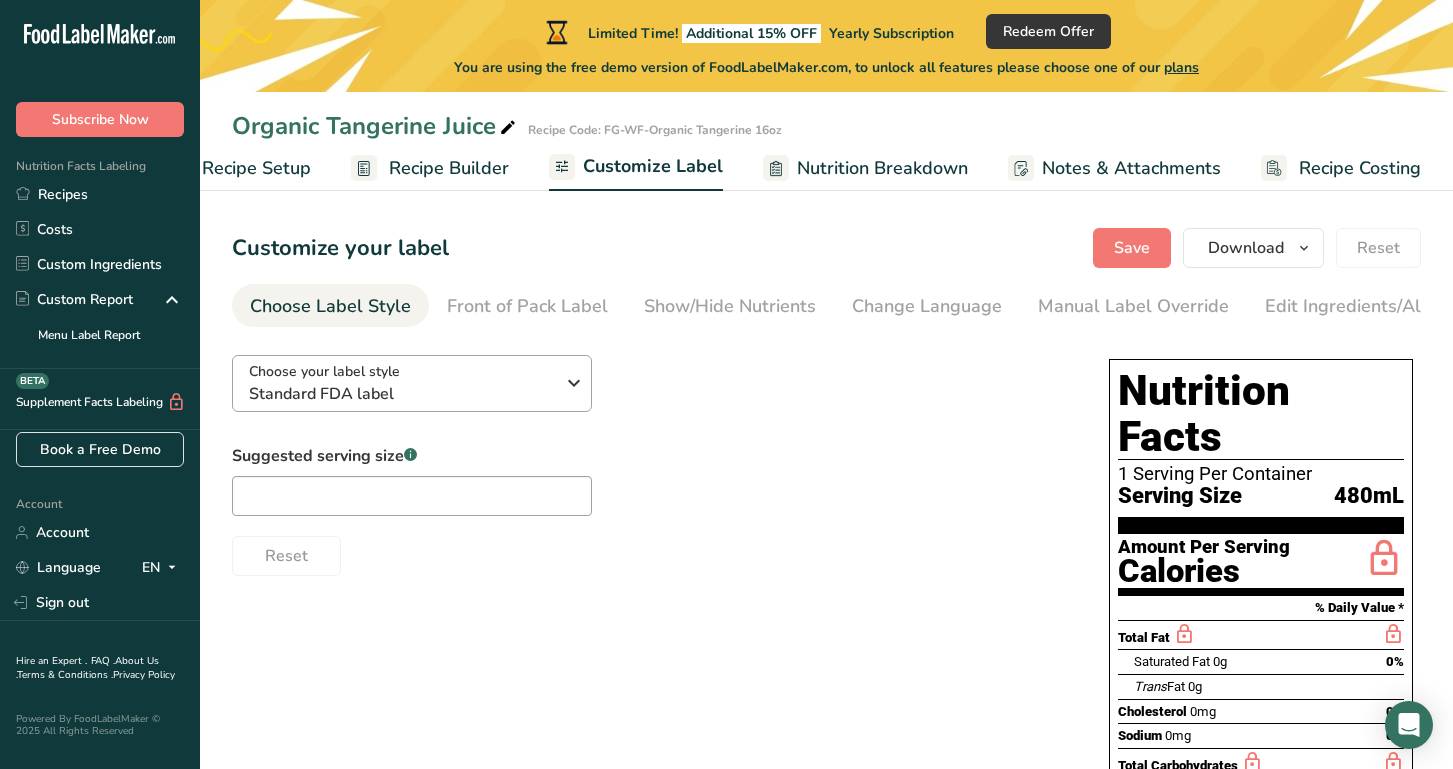 click on "Standard FDA label" at bounding box center (401, 394) 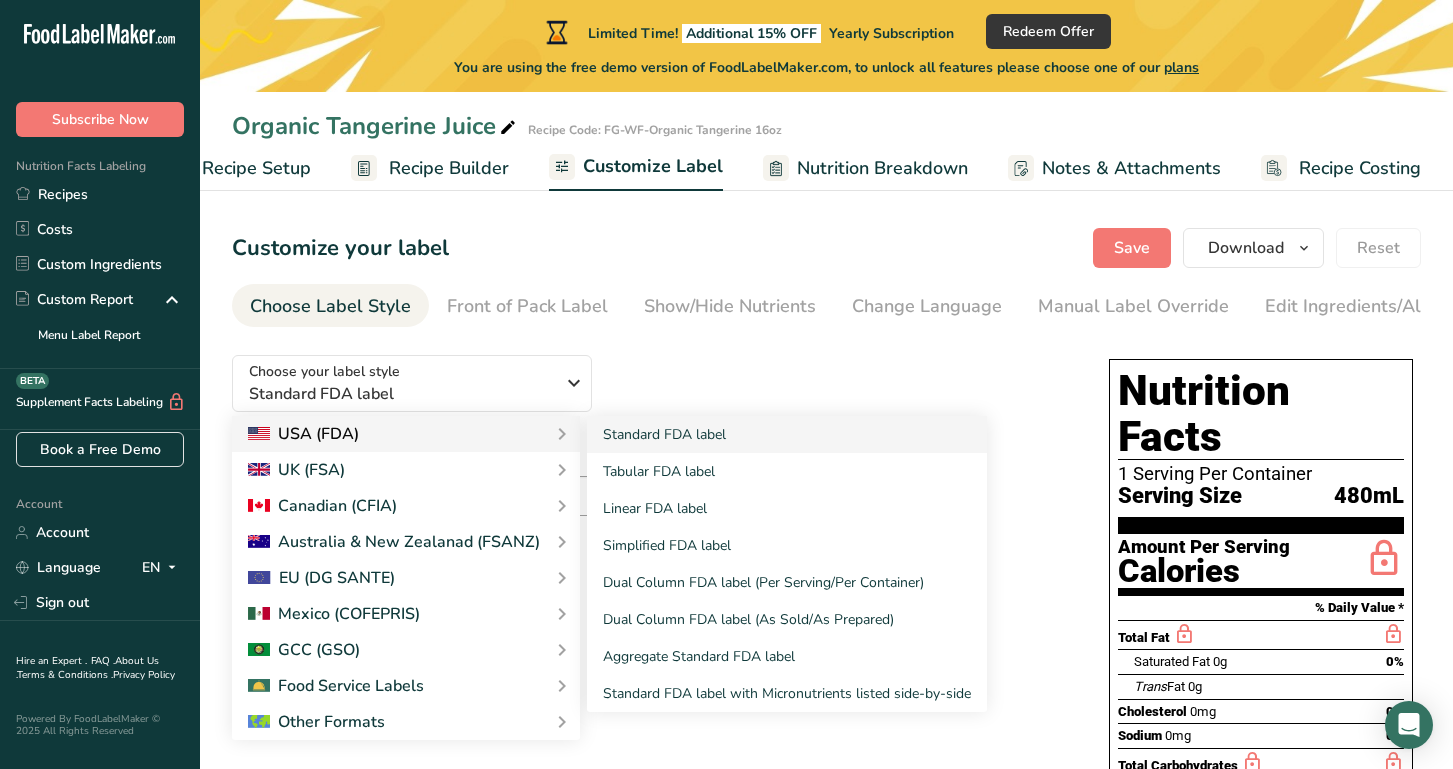 click on "USA (FDA)" at bounding box center [406, 434] 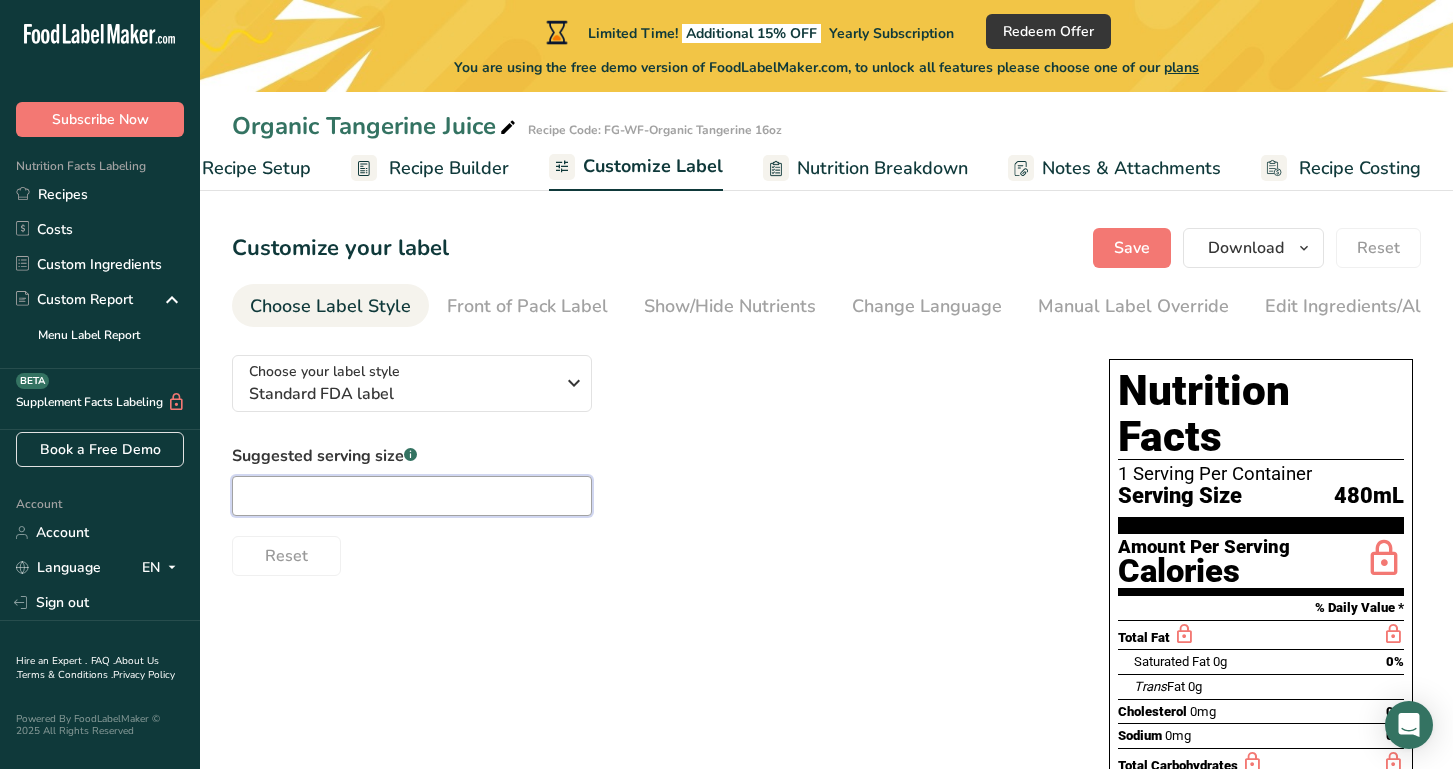click at bounding box center [412, 496] 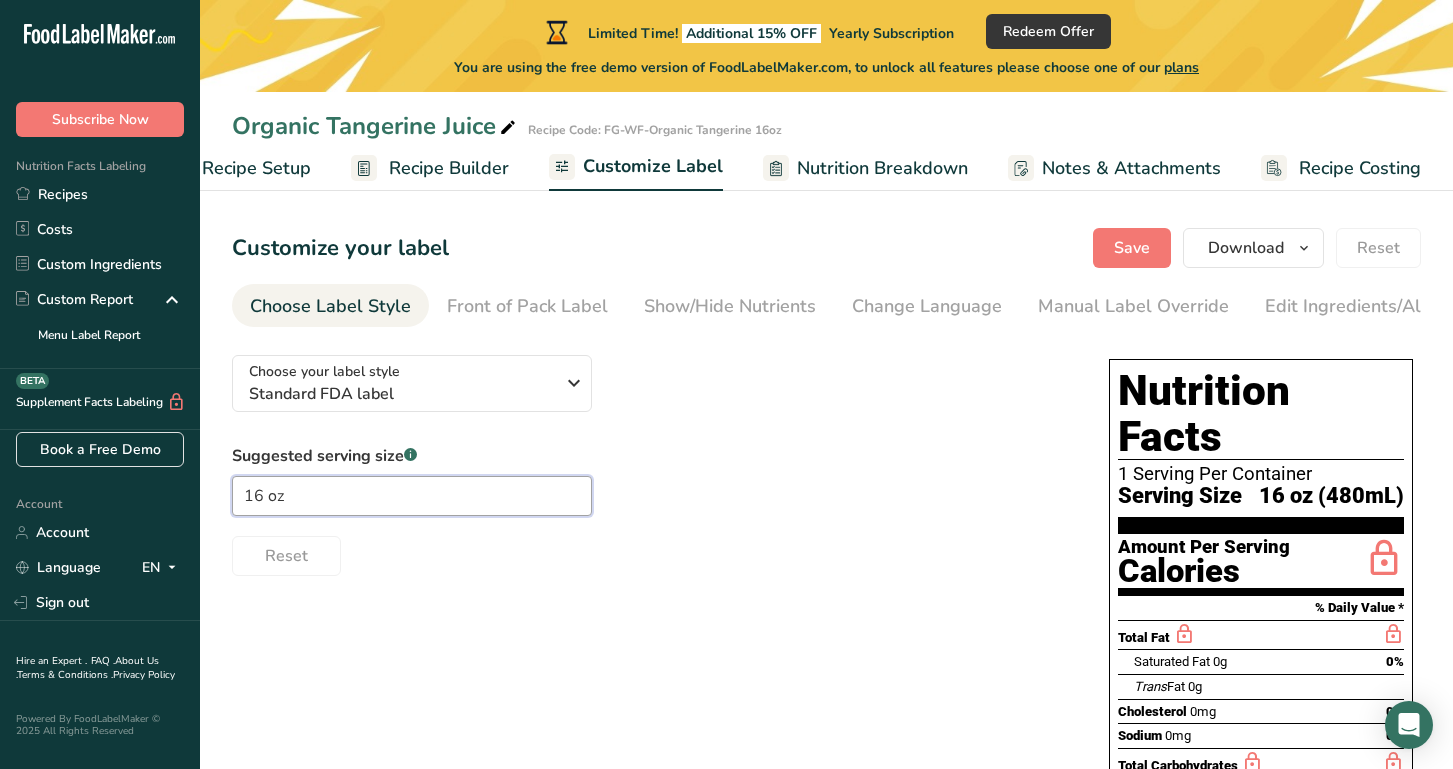 type on "16 oz" 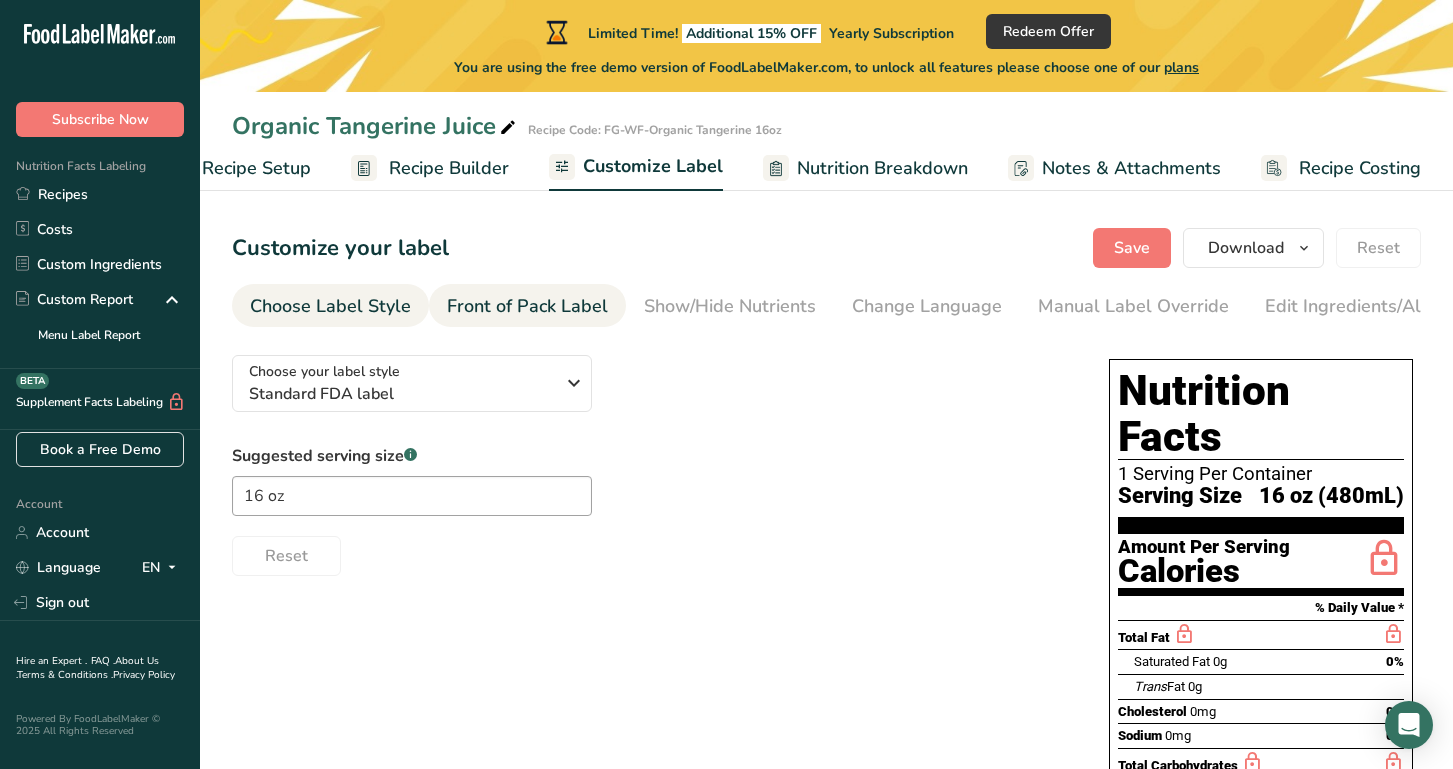 click on "Front of Pack Label" at bounding box center (527, 306) 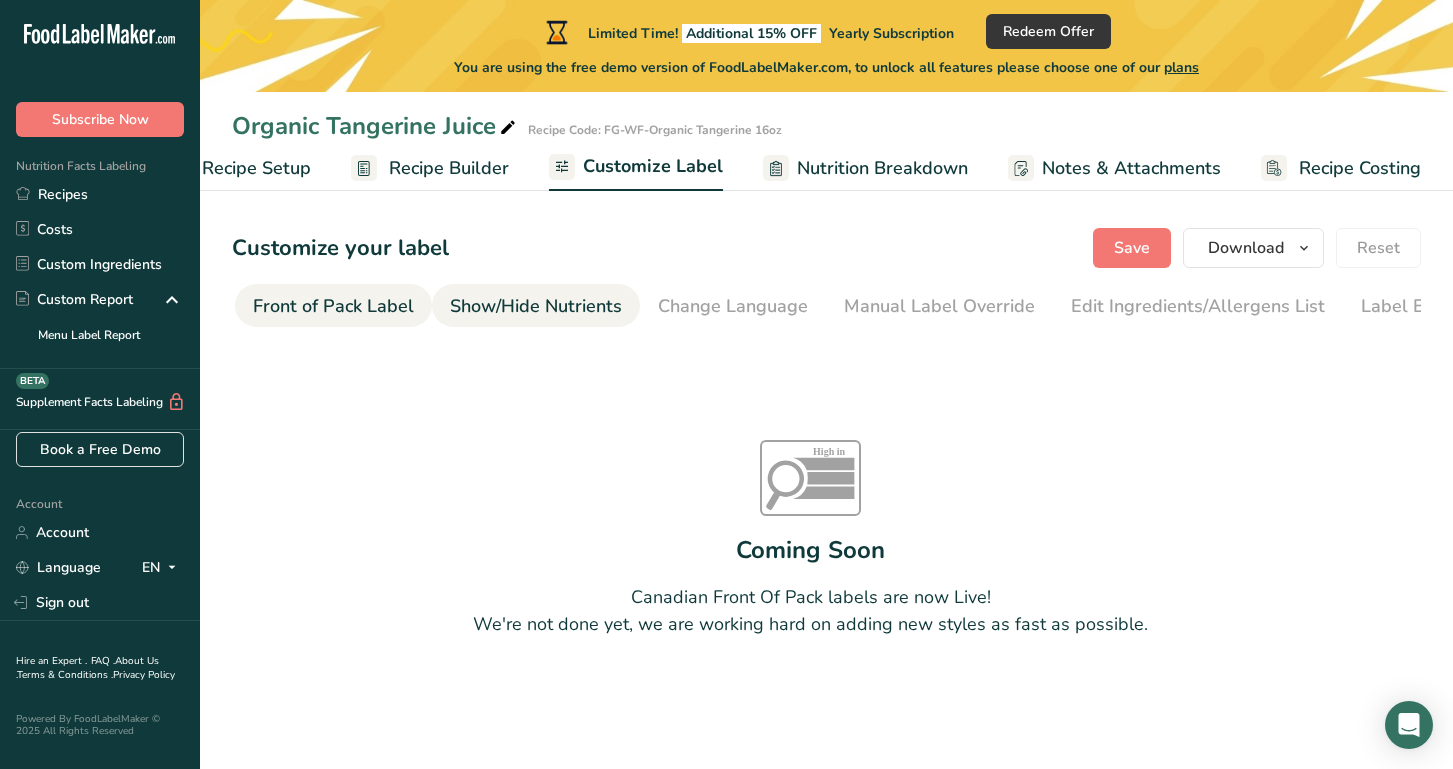 click on "Show/Hide Nutrients" at bounding box center [536, 306] 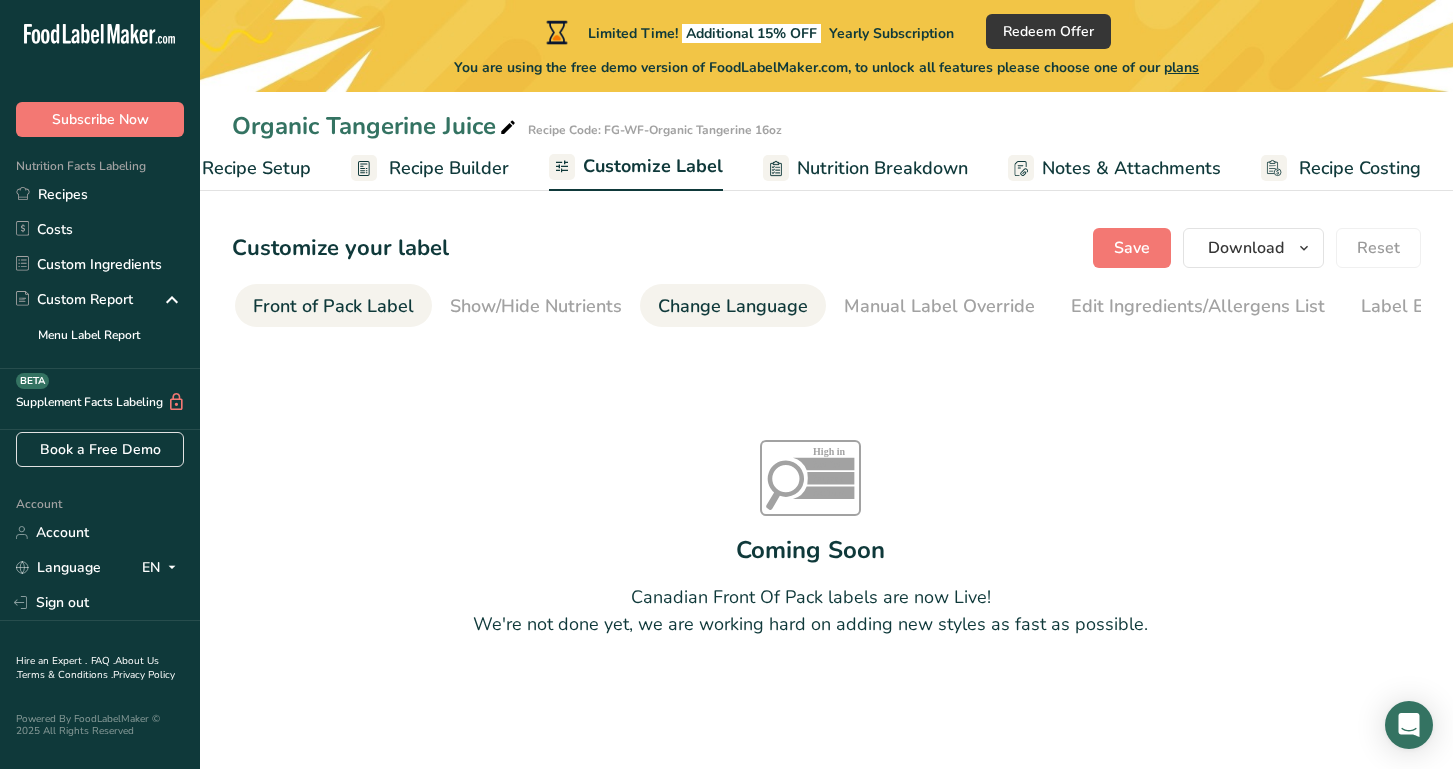 scroll, scrollTop: 0, scrollLeft: 264, axis: horizontal 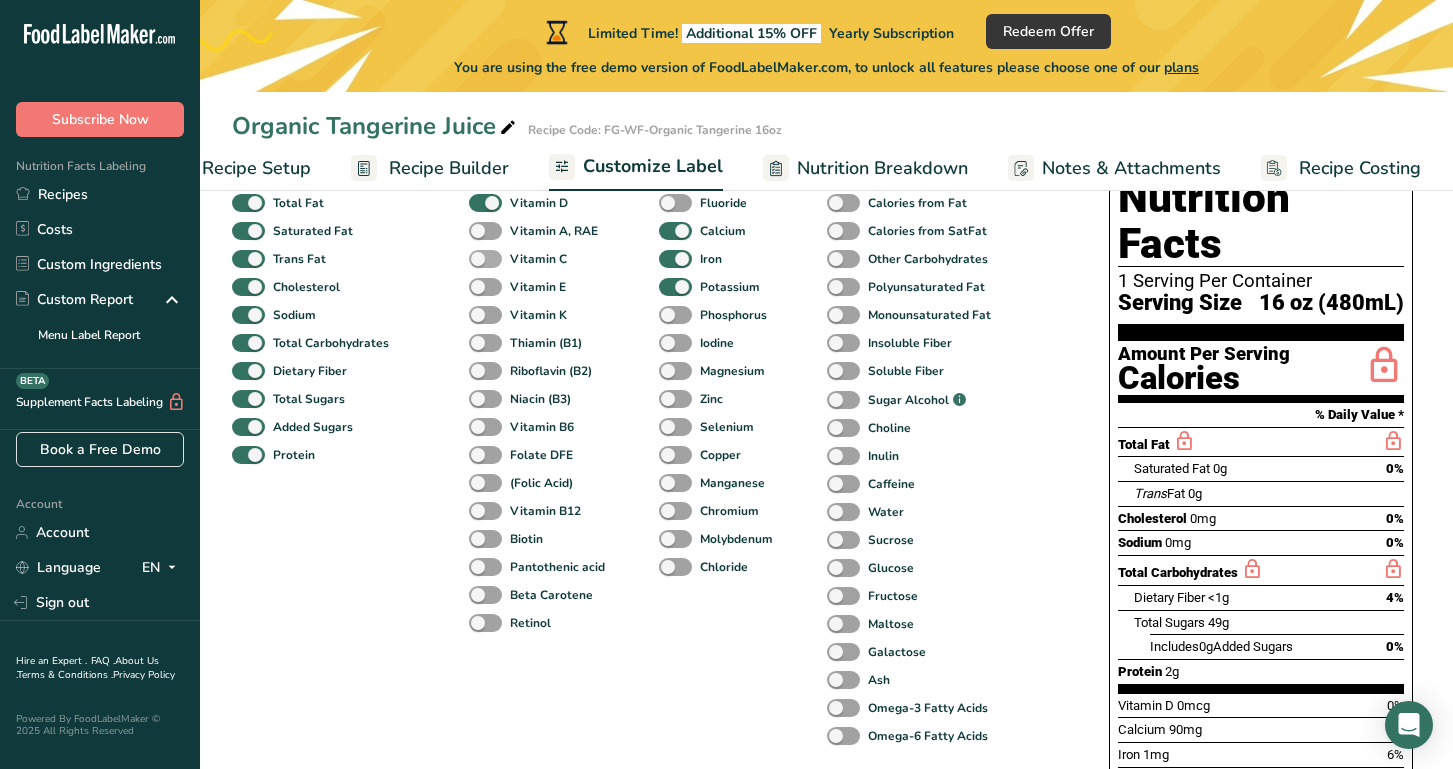 click at bounding box center (485, 259) 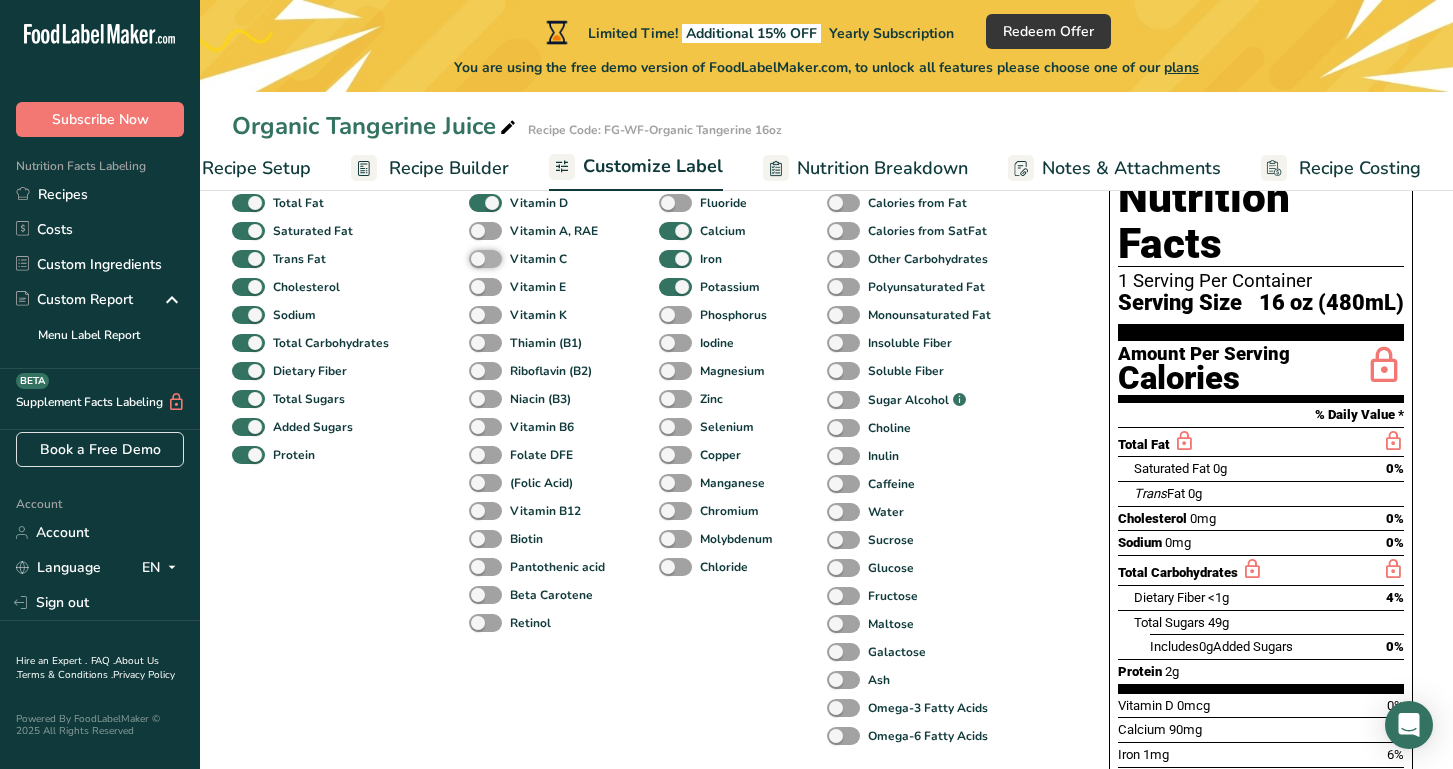 click on "Vitamin C" at bounding box center [475, 258] 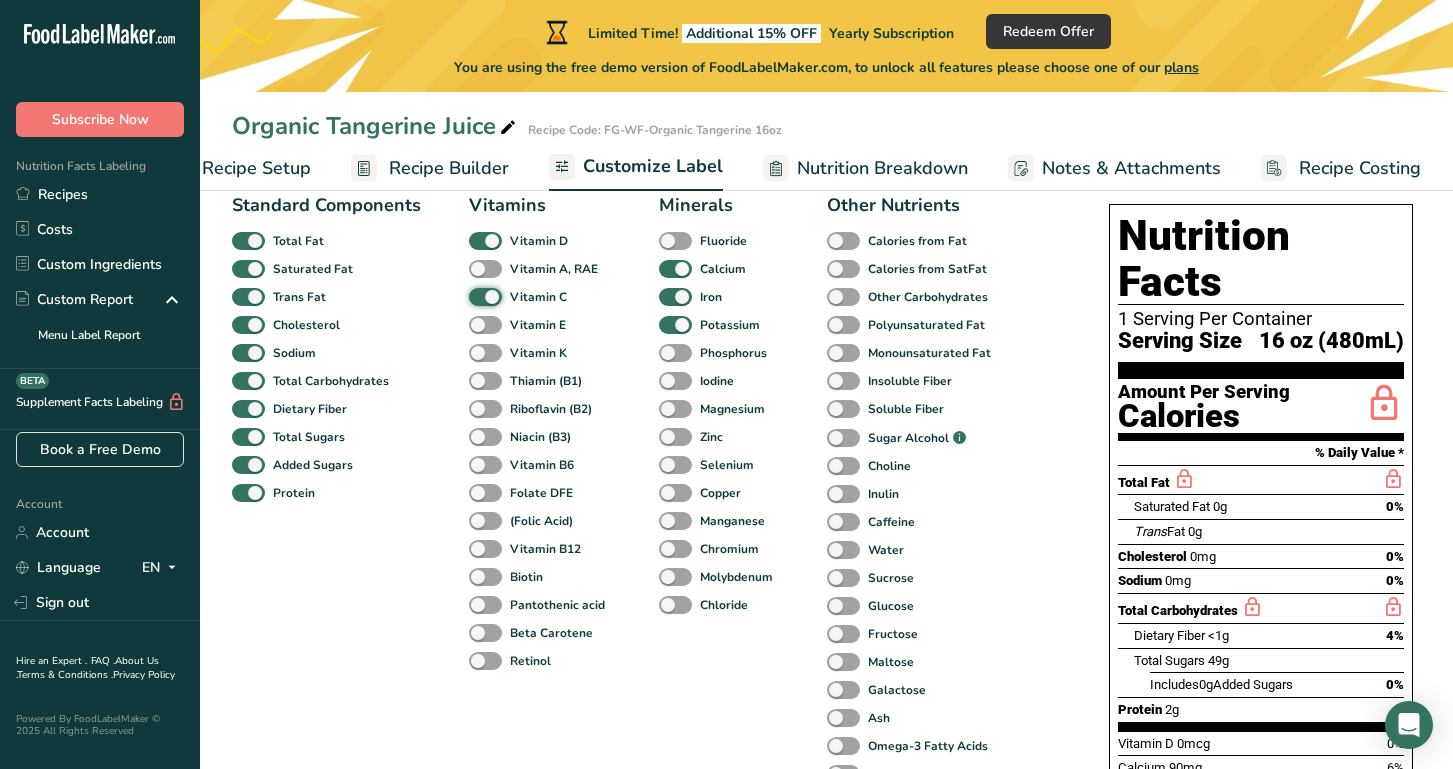 scroll, scrollTop: 155, scrollLeft: 0, axis: vertical 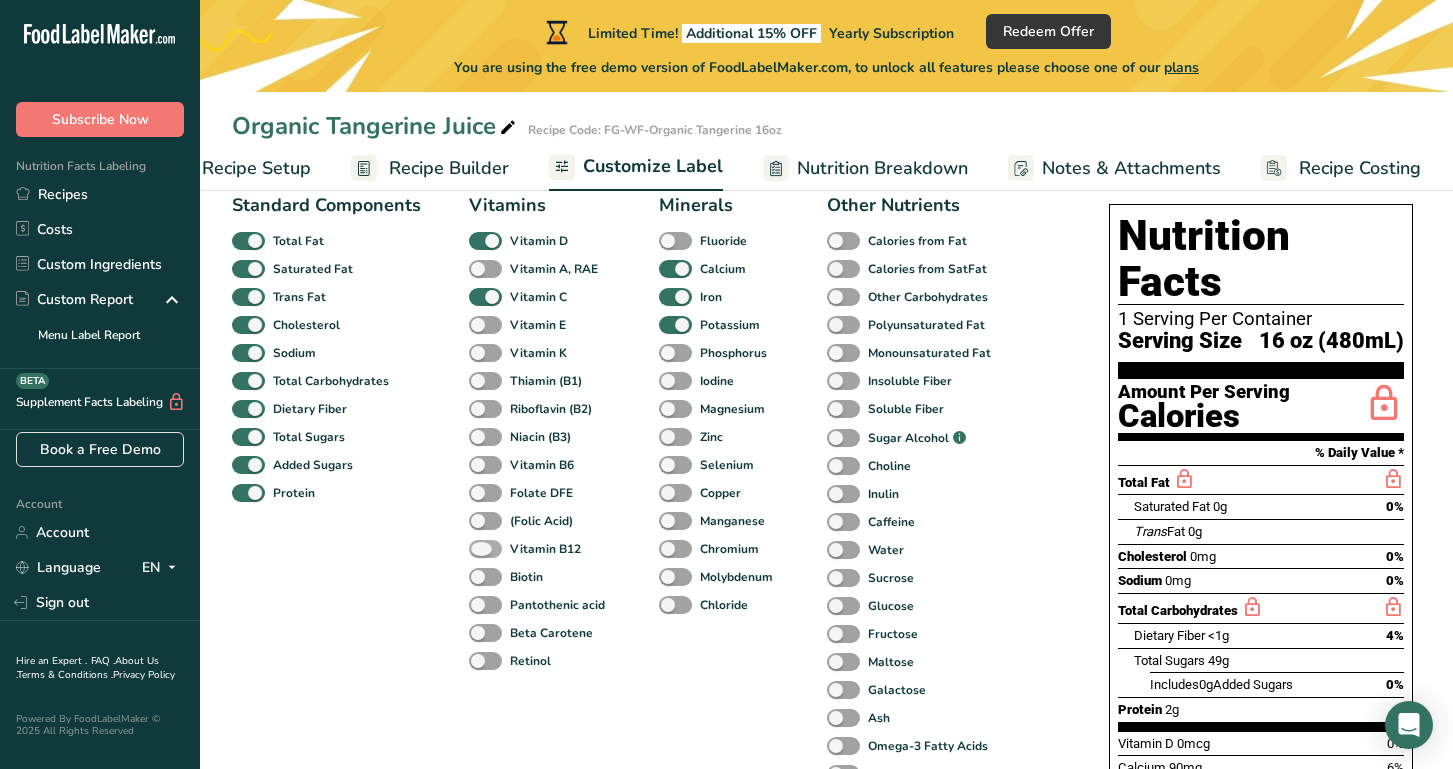 click at bounding box center (485, 549) 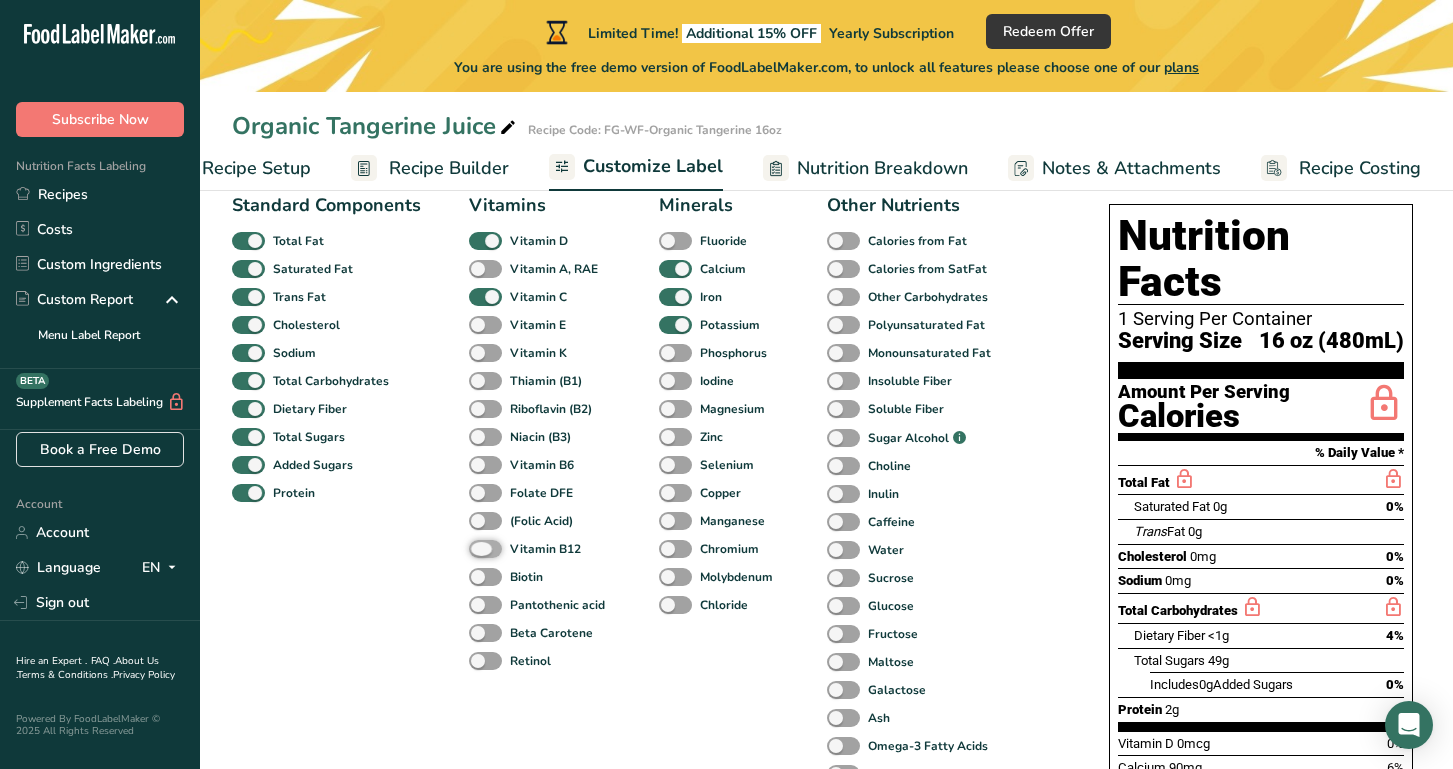 click on "Vitamin B12" at bounding box center [475, 548] 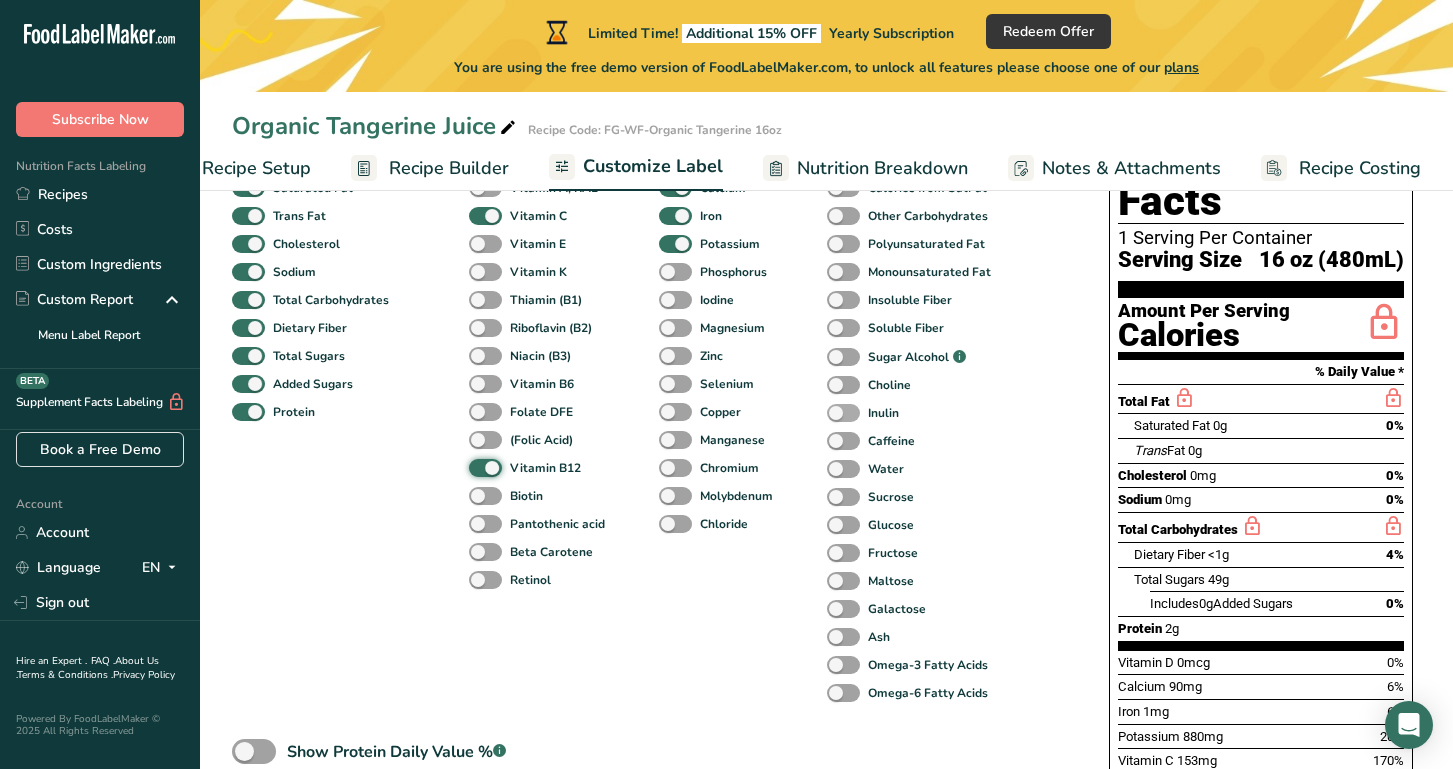 scroll, scrollTop: 268, scrollLeft: 0, axis: vertical 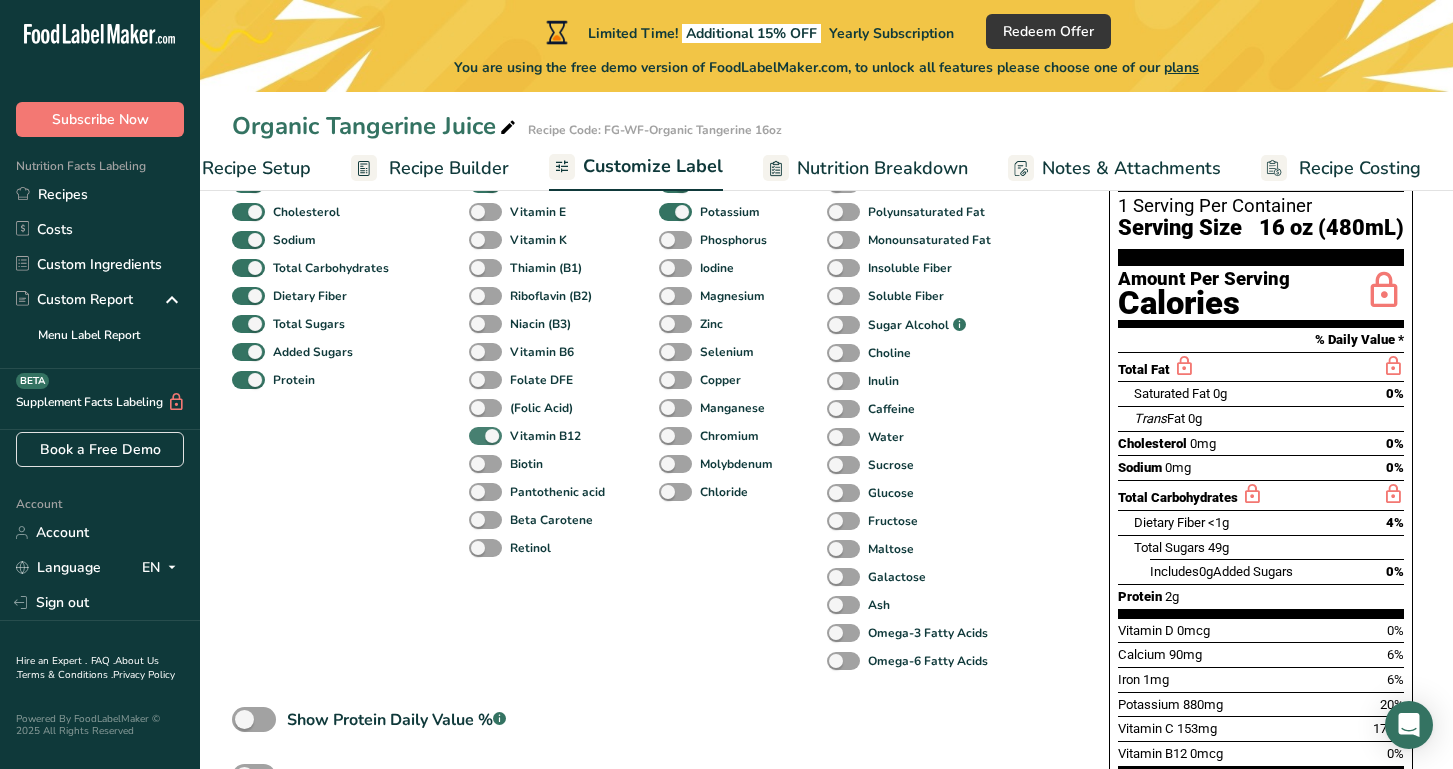 click at bounding box center [485, 436] 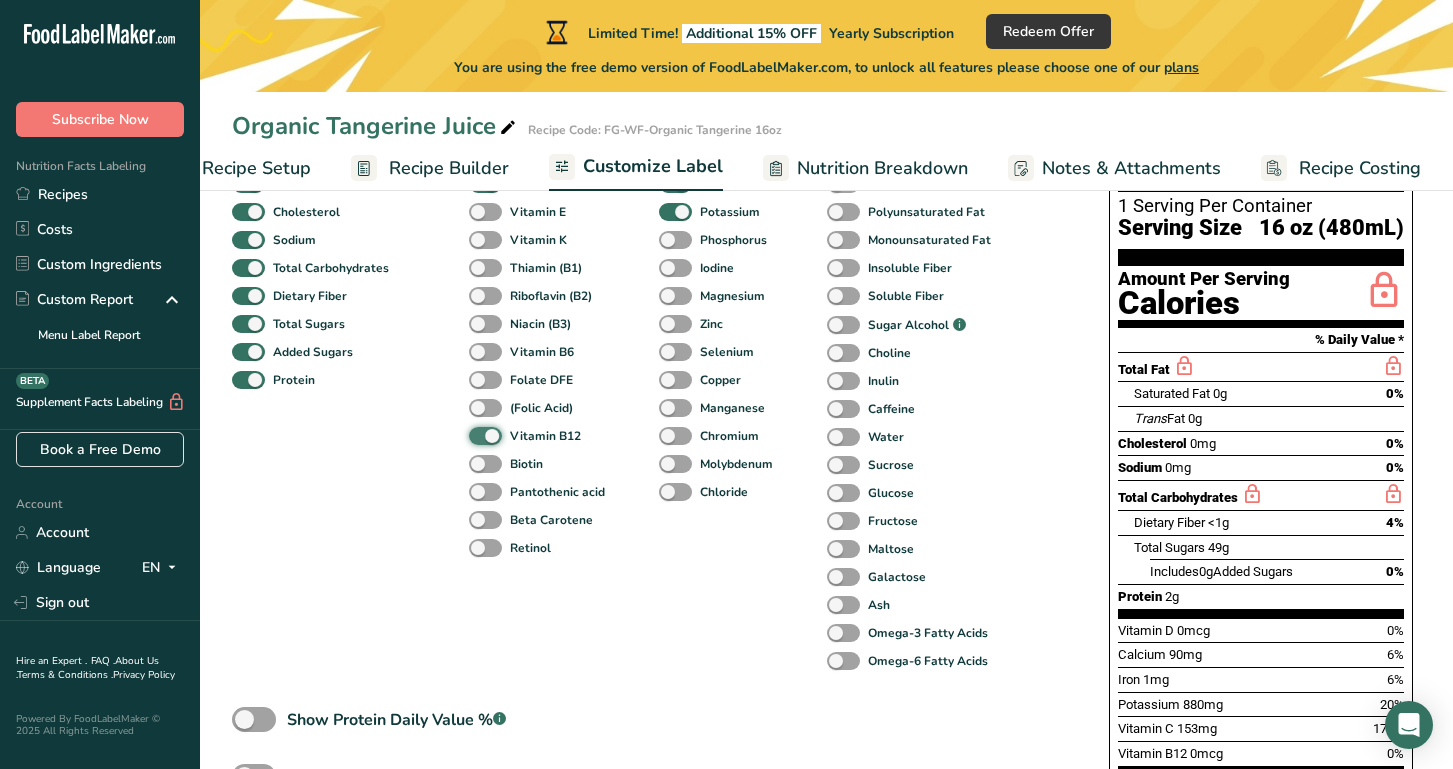 checkbox on "false" 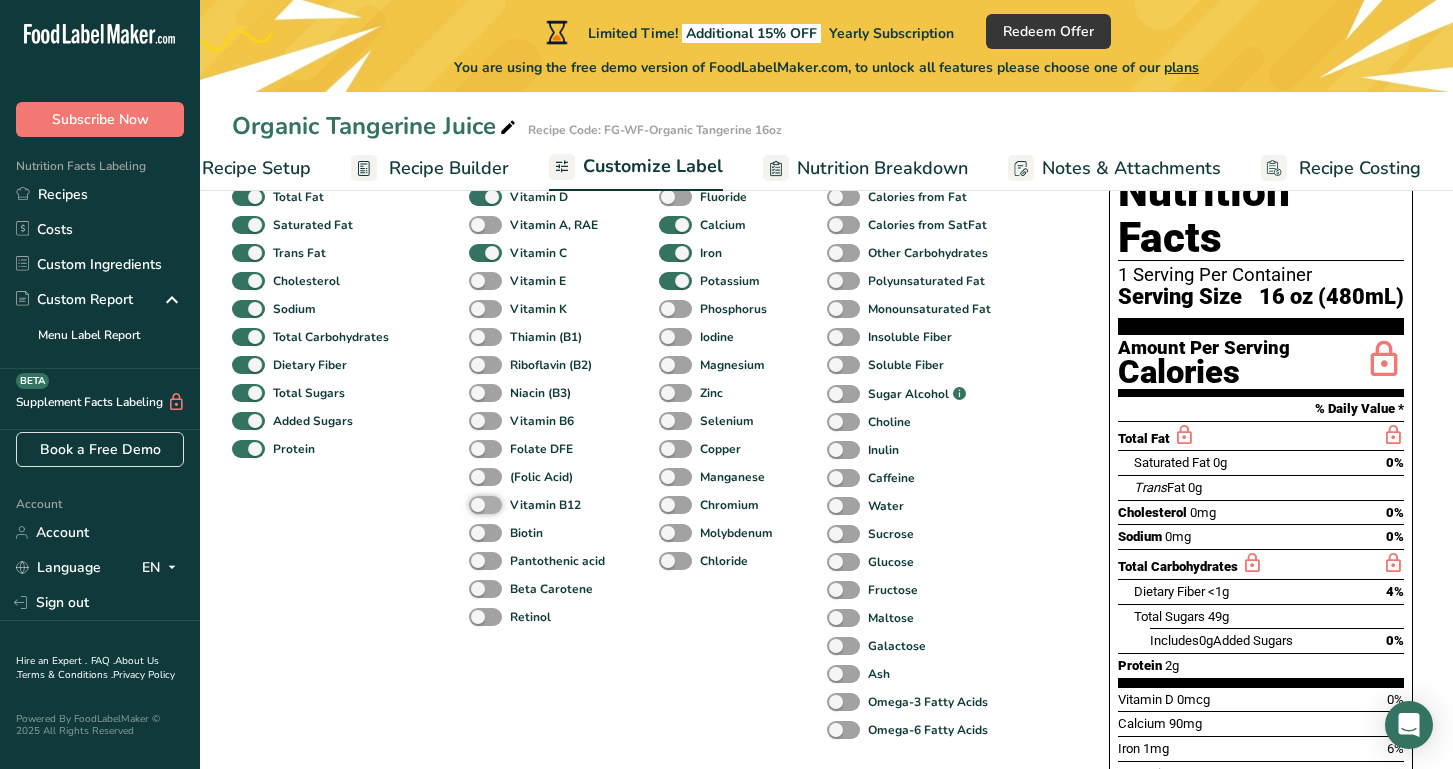 scroll, scrollTop: 192, scrollLeft: 0, axis: vertical 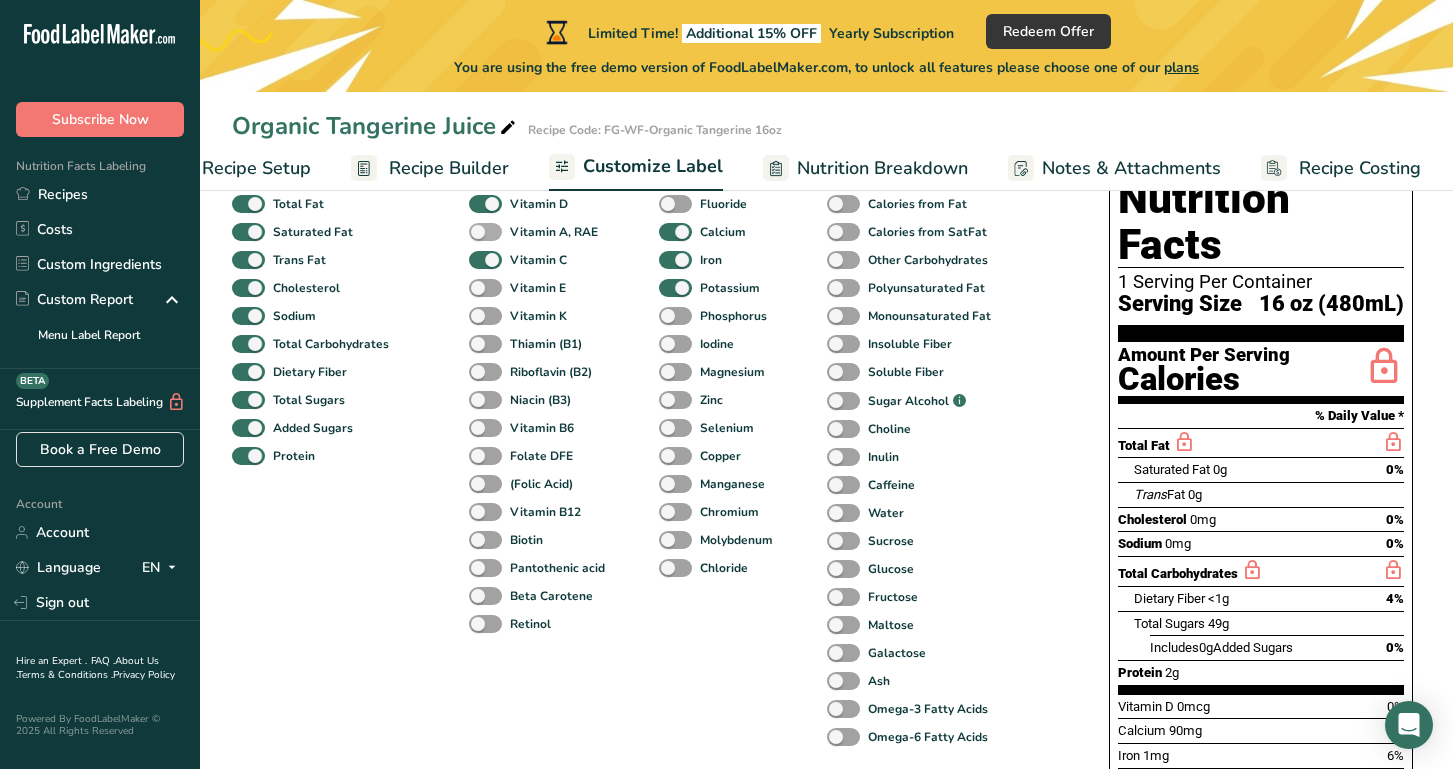 click at bounding box center (485, 232) 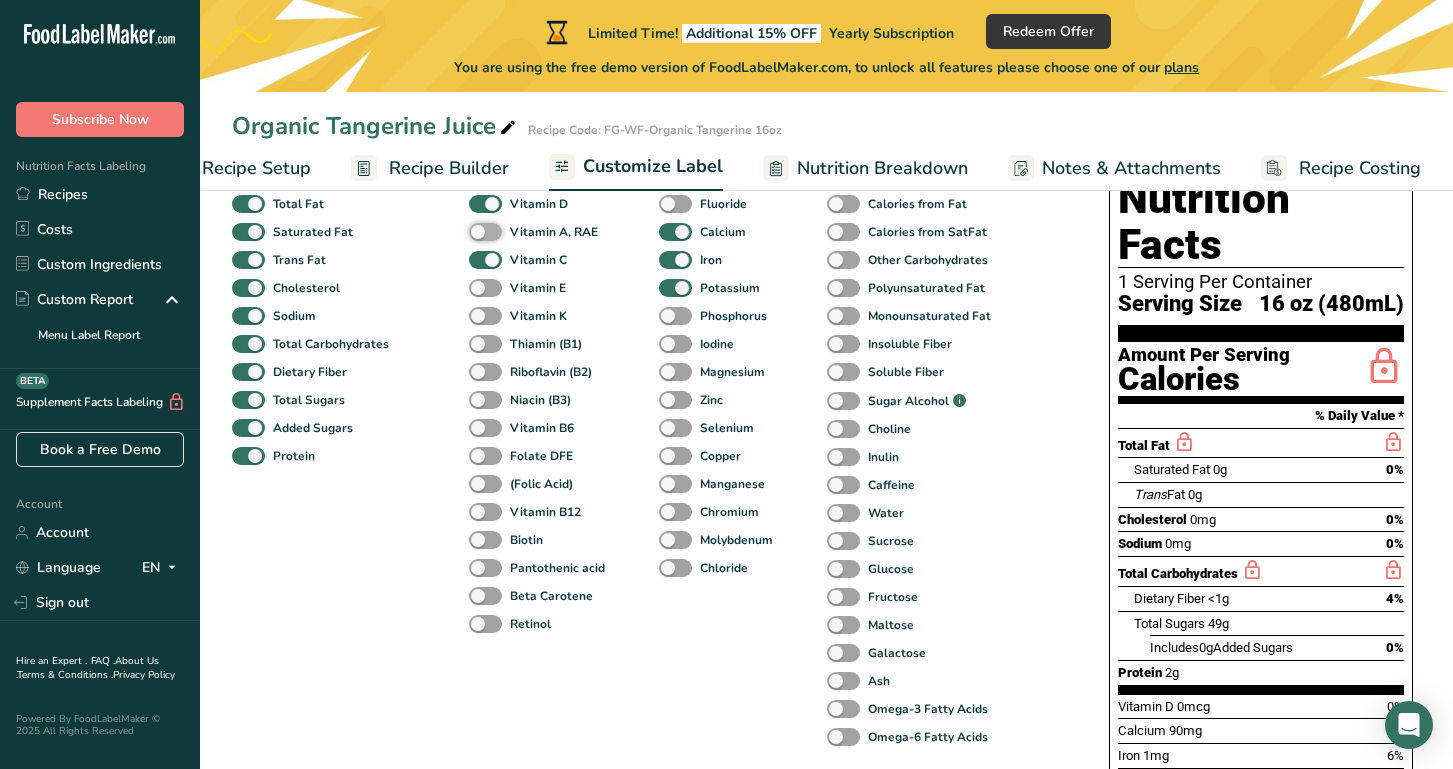 click on "Vitamin A, RAE" at bounding box center (475, 231) 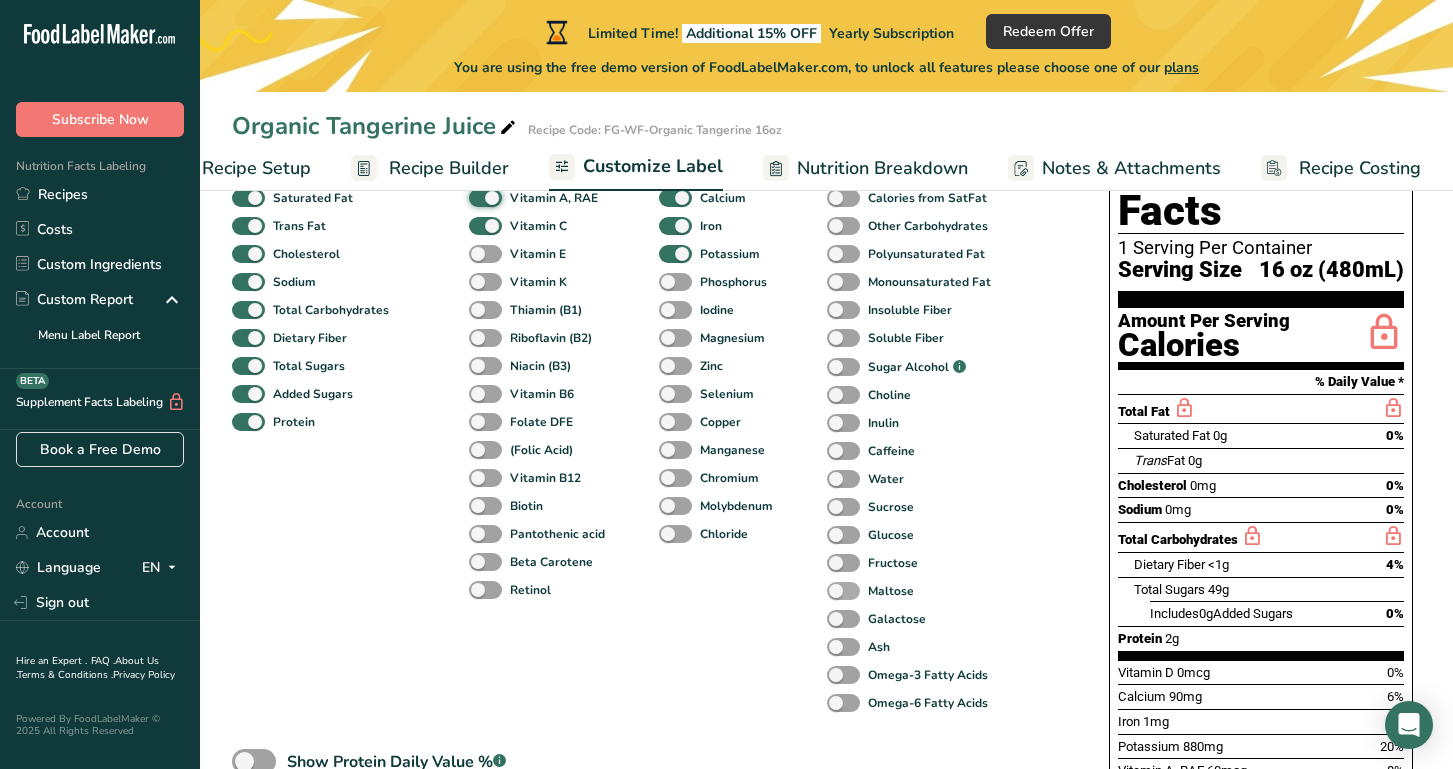 scroll, scrollTop: 224, scrollLeft: 0, axis: vertical 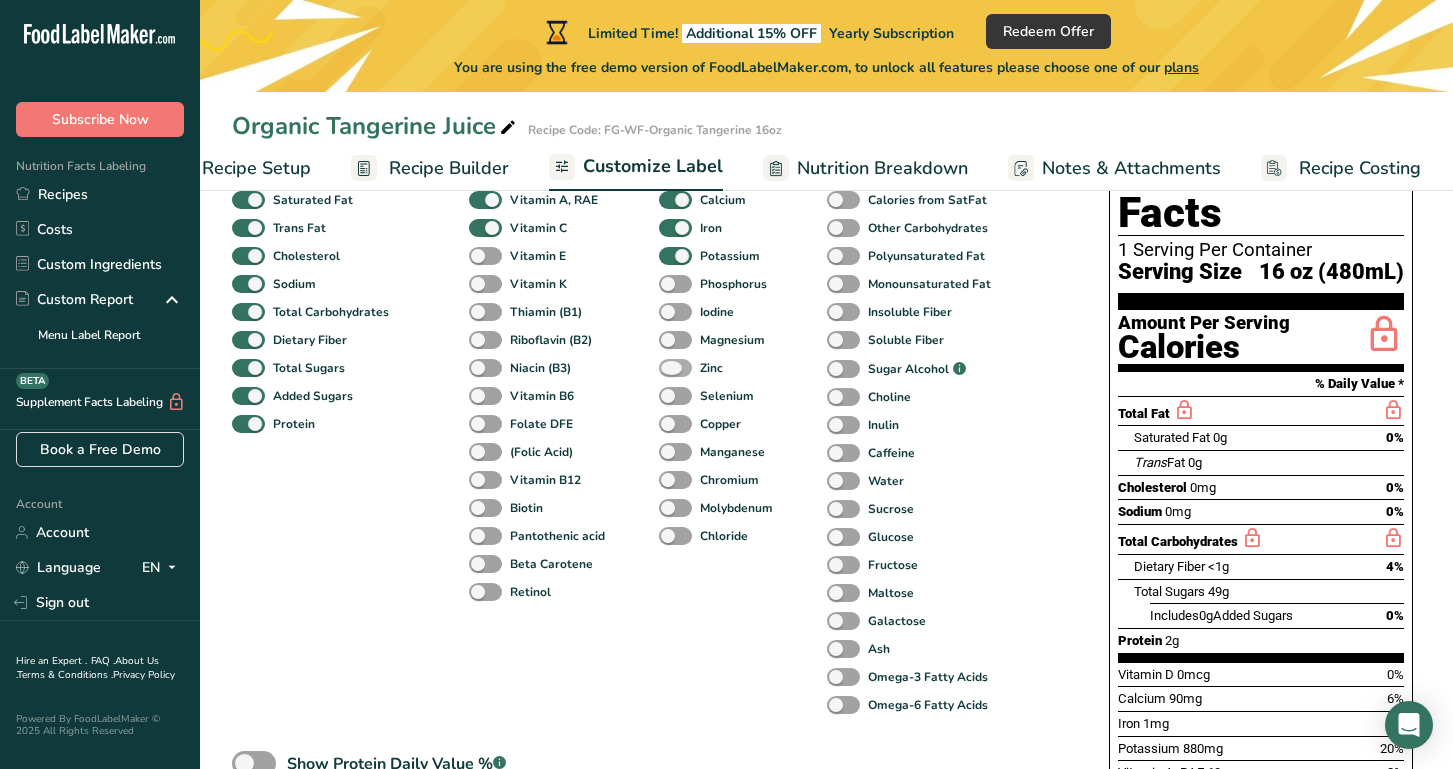 click at bounding box center [675, 368] 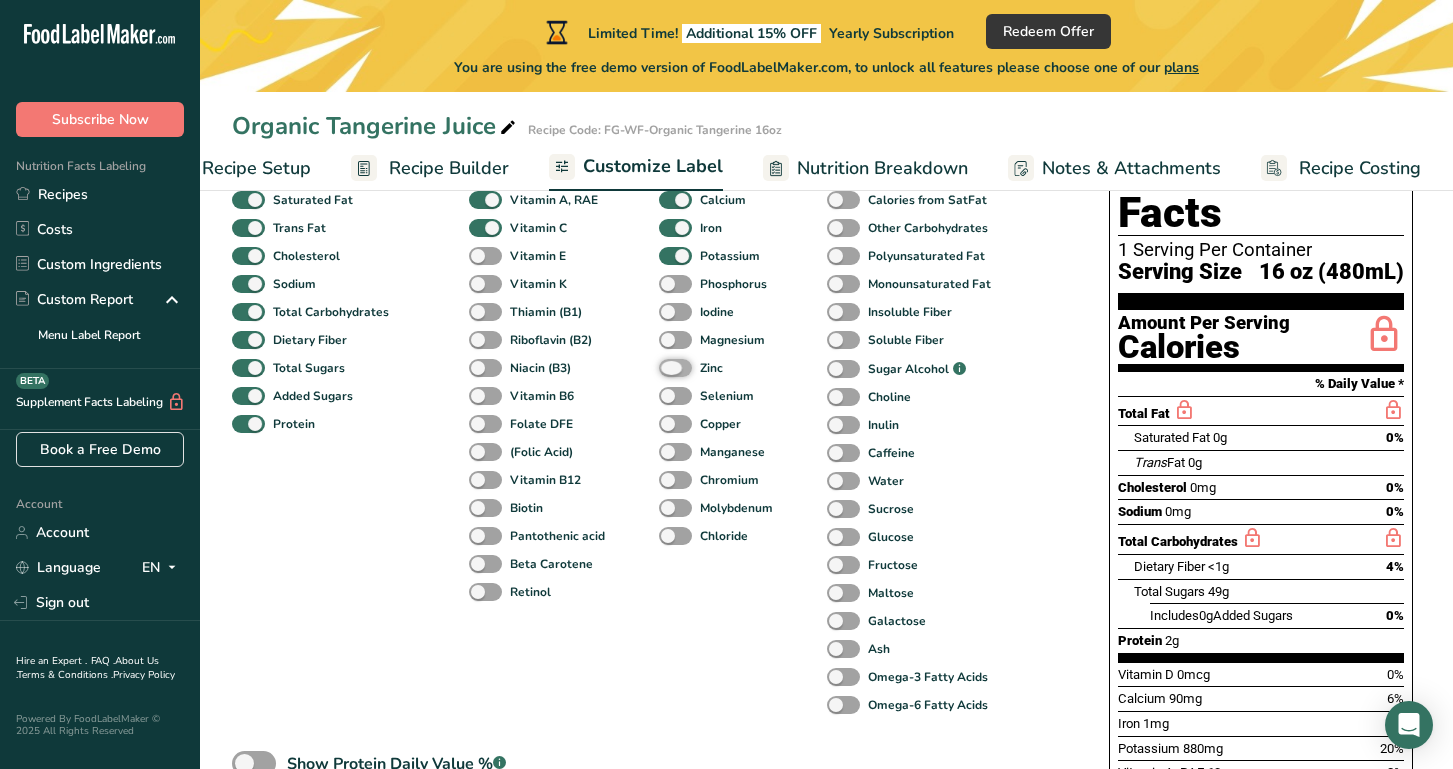 click on "Zinc" at bounding box center (665, 367) 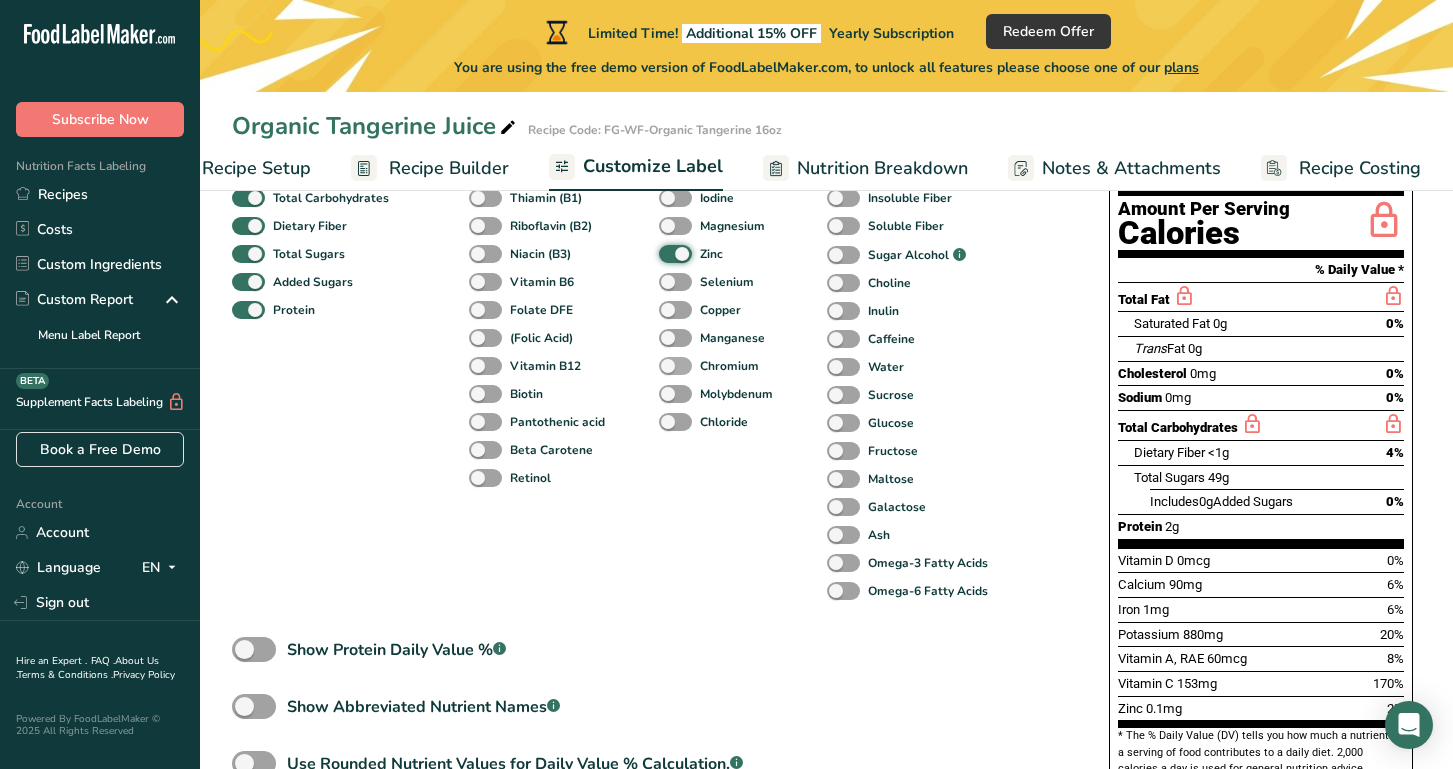 scroll, scrollTop: 338, scrollLeft: 0, axis: vertical 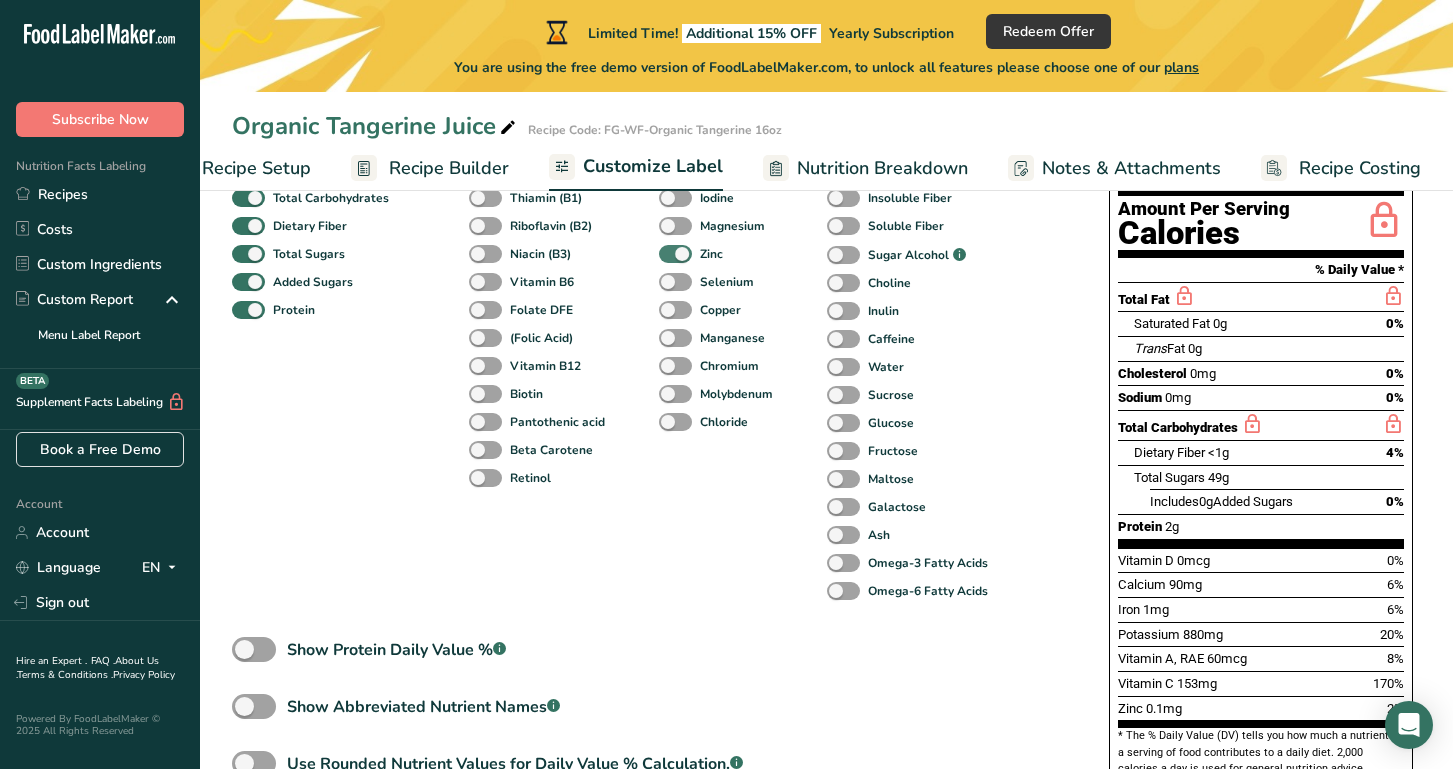 click at bounding box center [675, 254] 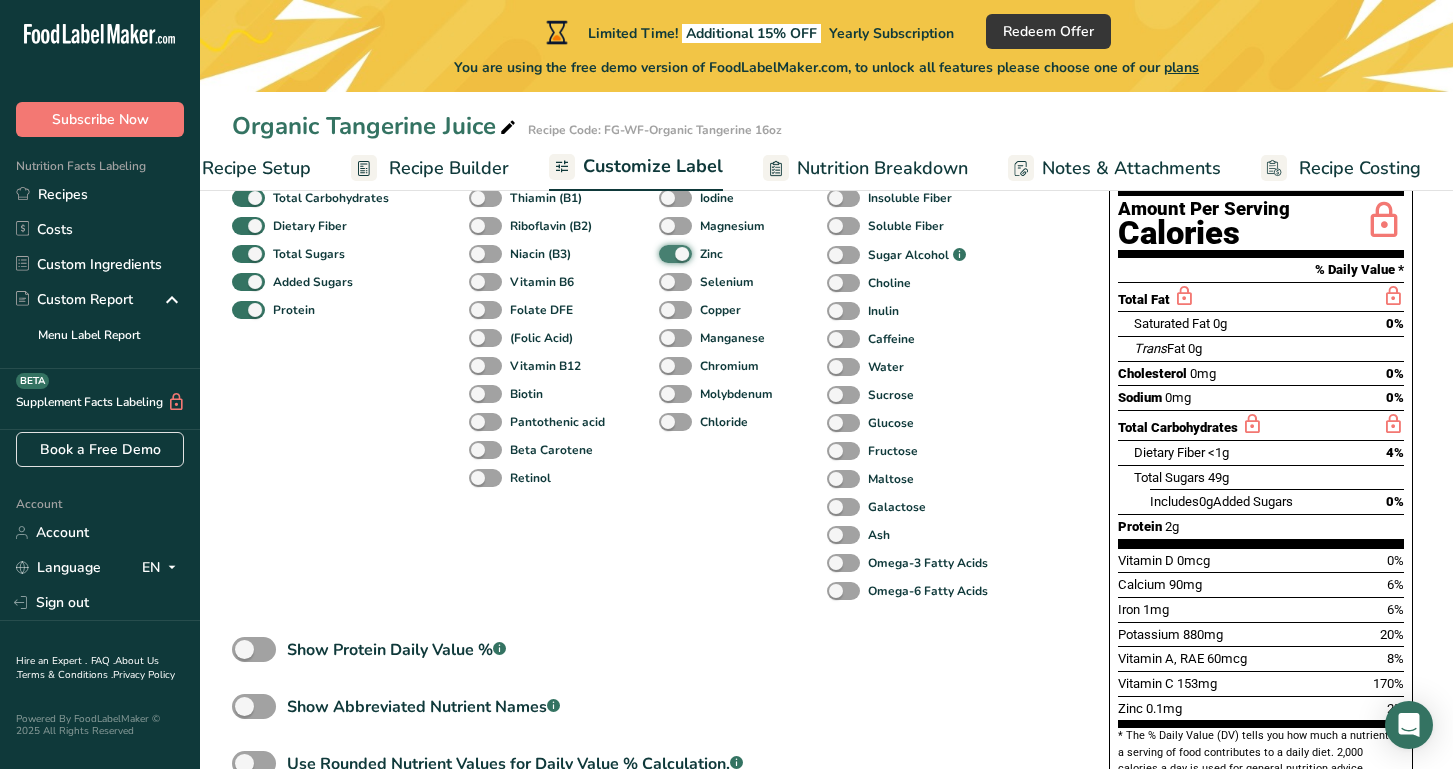 click on "Zinc" at bounding box center (665, 253) 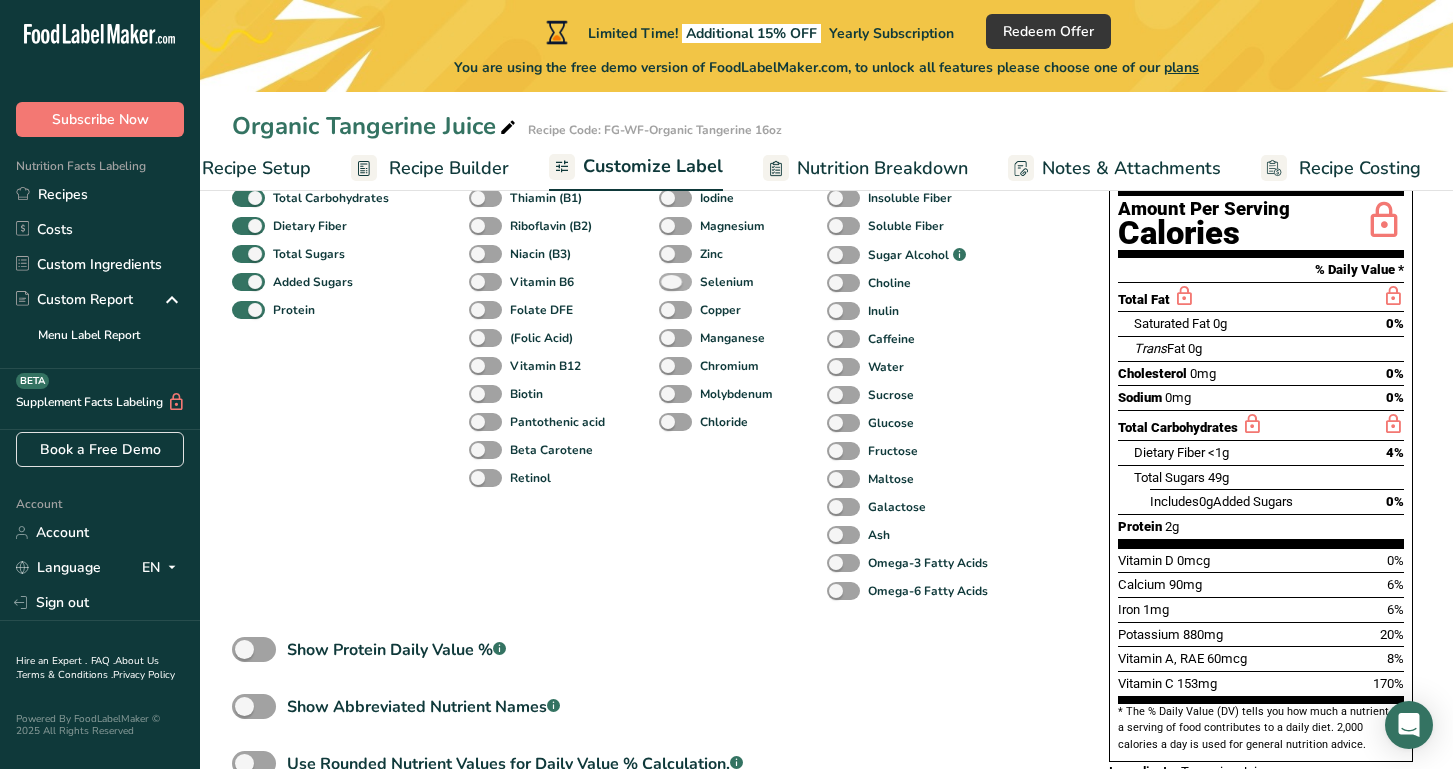 click at bounding box center (675, 282) 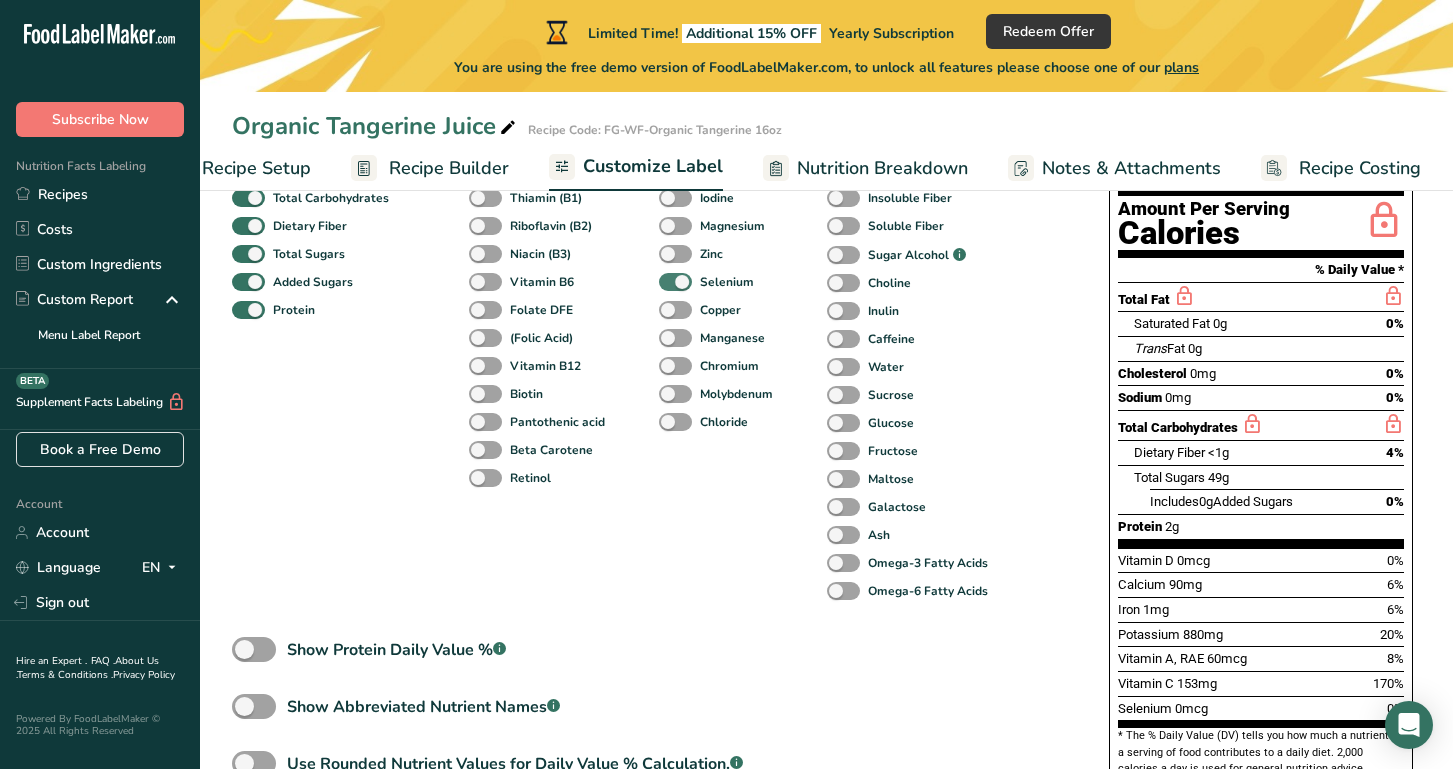 click at bounding box center [675, 282] 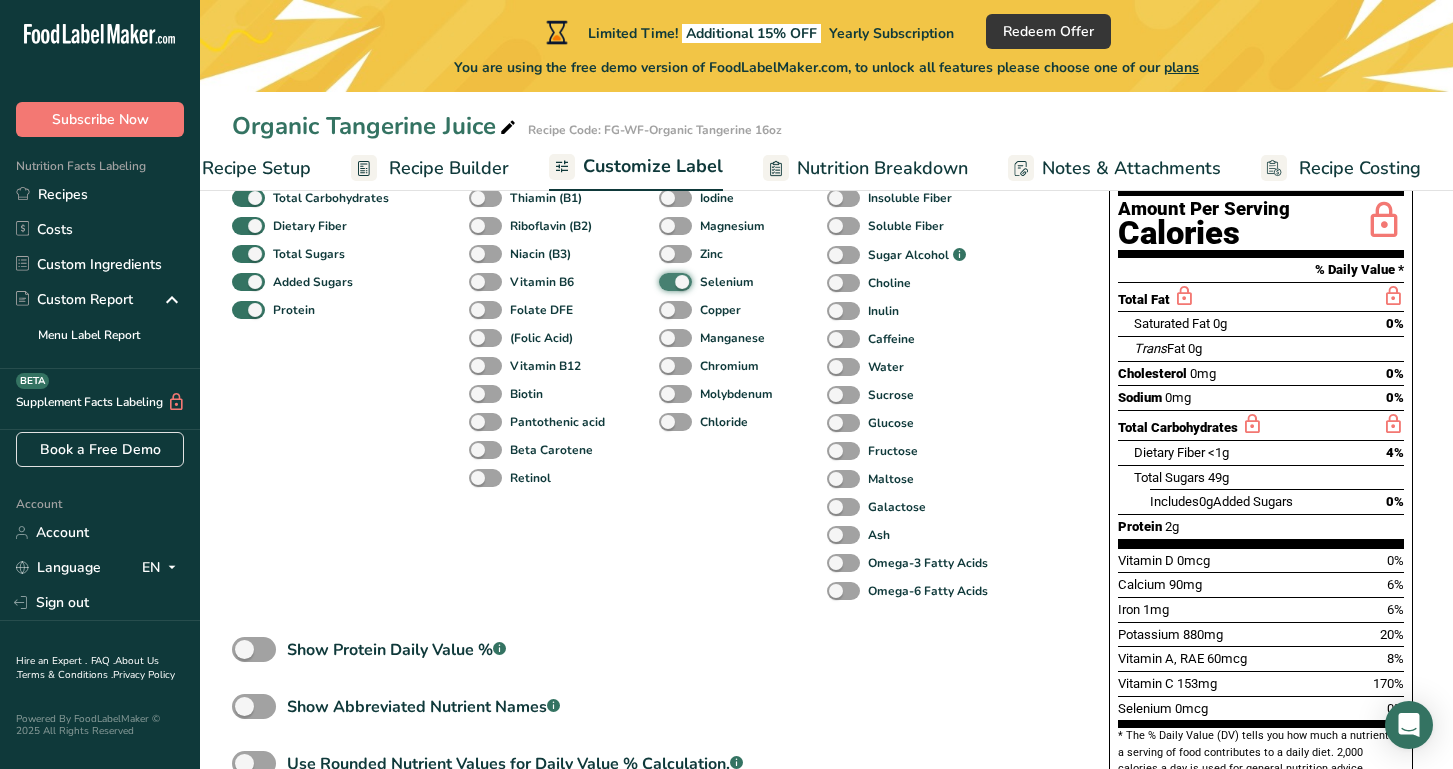 click on "Selenium" at bounding box center [665, 281] 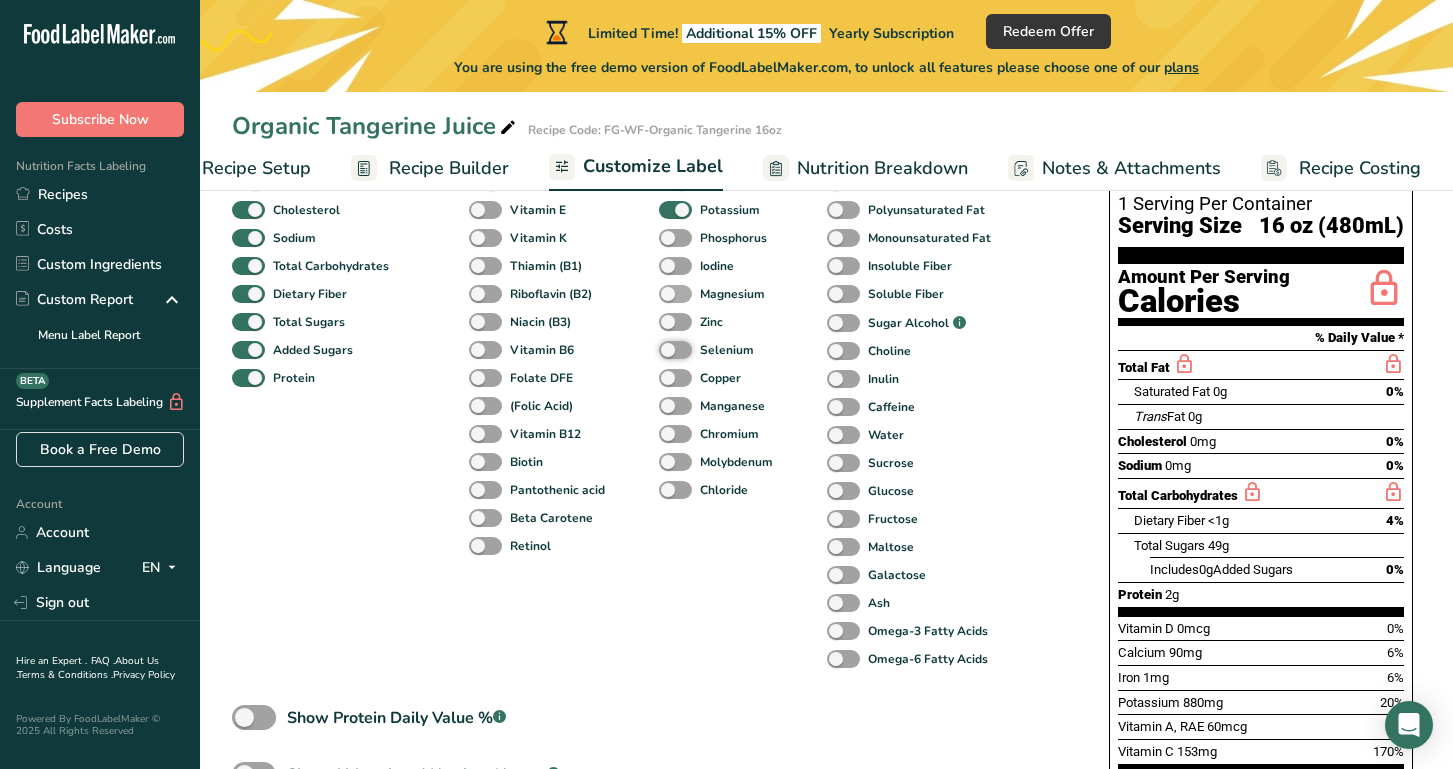 scroll, scrollTop: 268, scrollLeft: 0, axis: vertical 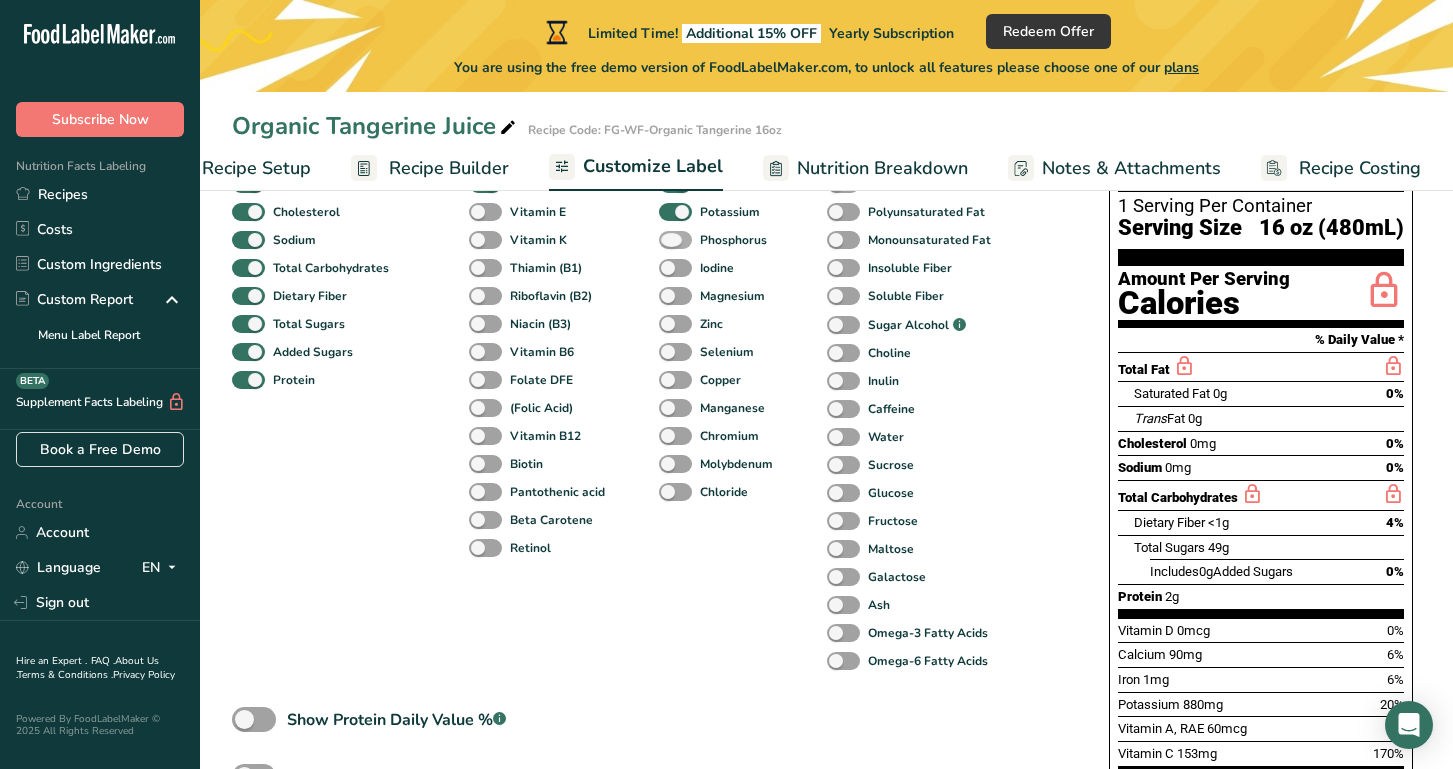 click at bounding box center [675, 240] 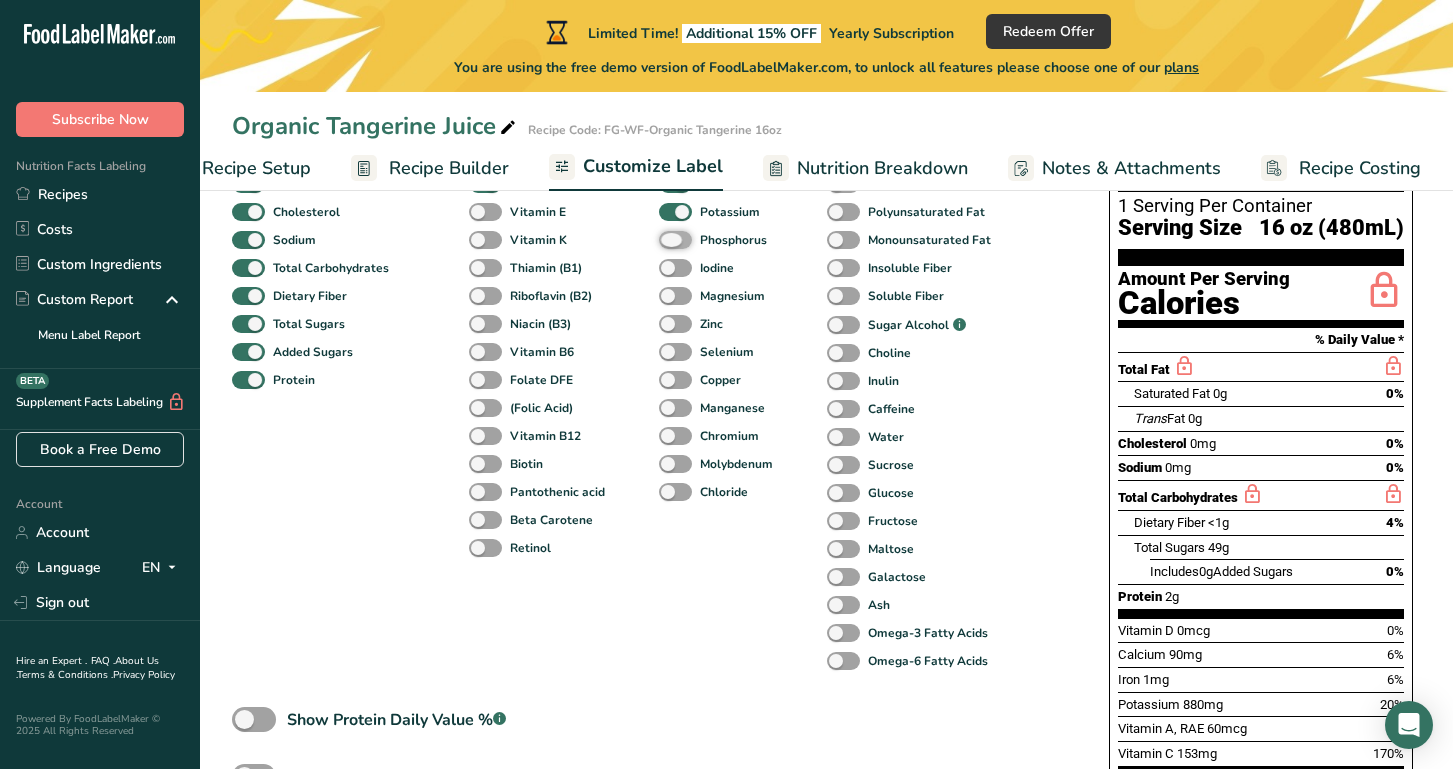click on "Phosphorus" at bounding box center (665, 239) 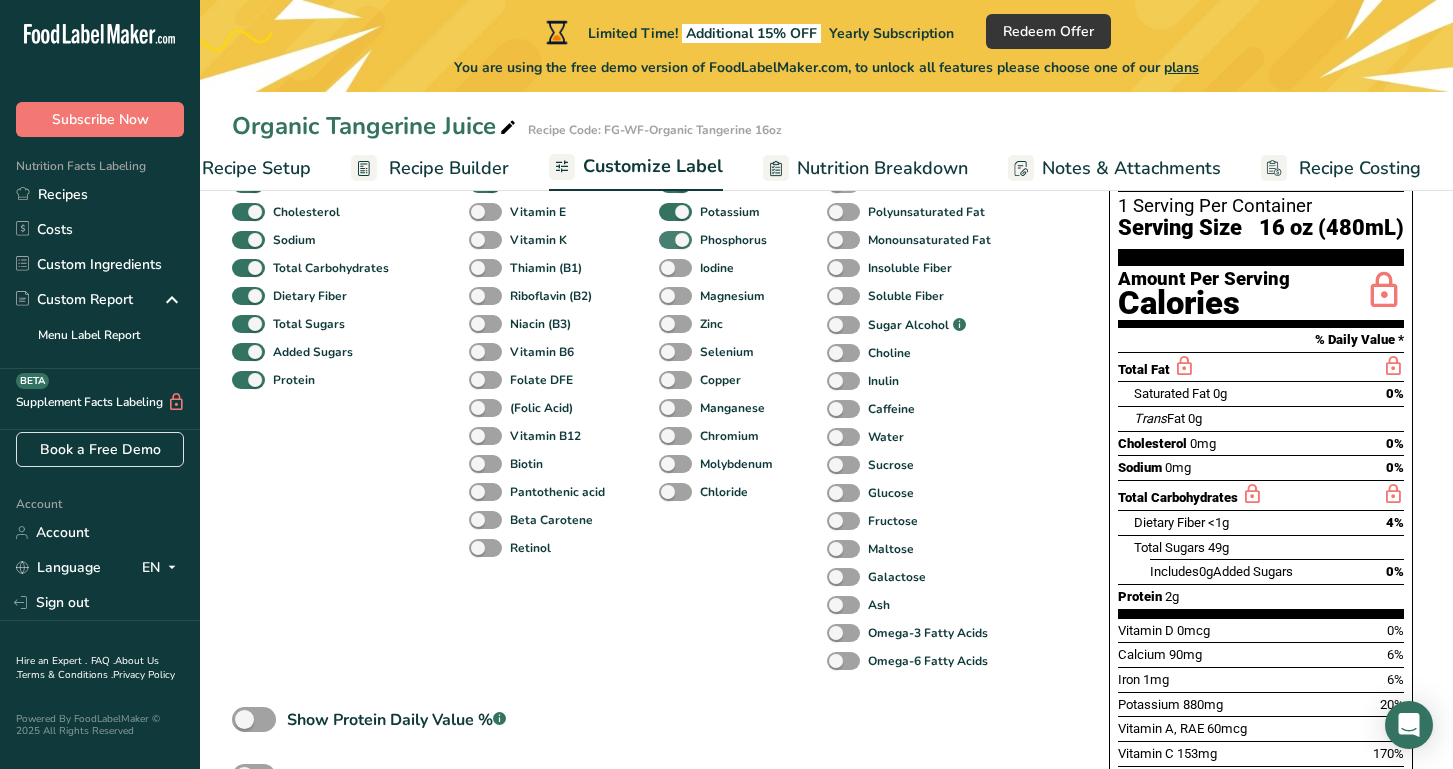 click at bounding box center [675, 240] 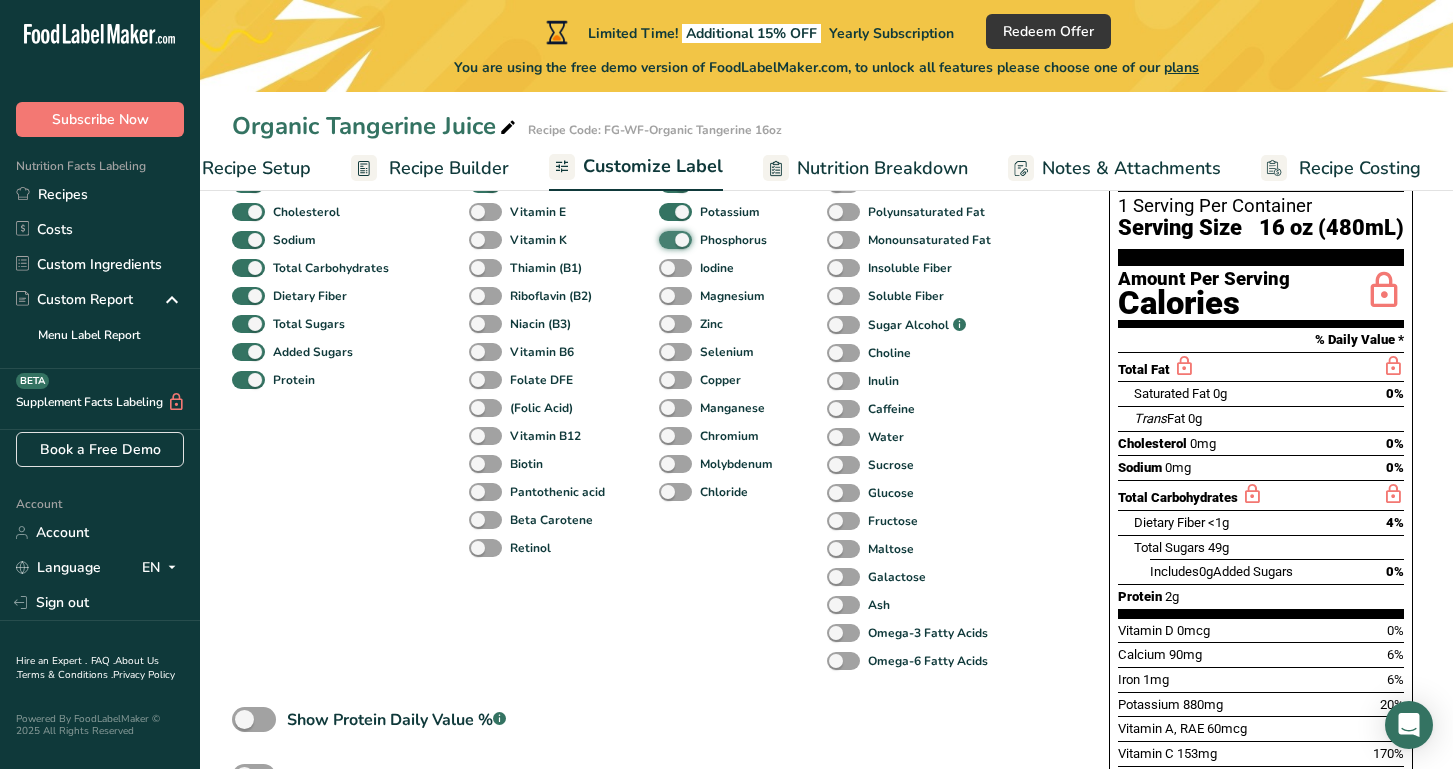 click on "Phosphorus" at bounding box center (665, 239) 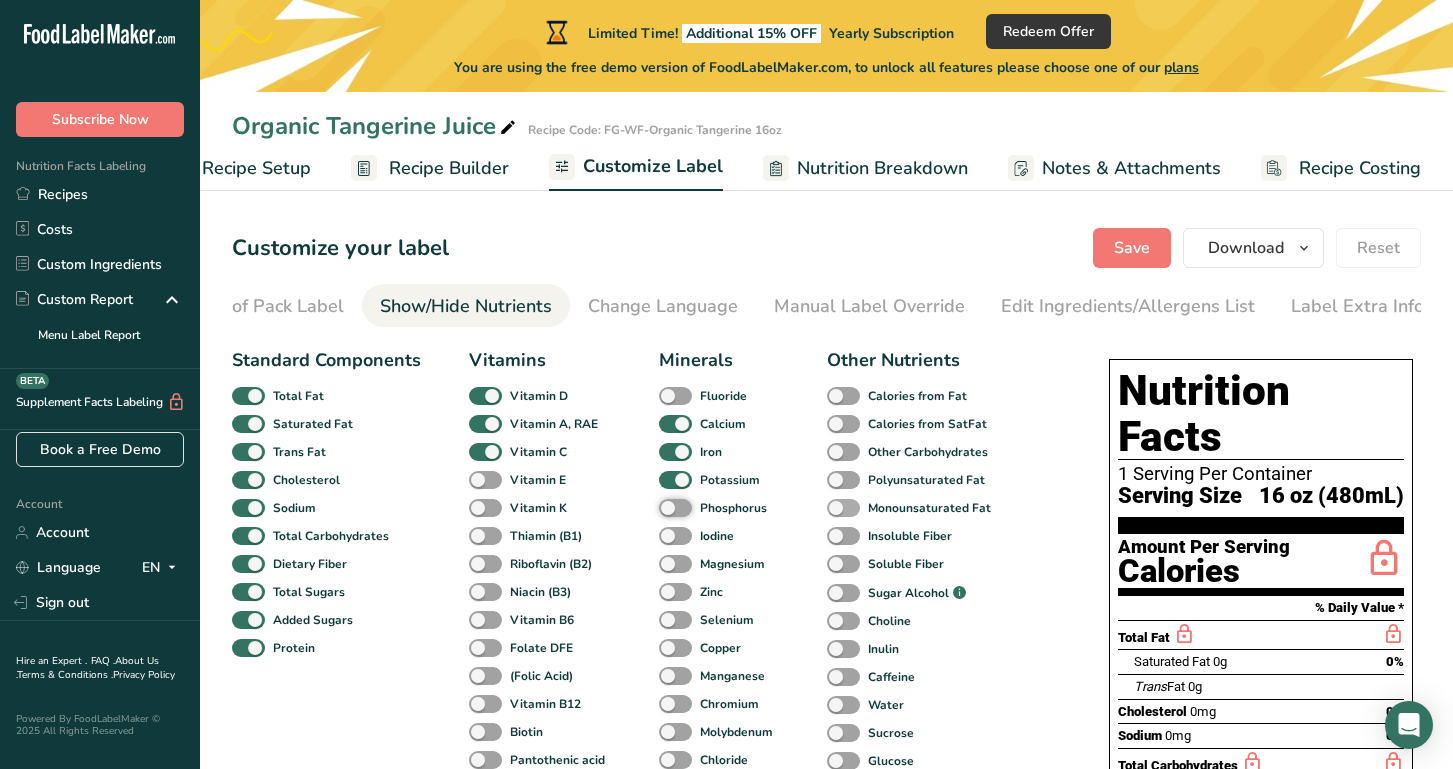 scroll, scrollTop: 0, scrollLeft: 0, axis: both 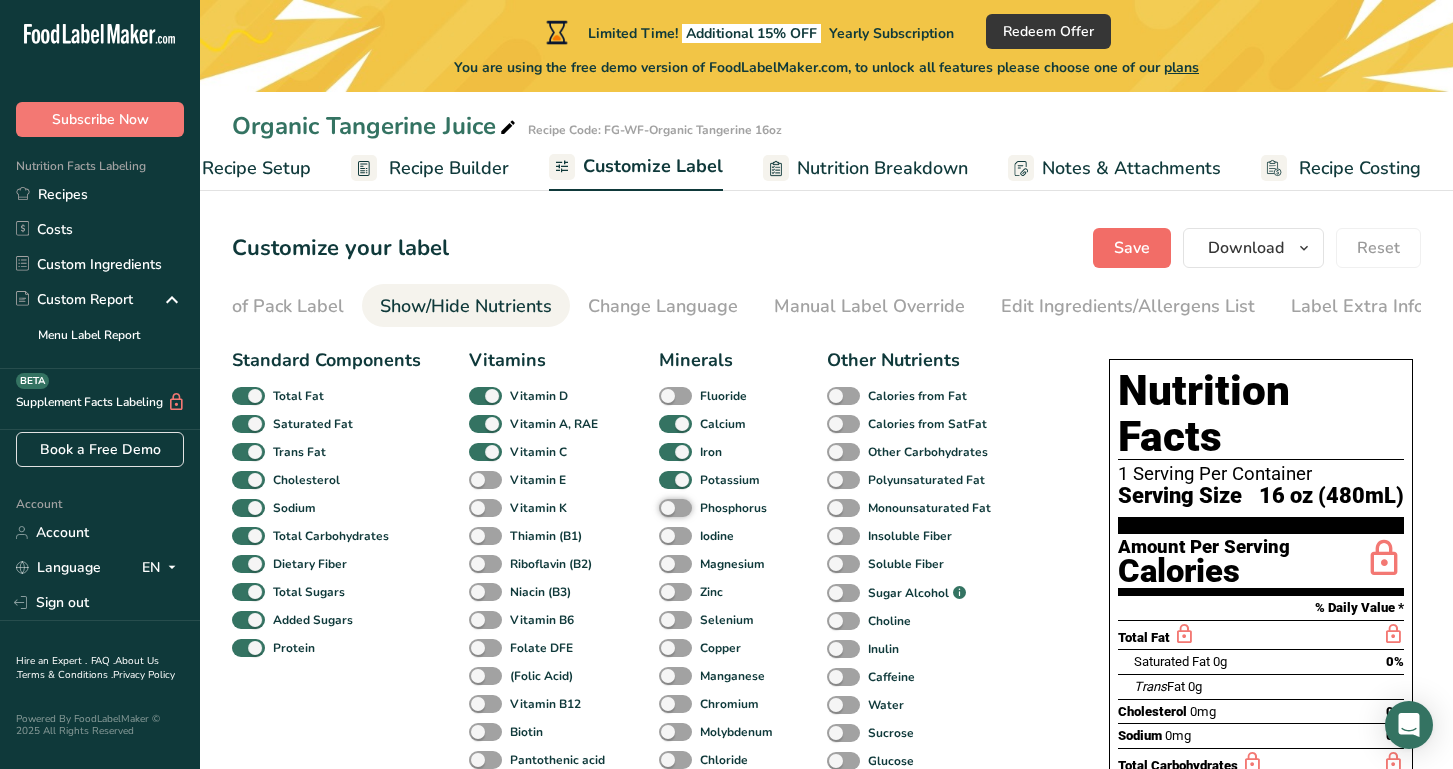 click on "Save" at bounding box center [1132, 248] 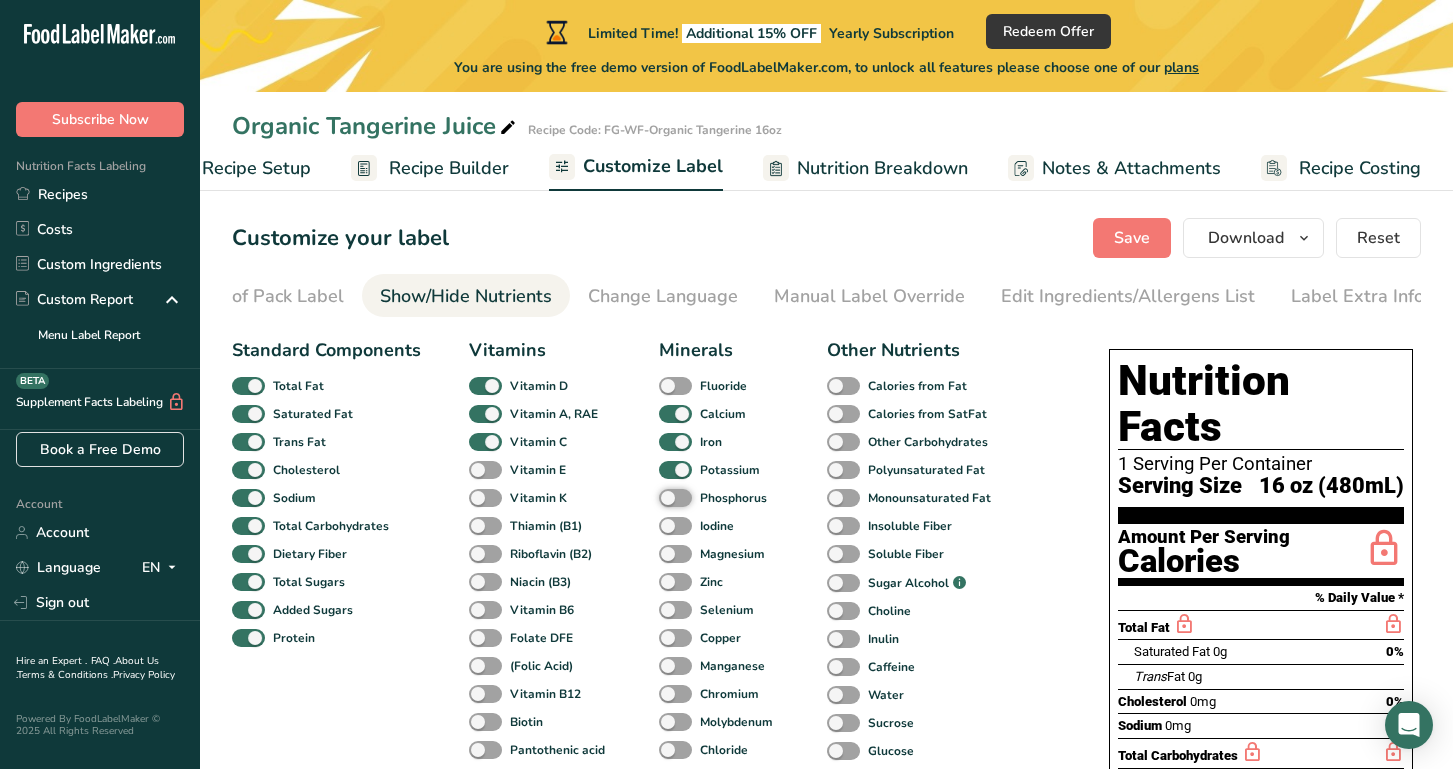 scroll, scrollTop: 12, scrollLeft: 0, axis: vertical 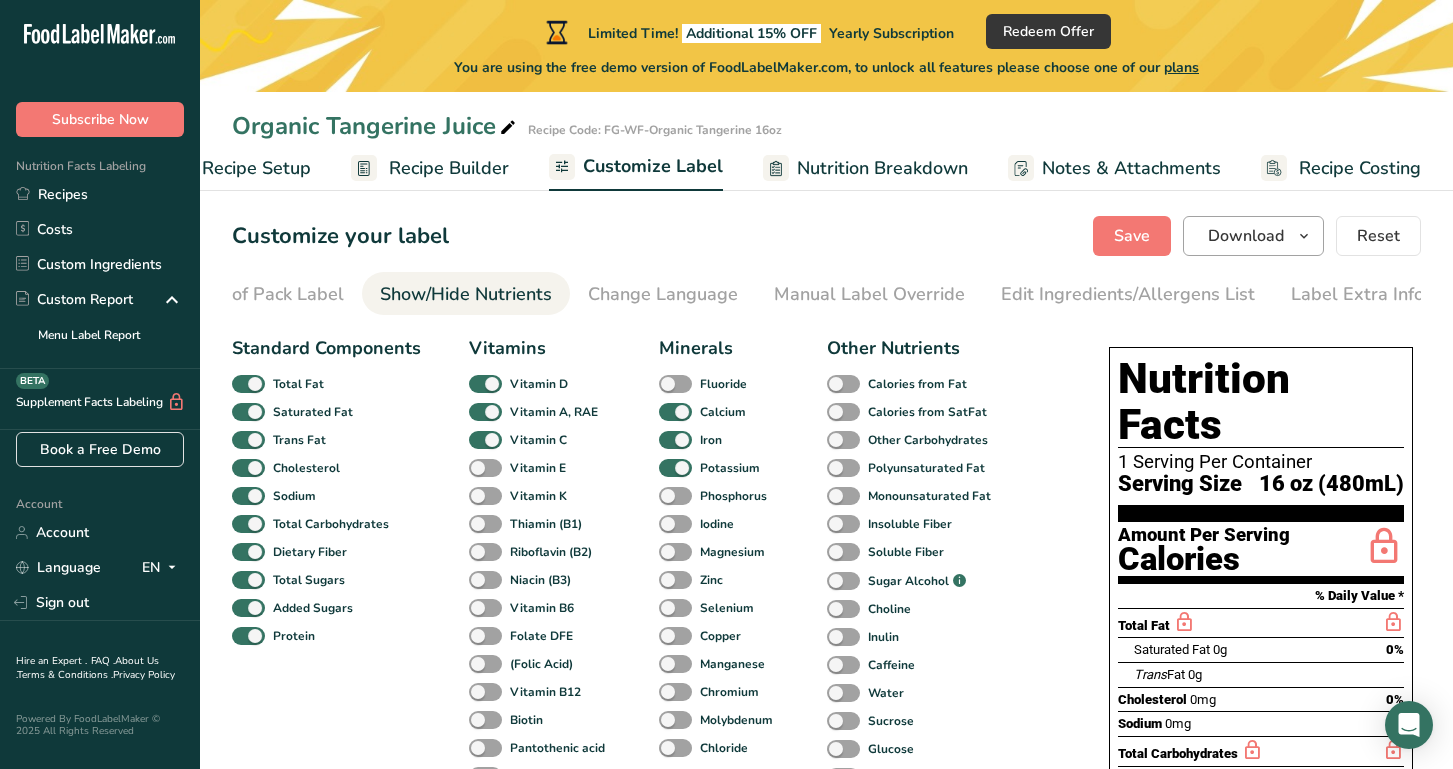 click at bounding box center (1304, 236) 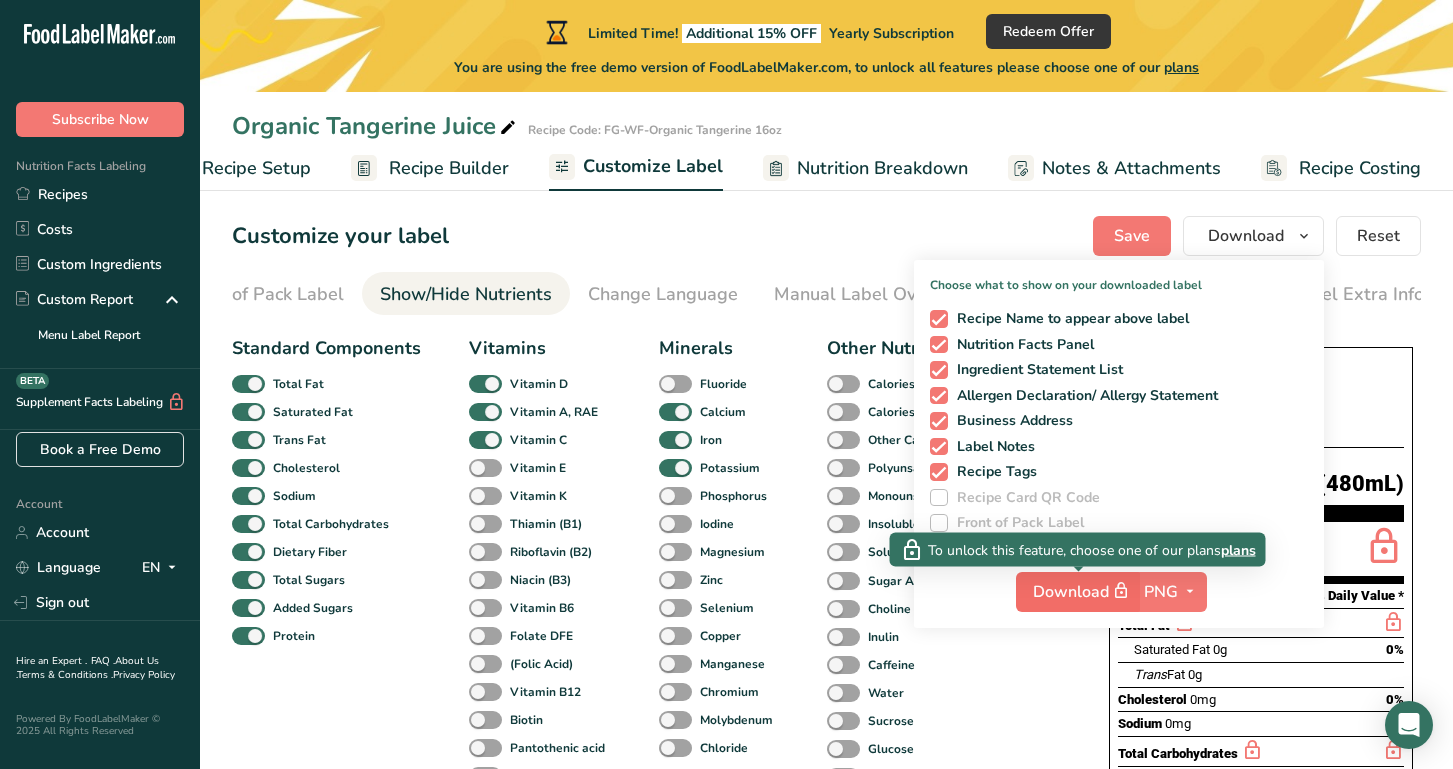 click on "Download" at bounding box center (1083, 591) 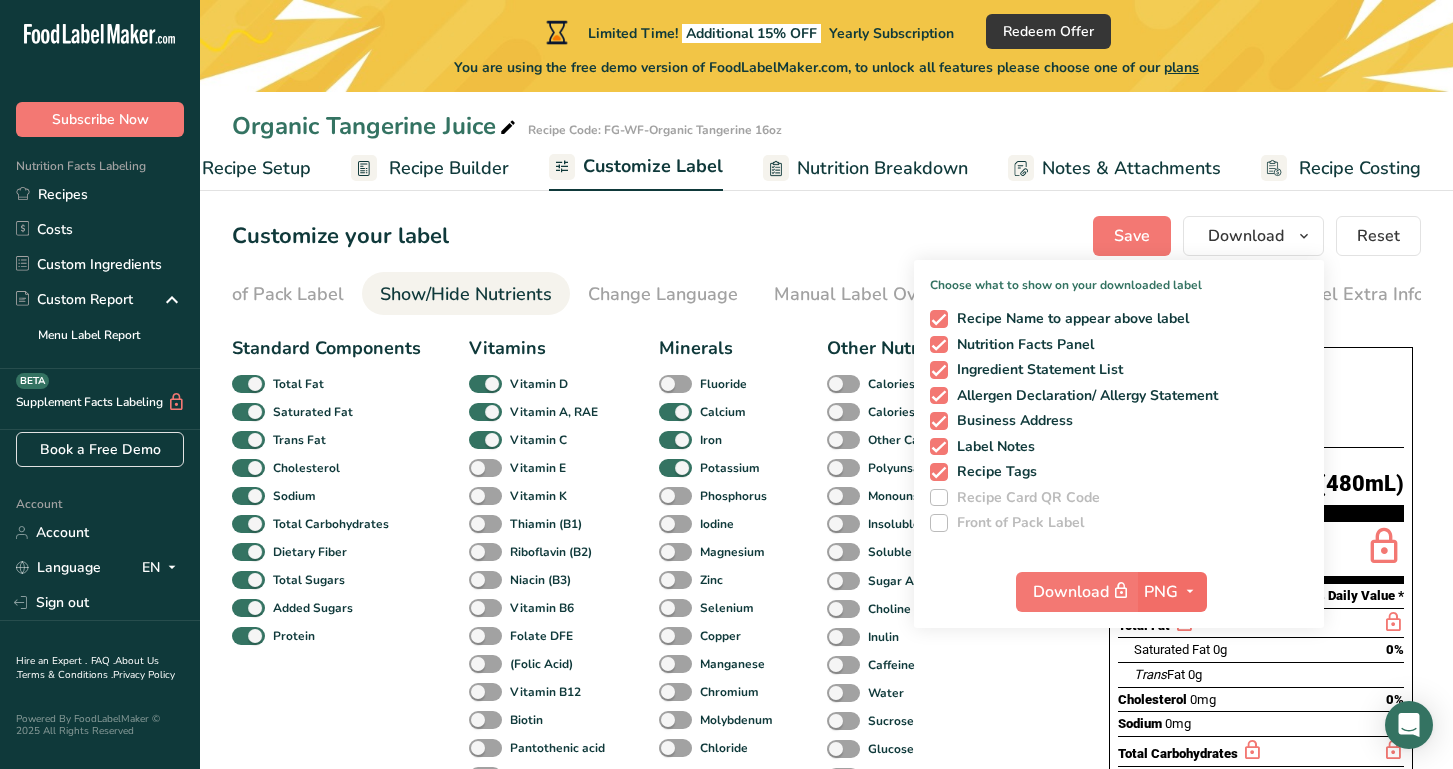 click at bounding box center (1190, 591) 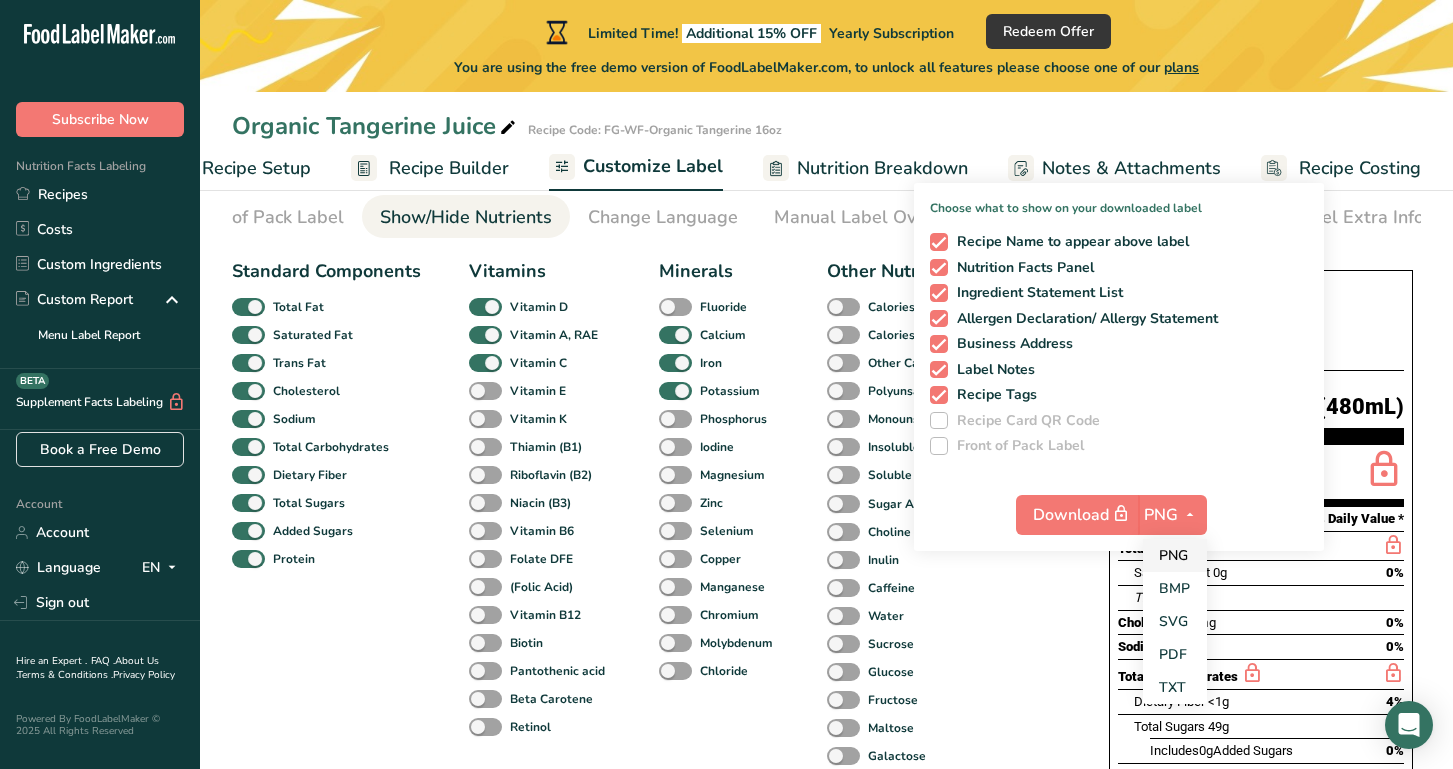 scroll, scrollTop: 101, scrollLeft: 0, axis: vertical 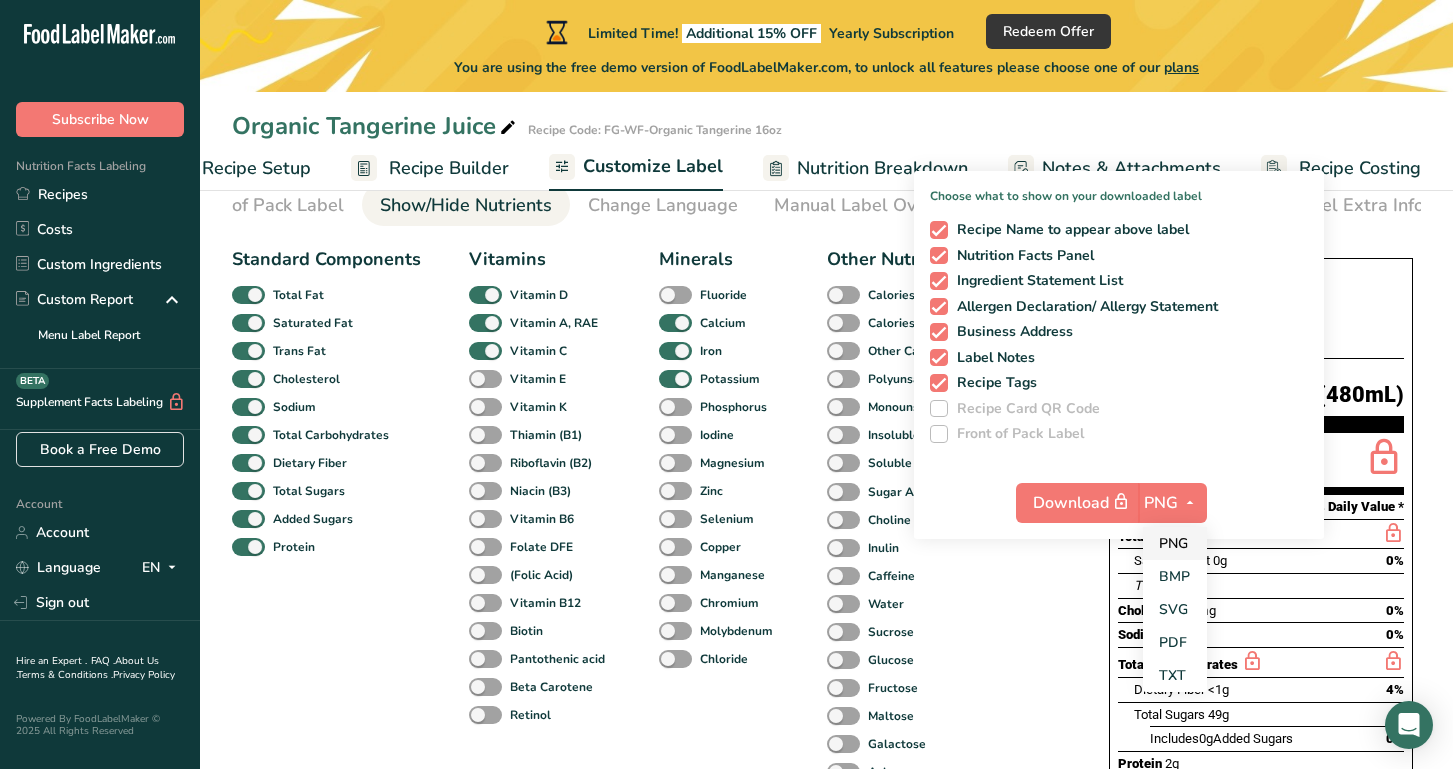 click on "PNG" at bounding box center (1175, 543) 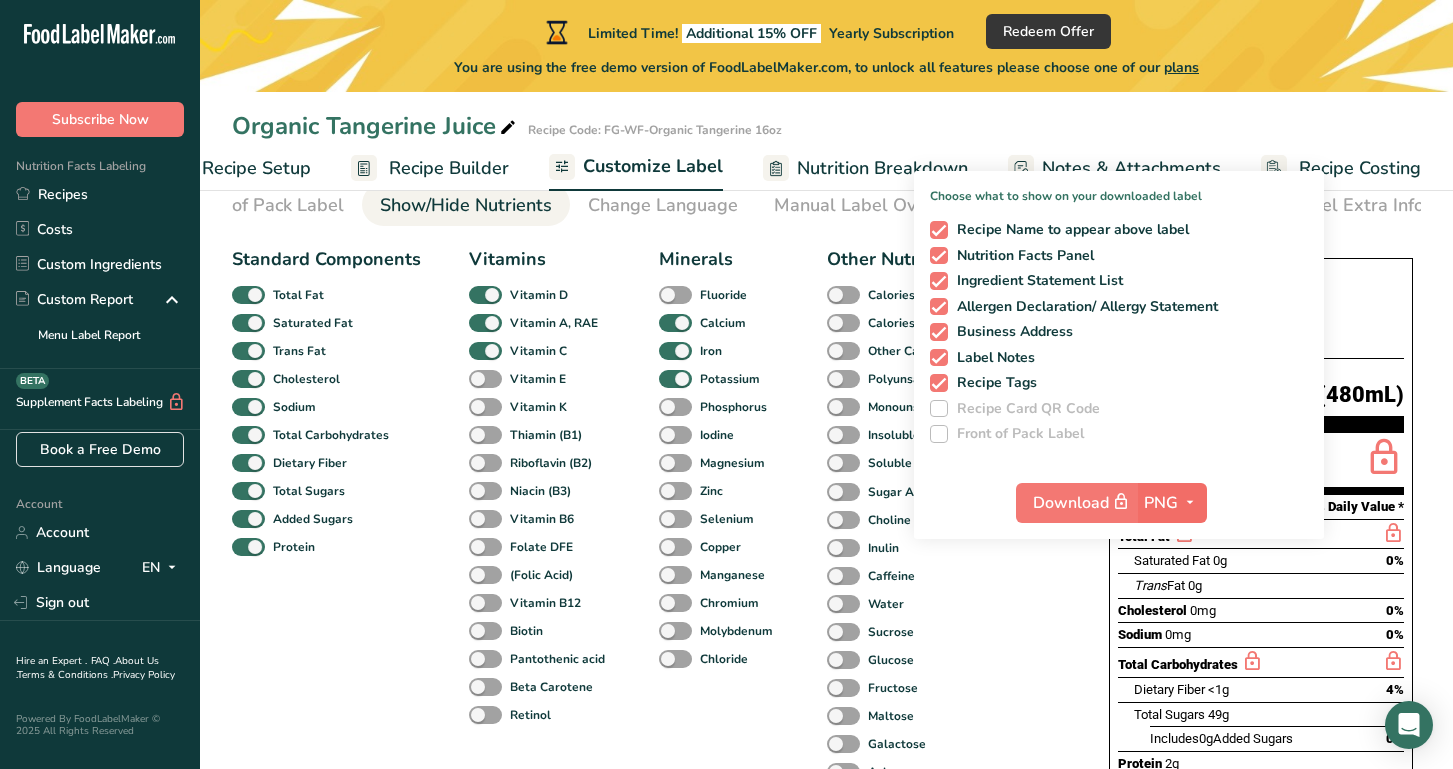 click at bounding box center [1190, 502] 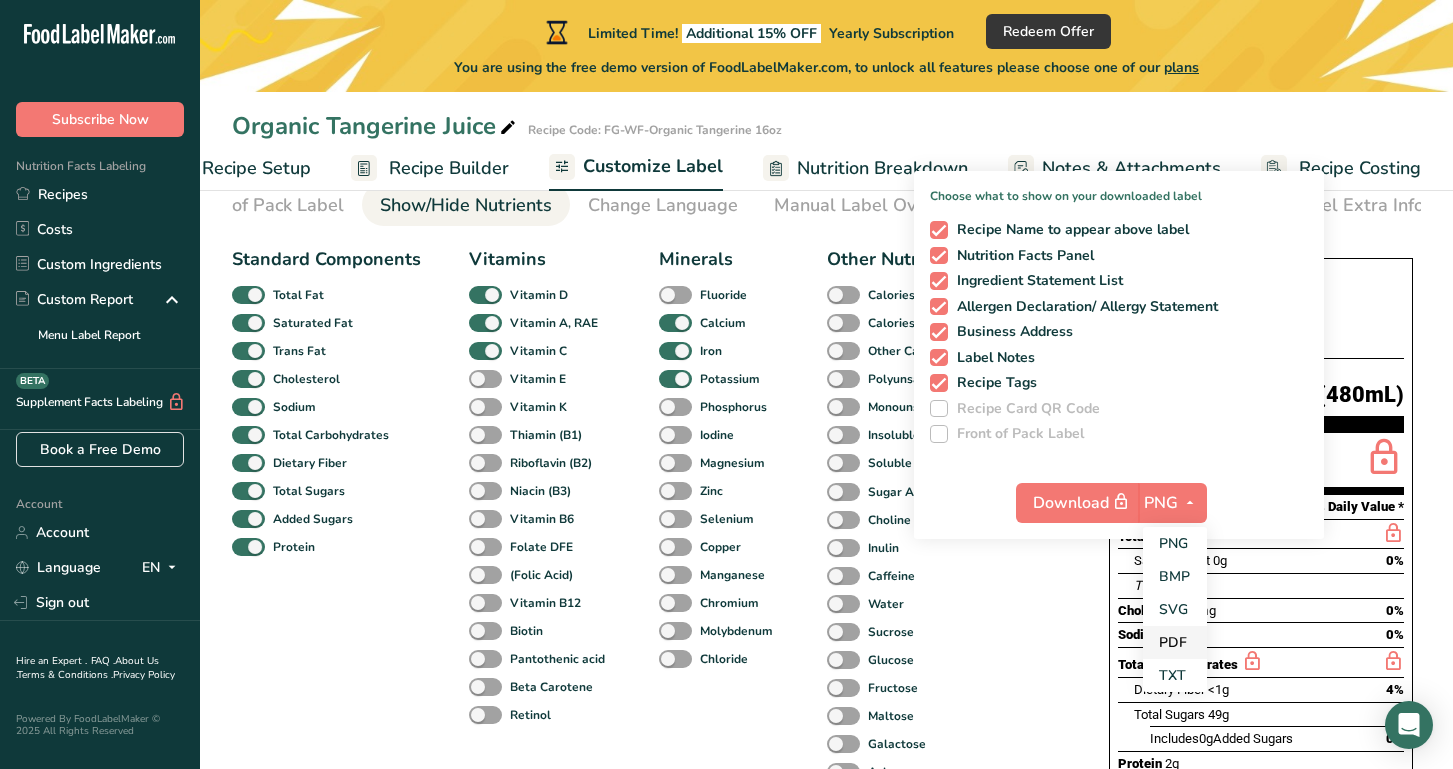 click on "PDF" at bounding box center [1175, 642] 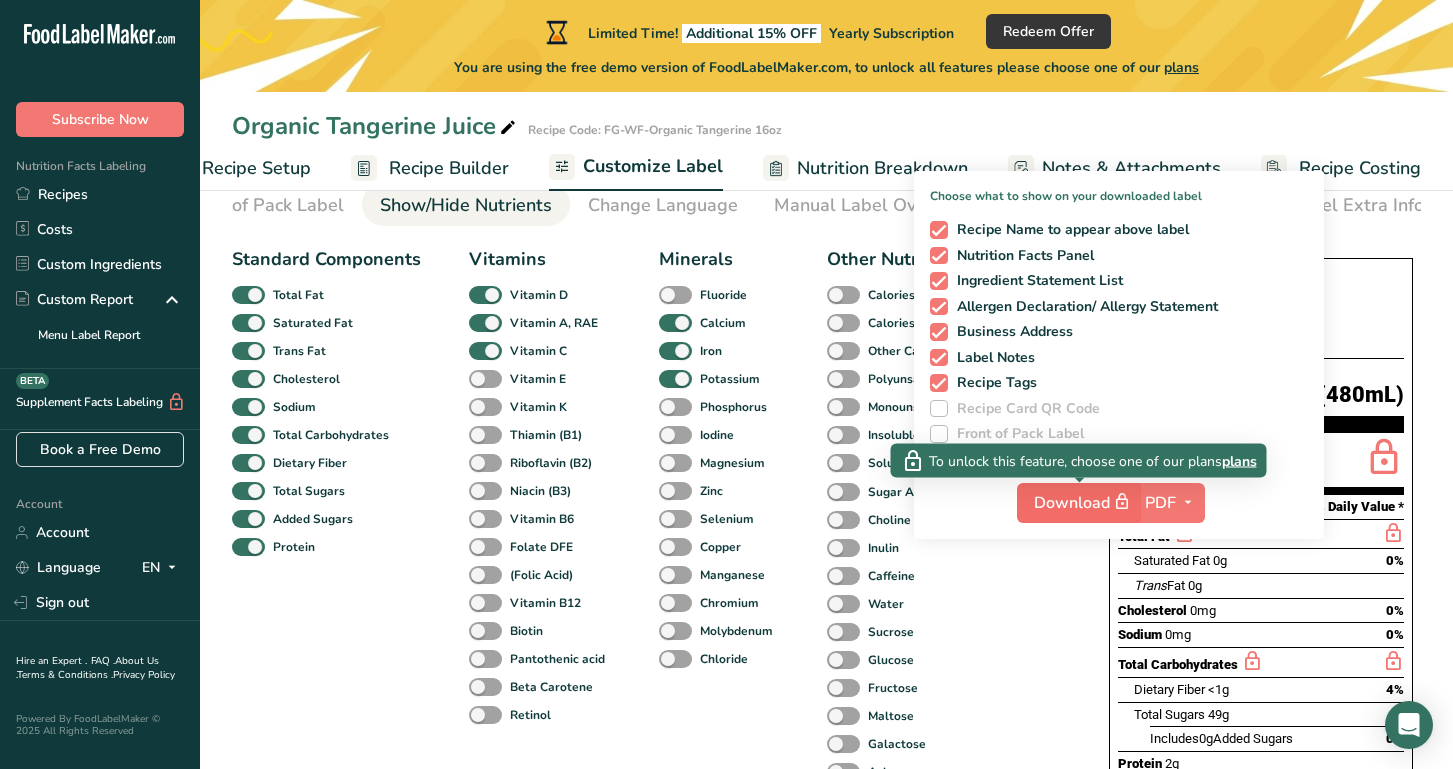 click on "Download" at bounding box center (1084, 502) 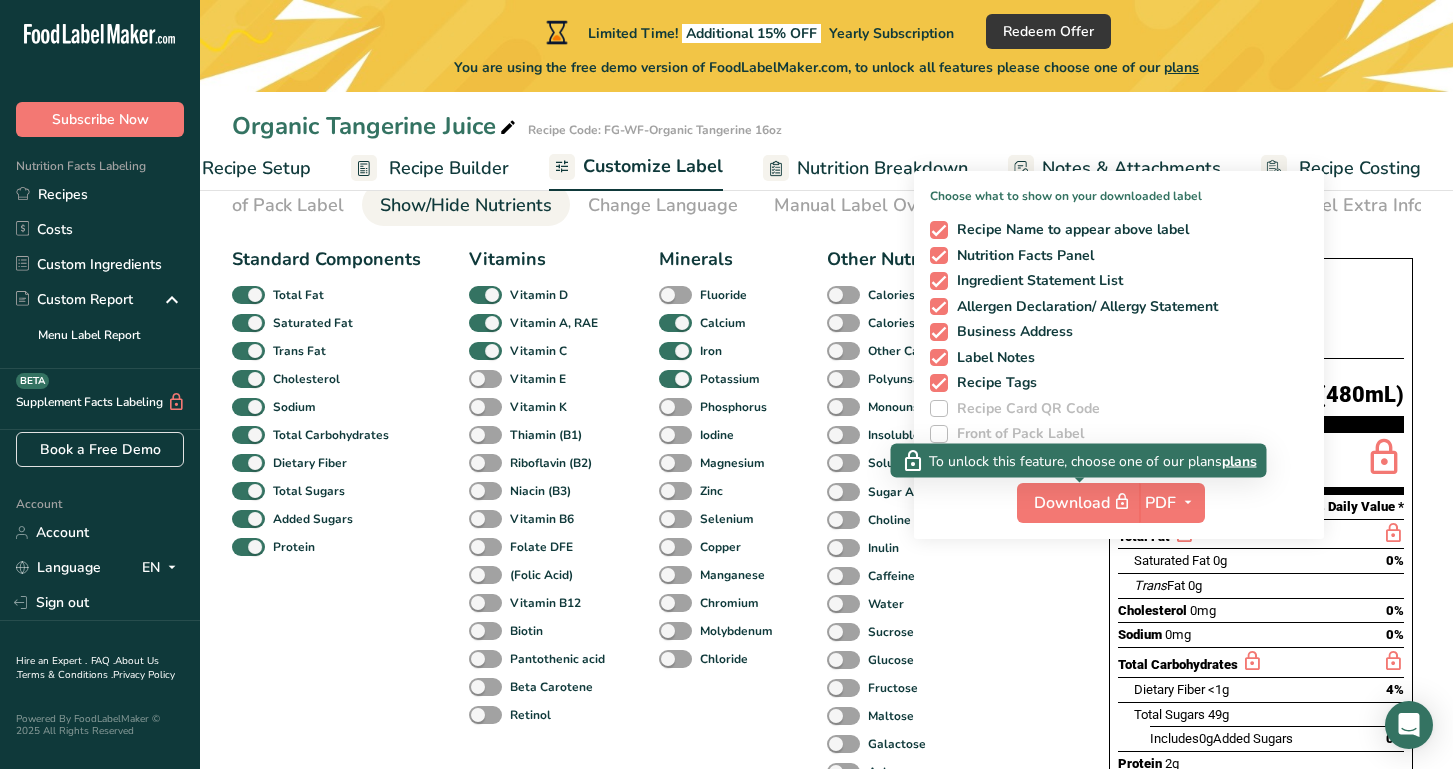 click on "plans" at bounding box center (1239, 460) 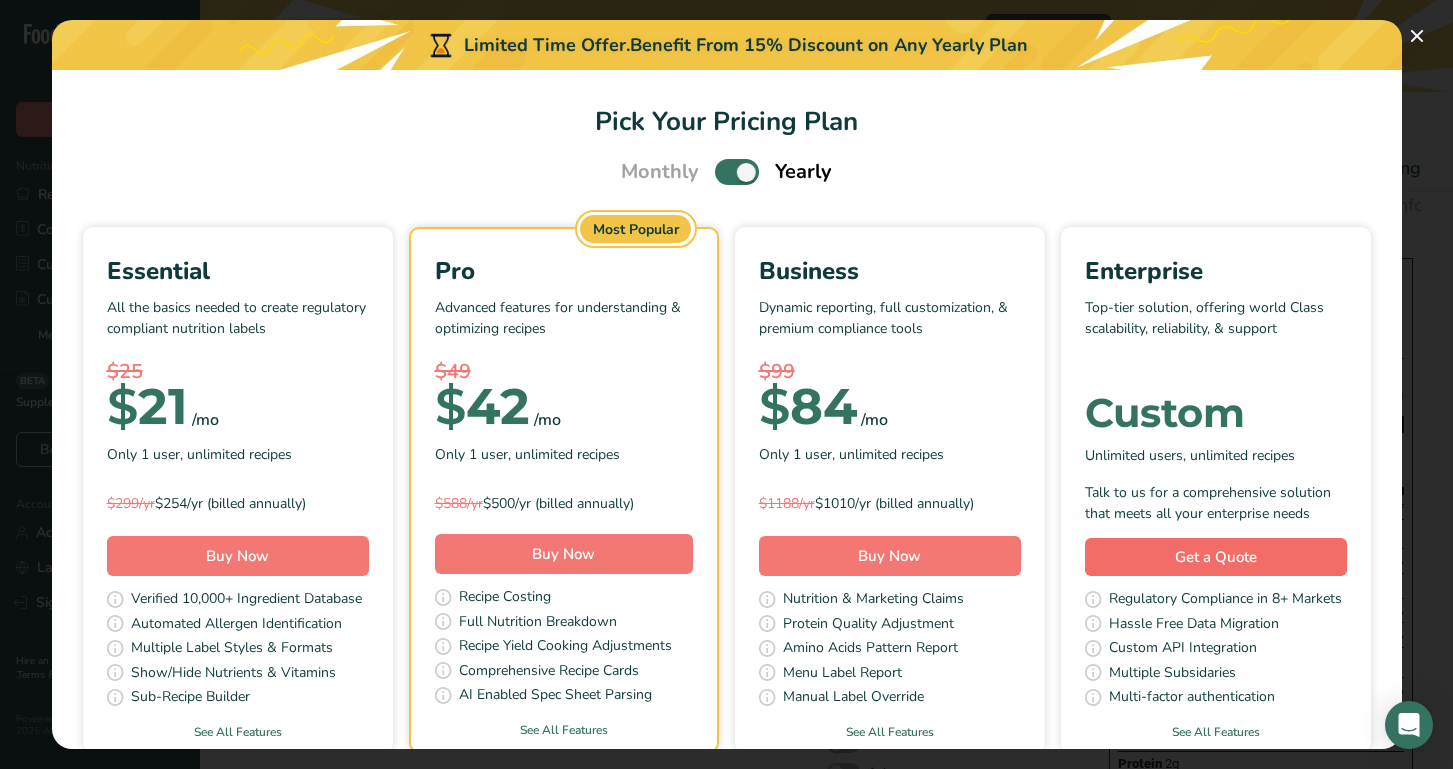scroll, scrollTop: 0, scrollLeft: 0, axis: both 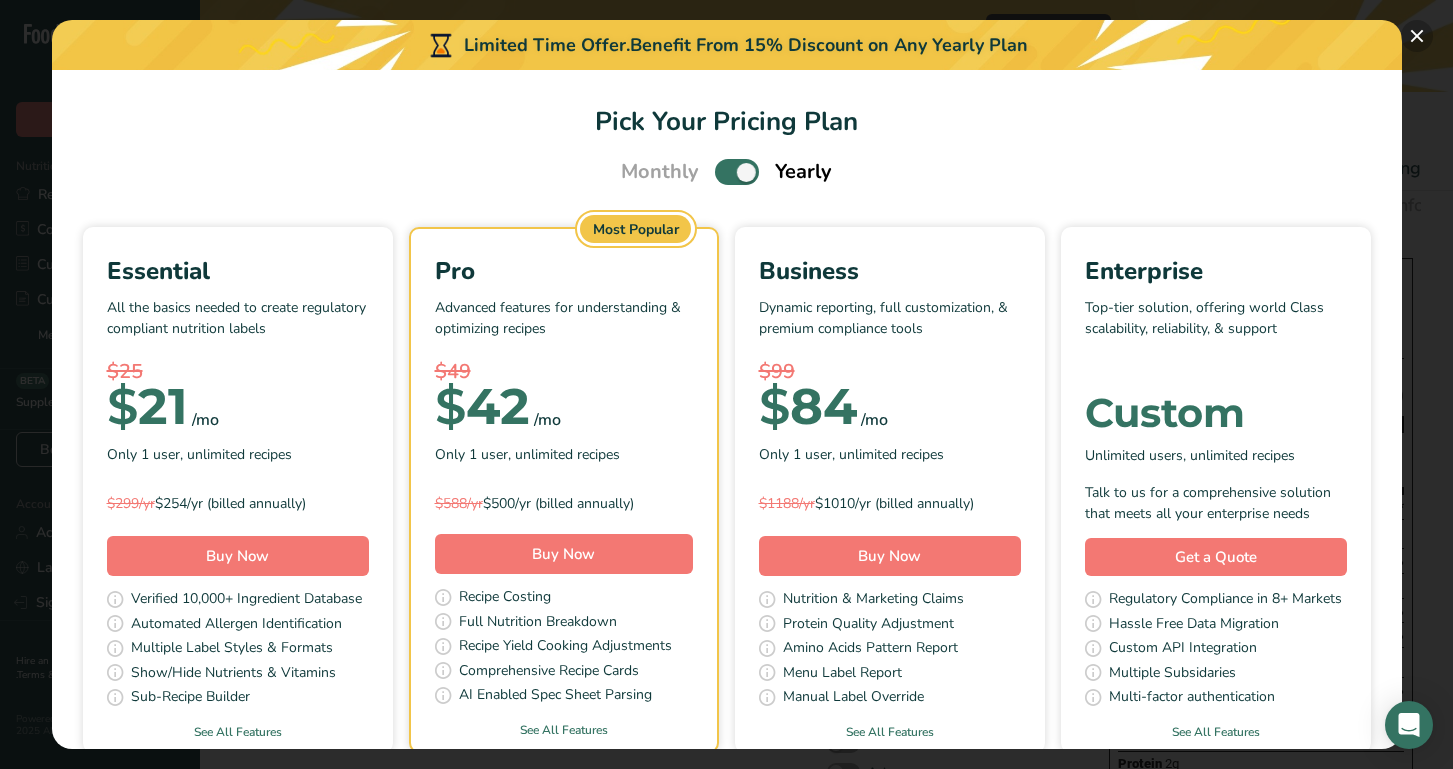 click at bounding box center (1417, 36) 